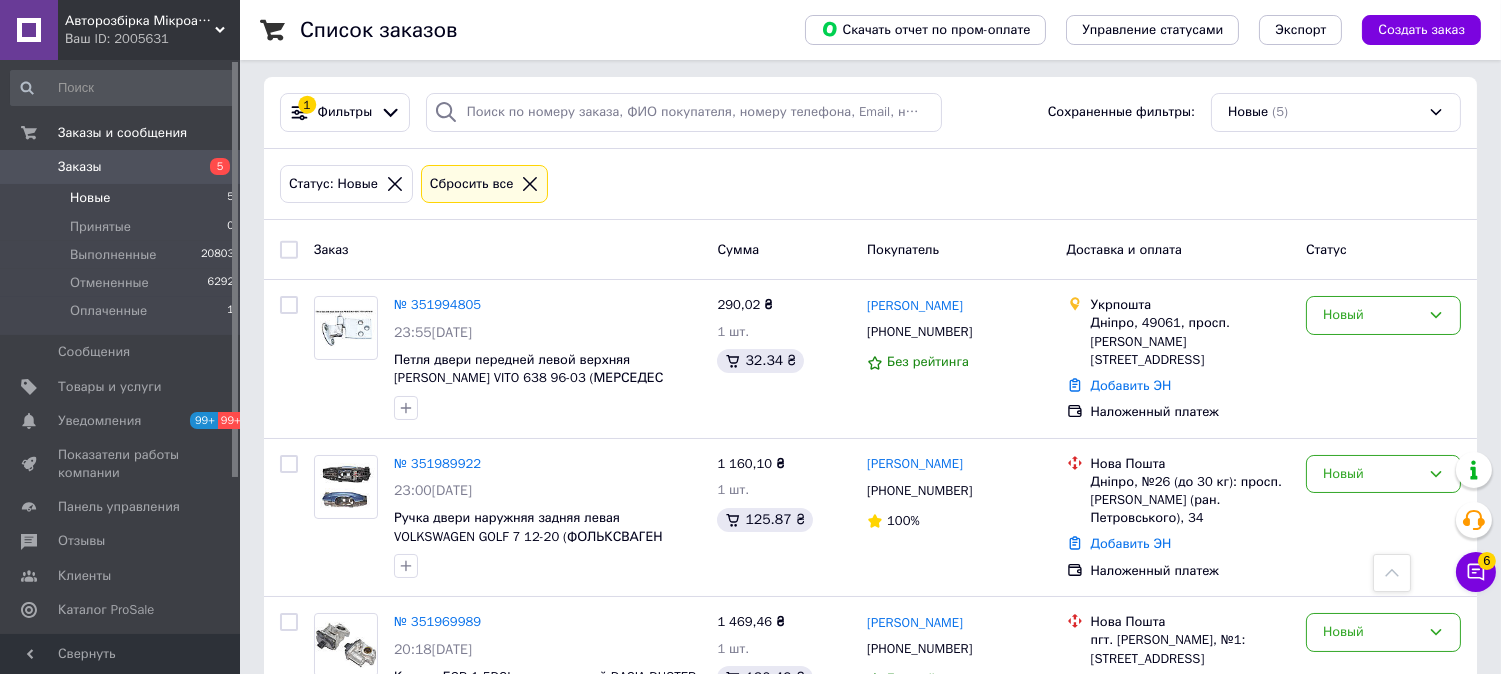 scroll, scrollTop: 0, scrollLeft: 0, axis: both 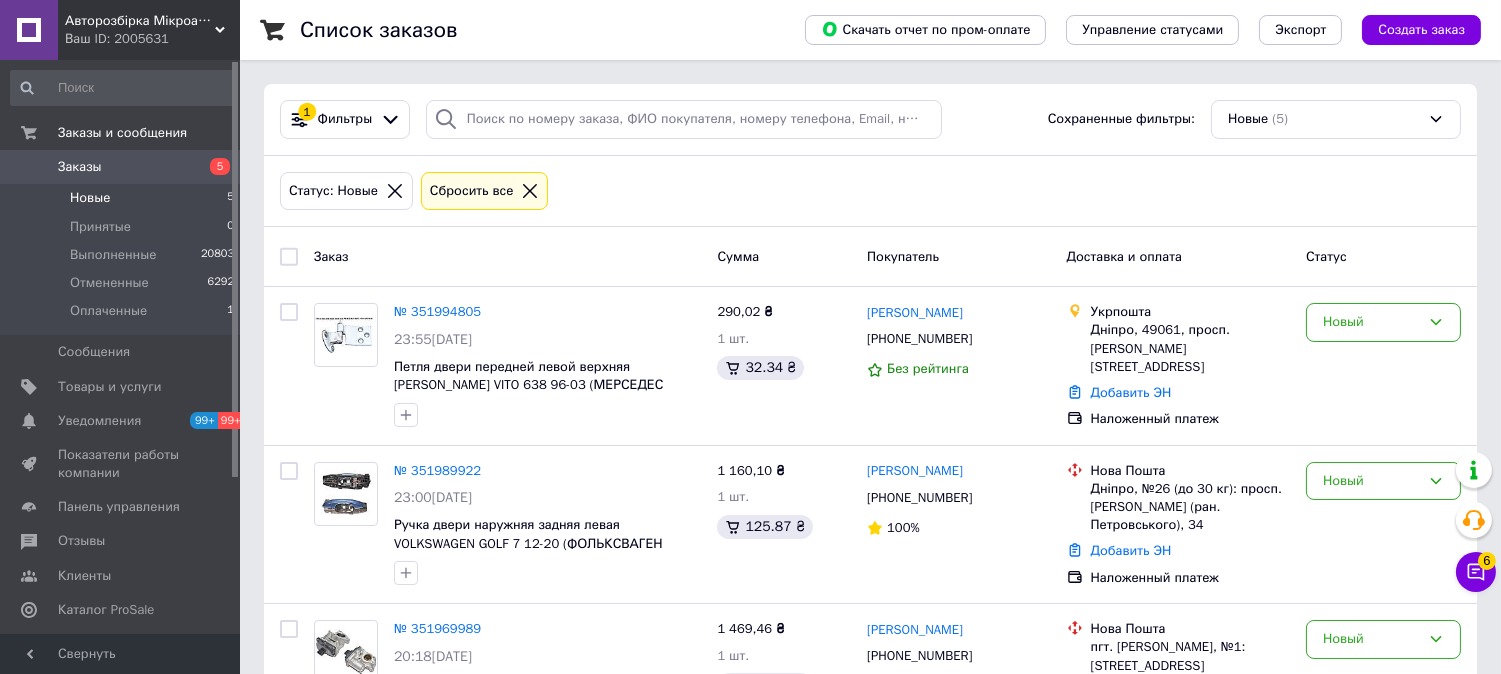 click at bounding box center (289, 257) 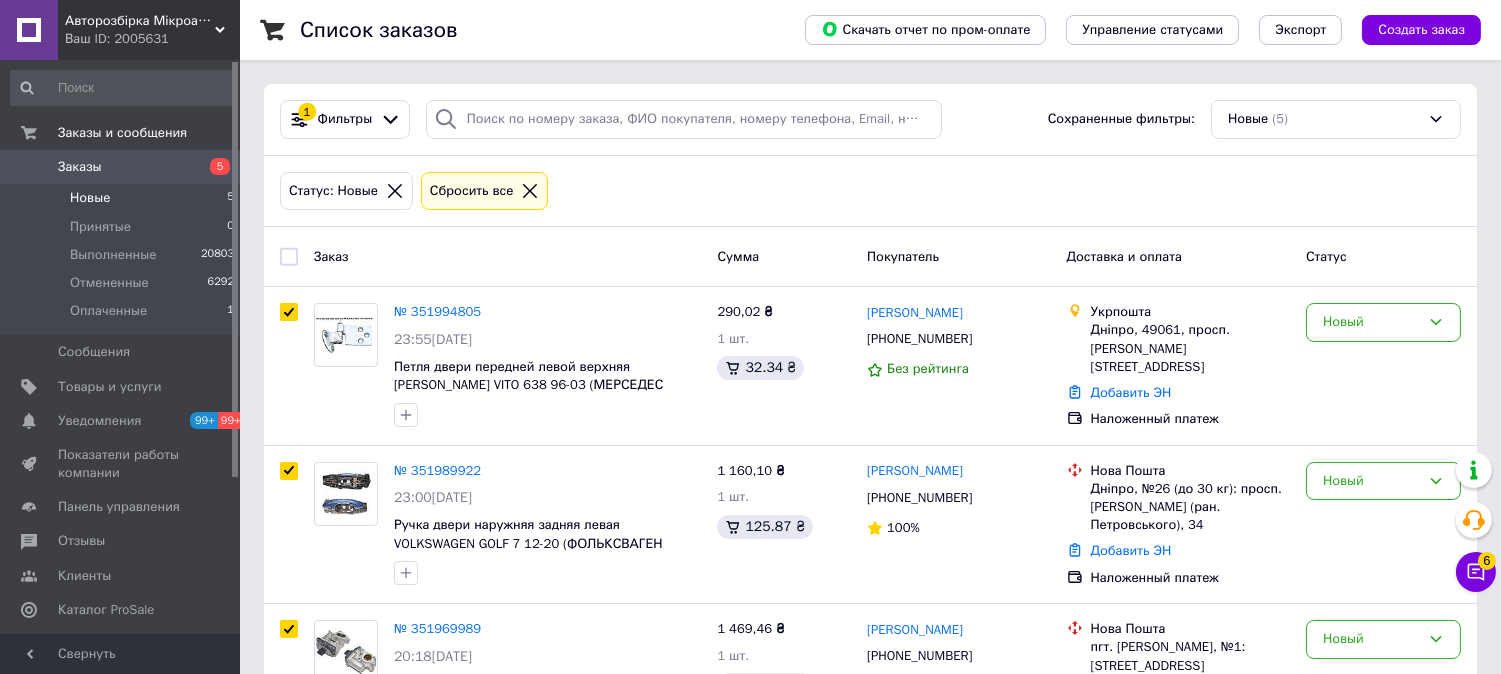 checkbox on "true" 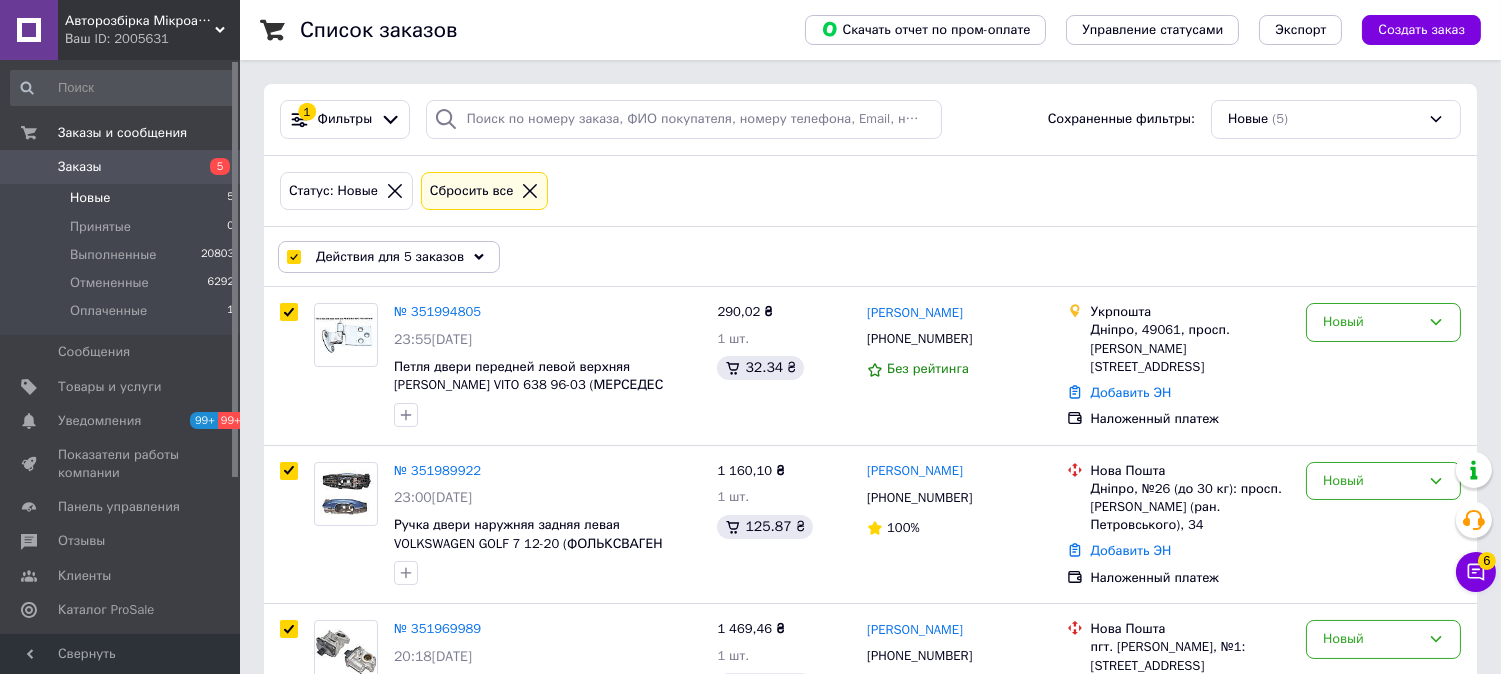 click 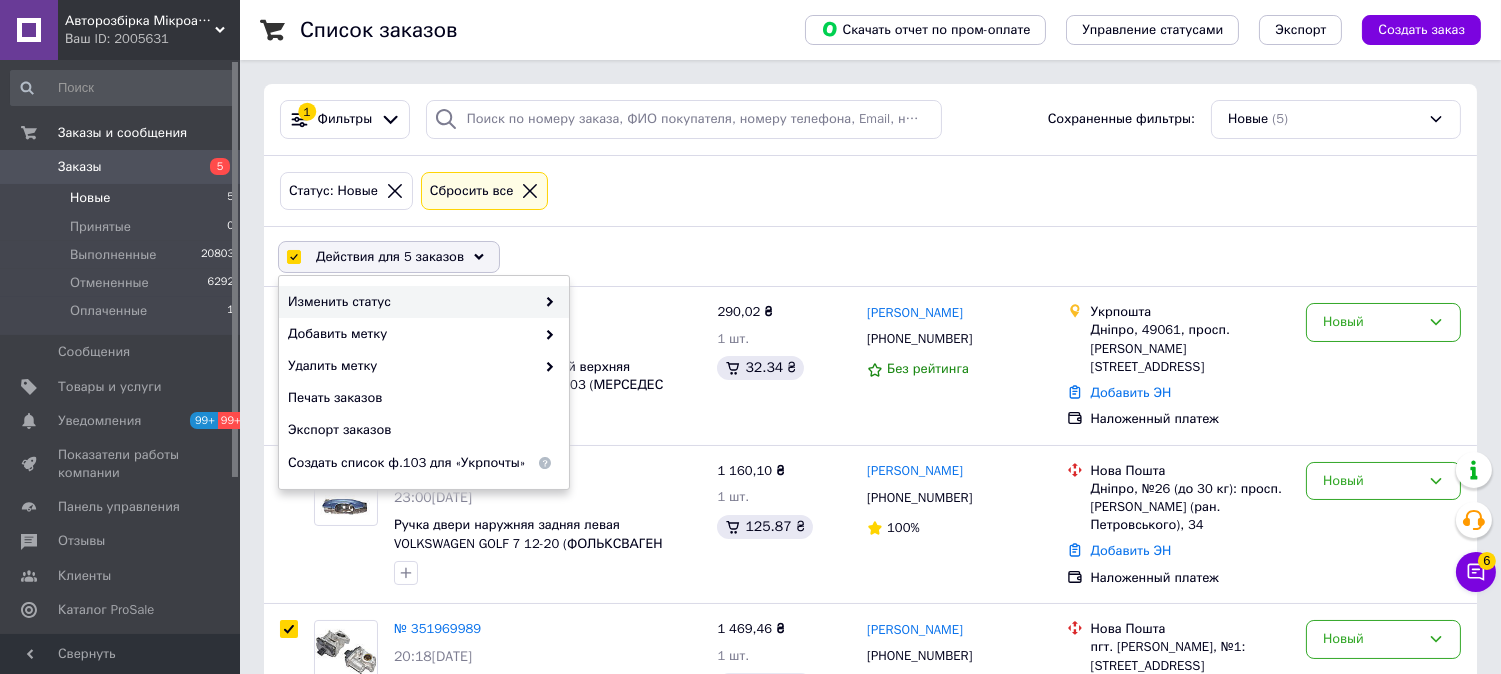 click 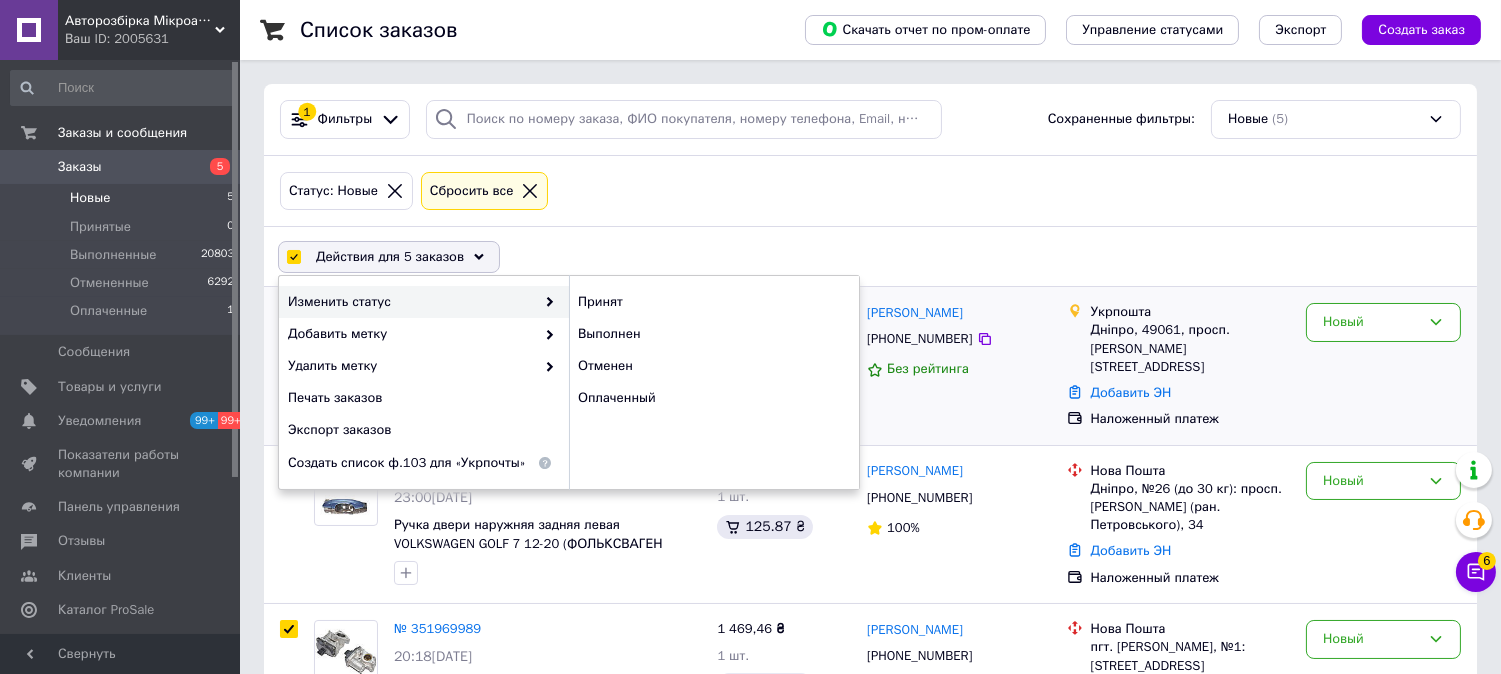 click on "Принят" at bounding box center [714, 302] 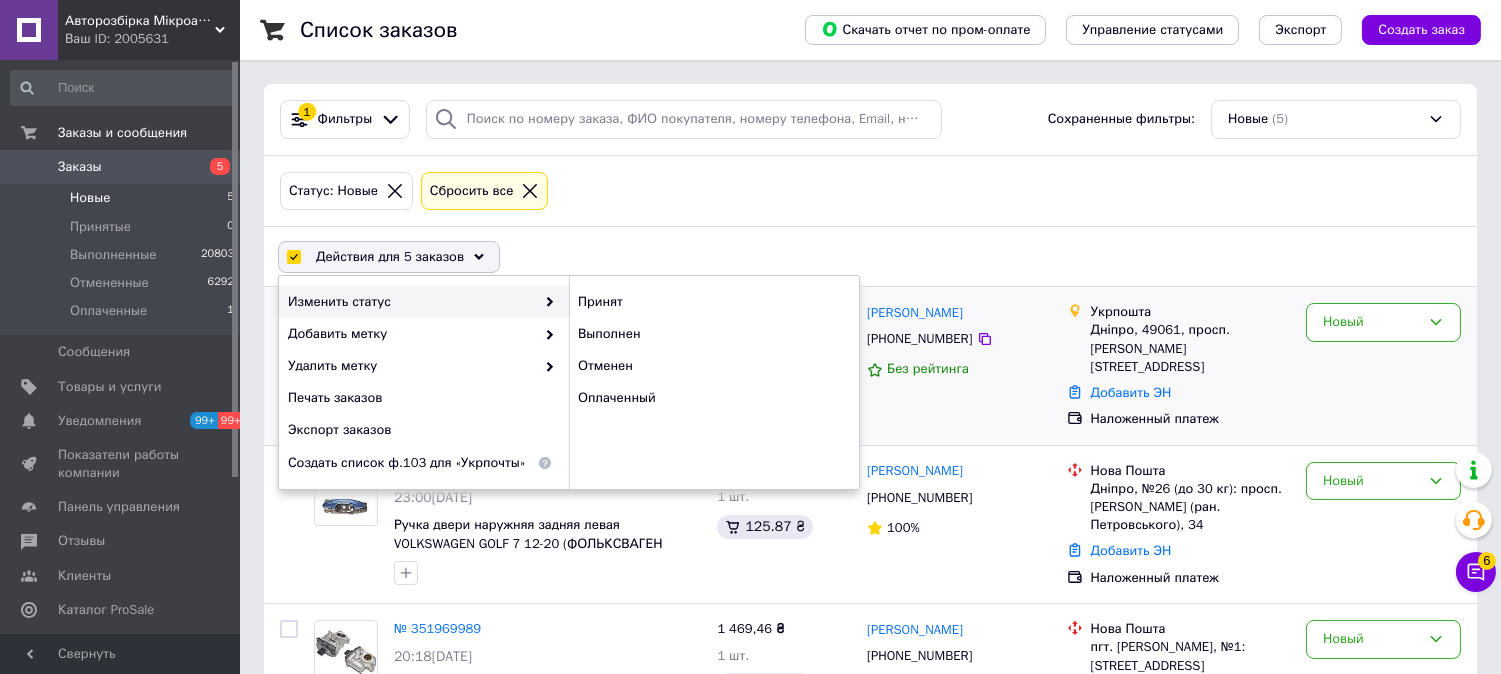 checkbox on "false" 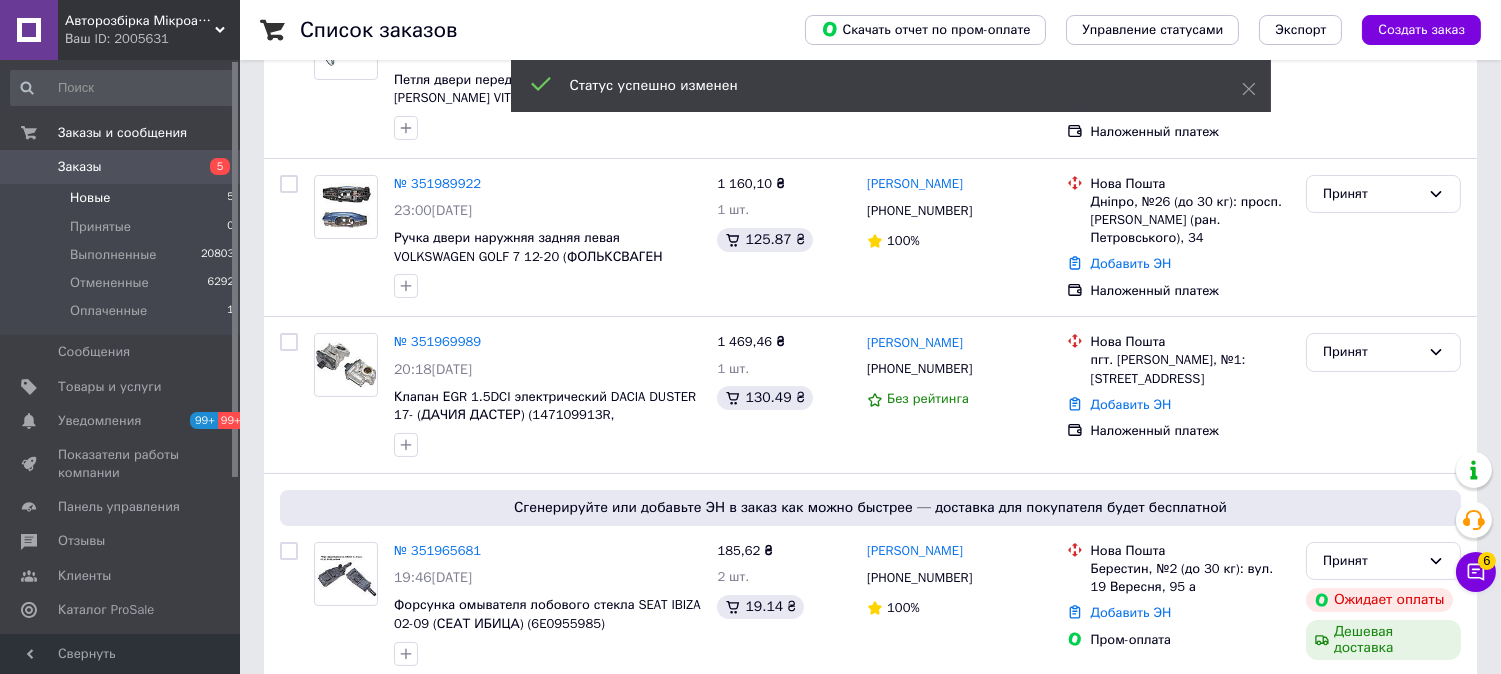 scroll, scrollTop: 473, scrollLeft: 0, axis: vertical 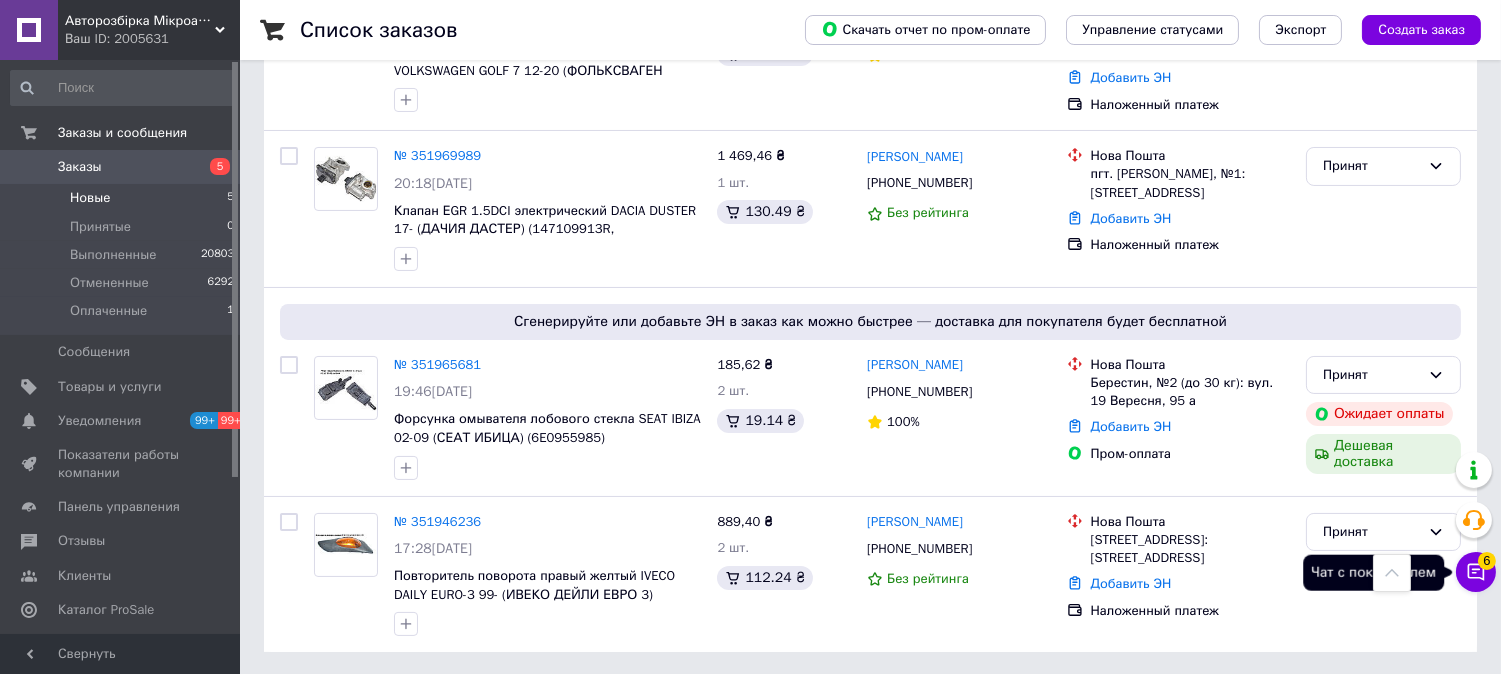 click on "Чат с покупателем 6" at bounding box center [1476, 572] 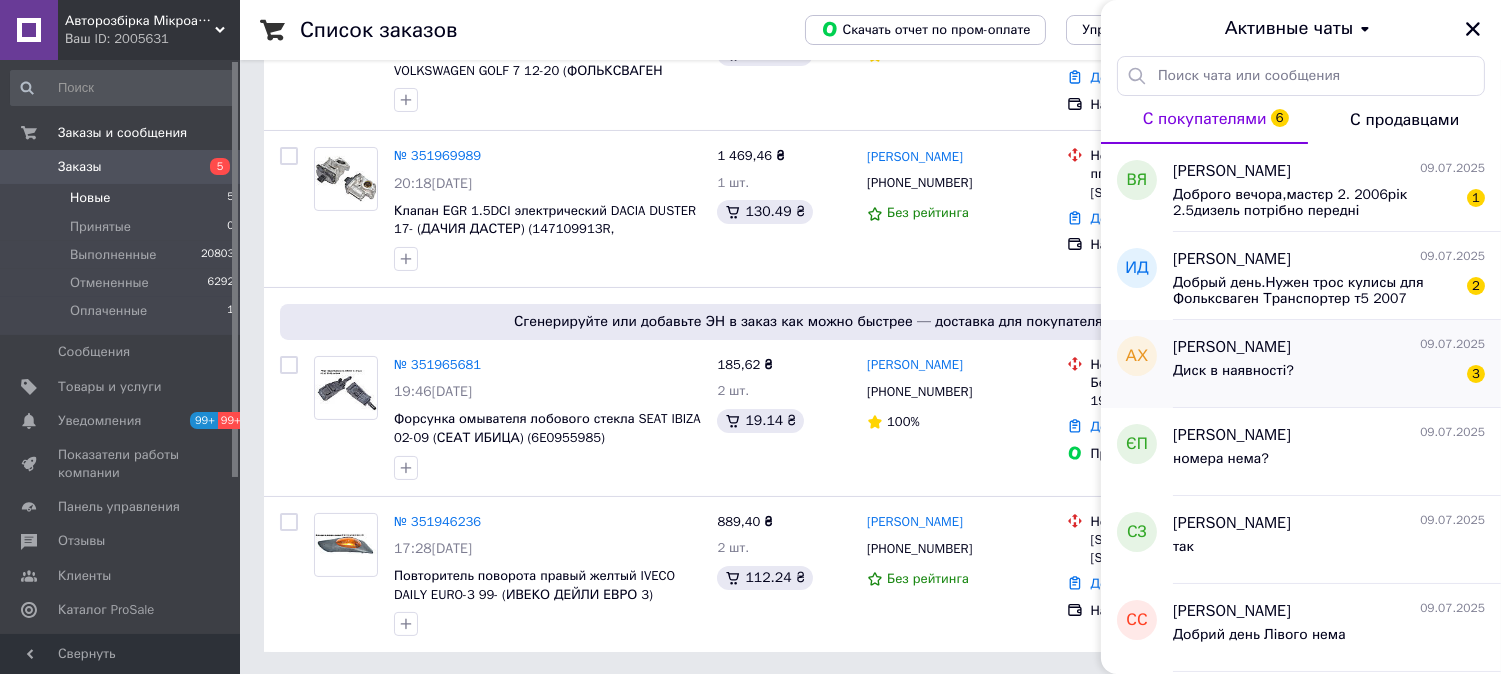 click on "Диск в наявності?" at bounding box center (1233, 377) 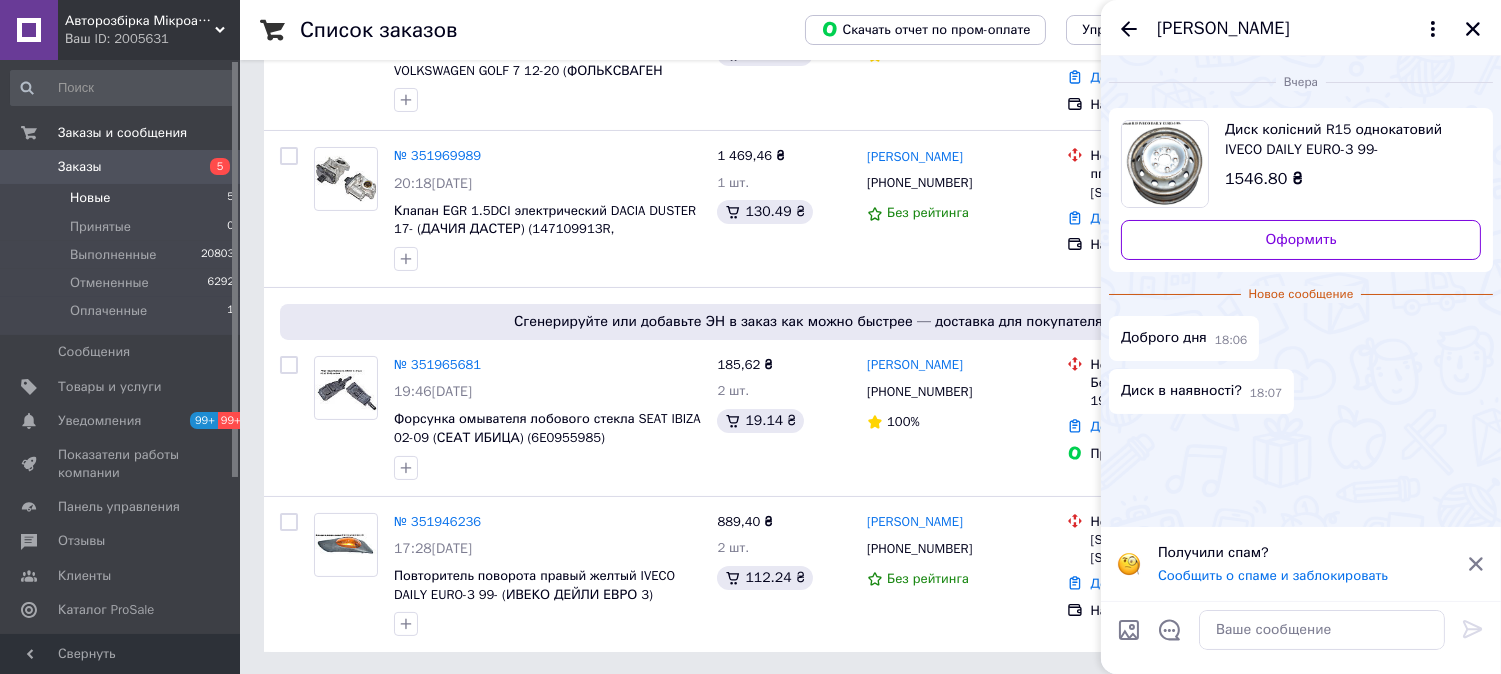 click on "Диск колісний R15 однокатовий IVECO DAILY EURO-3 99- ([PERSON_NAME] 3) (15H2x6J, 61500260569)" at bounding box center [1345, 140] 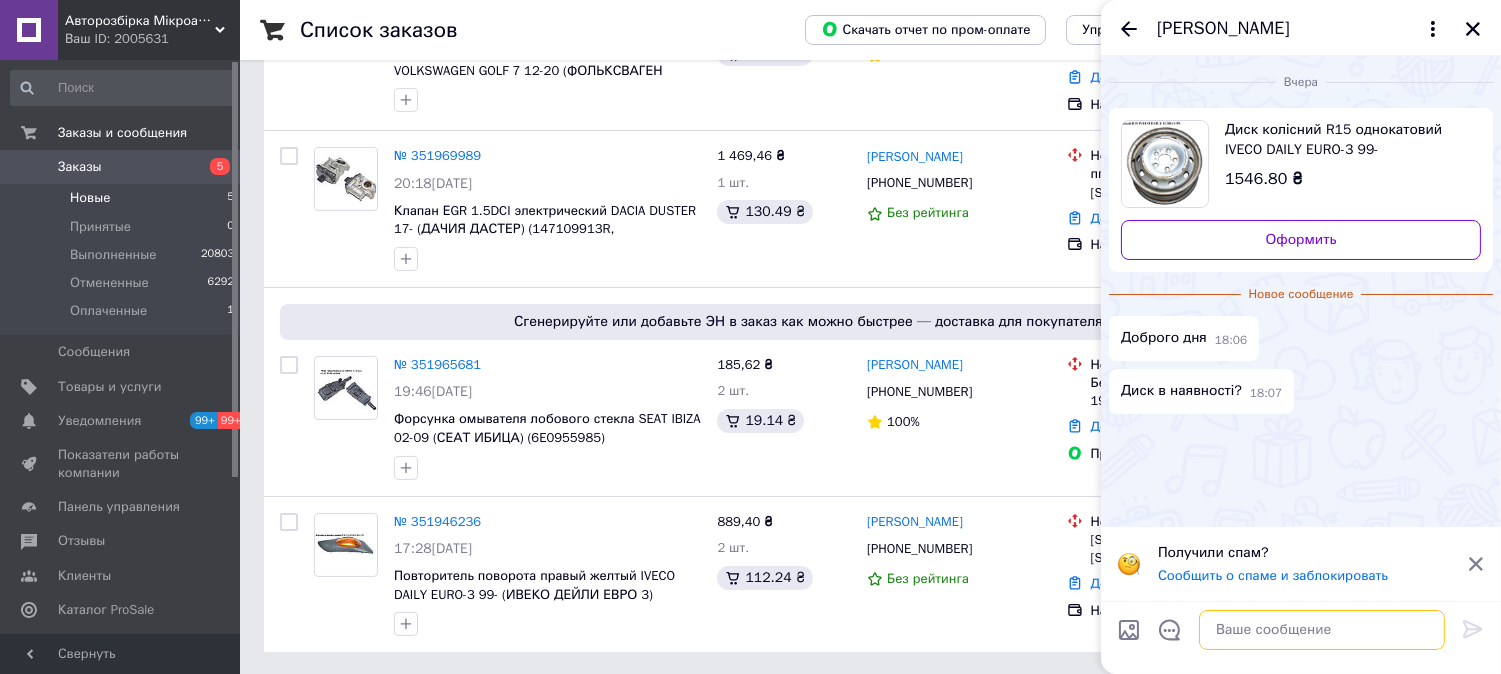 drag, startPoint x: 1236, startPoint y: 638, endPoint x: 1270, endPoint y: 636, distance: 34.058773 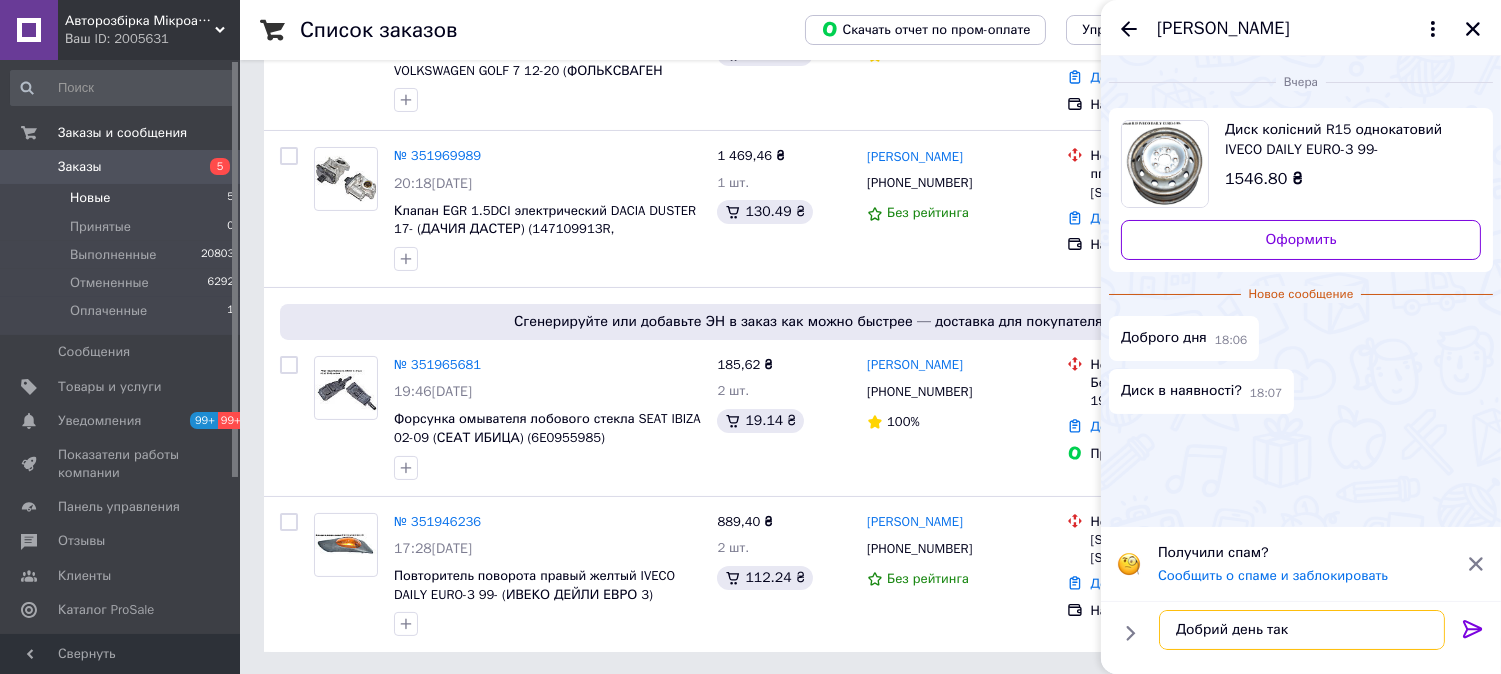 type on "Добрий день так є" 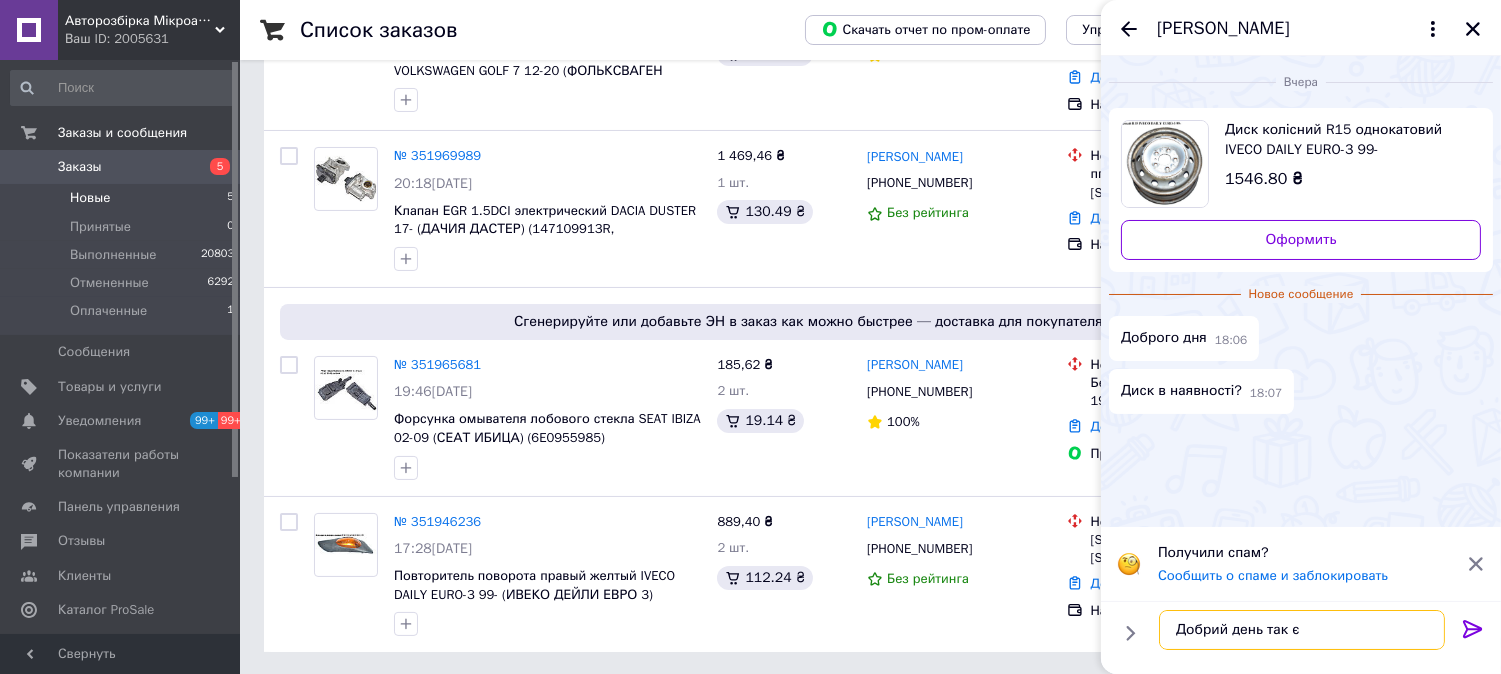type 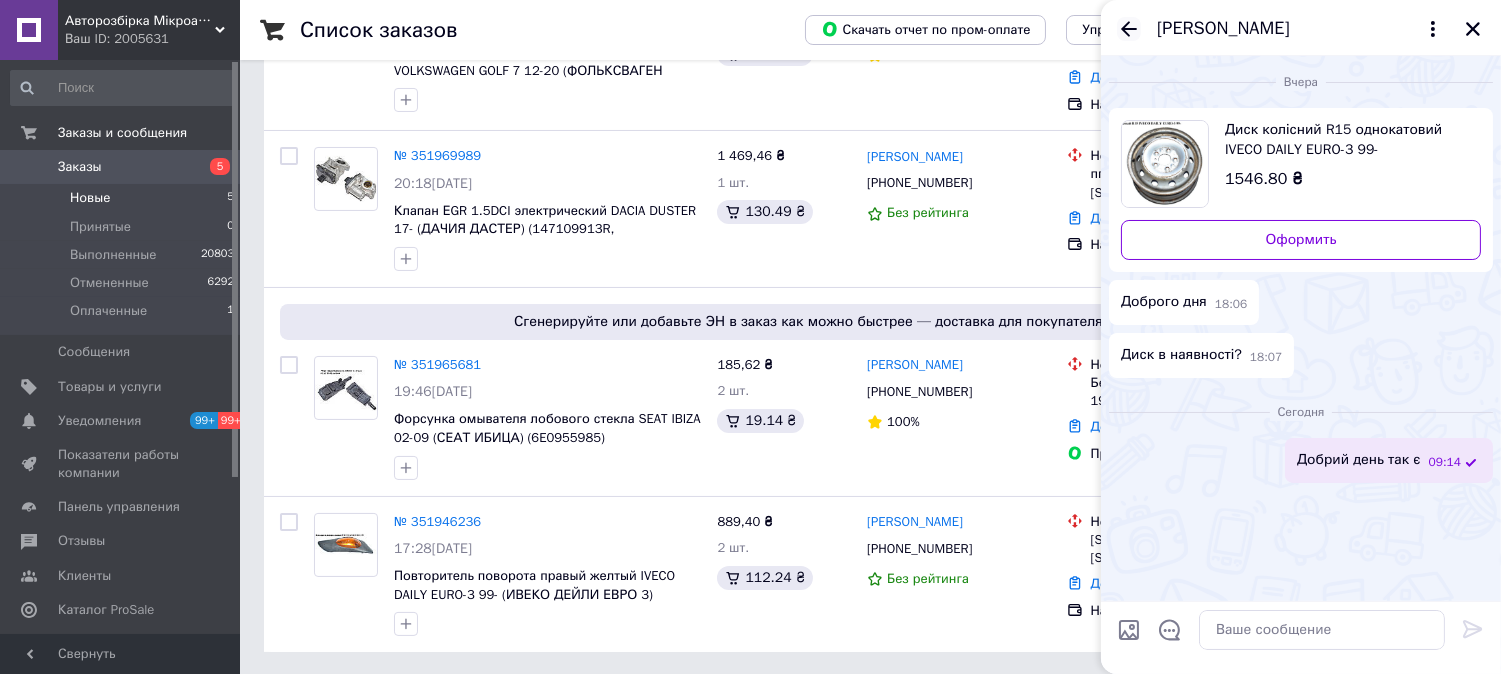 click 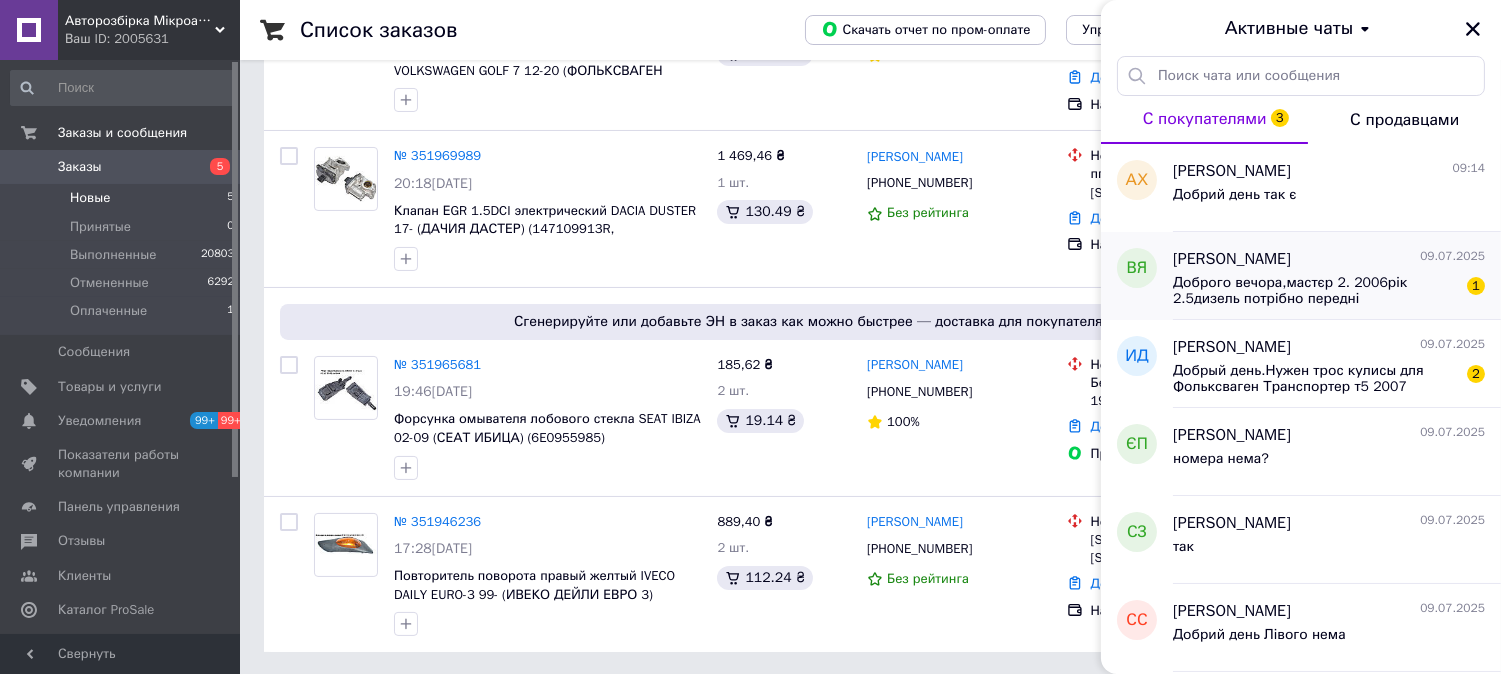 click on "Доброго вечора,мастєр 2. 2006рік 2.5дизель потрібно передні амортизатори є у наявності?" at bounding box center [1315, 291] 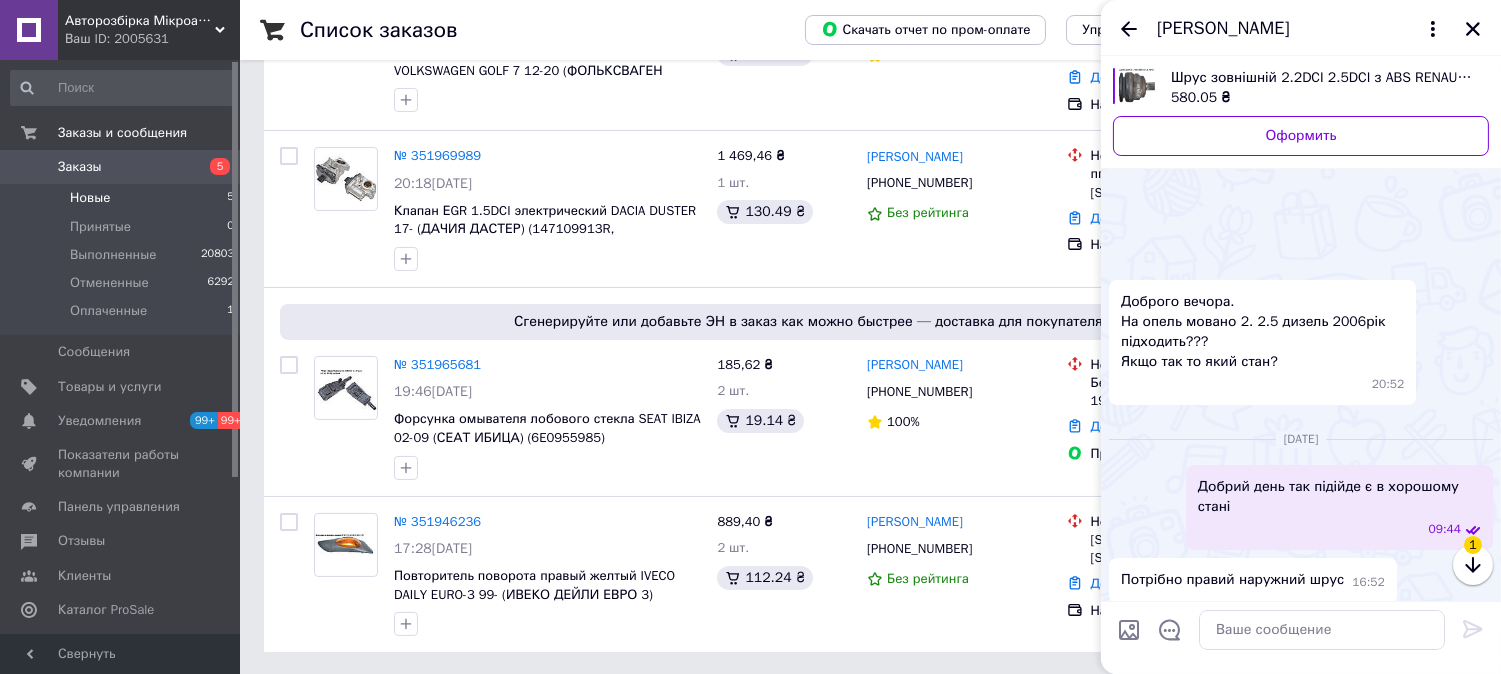 scroll, scrollTop: 1390, scrollLeft: 0, axis: vertical 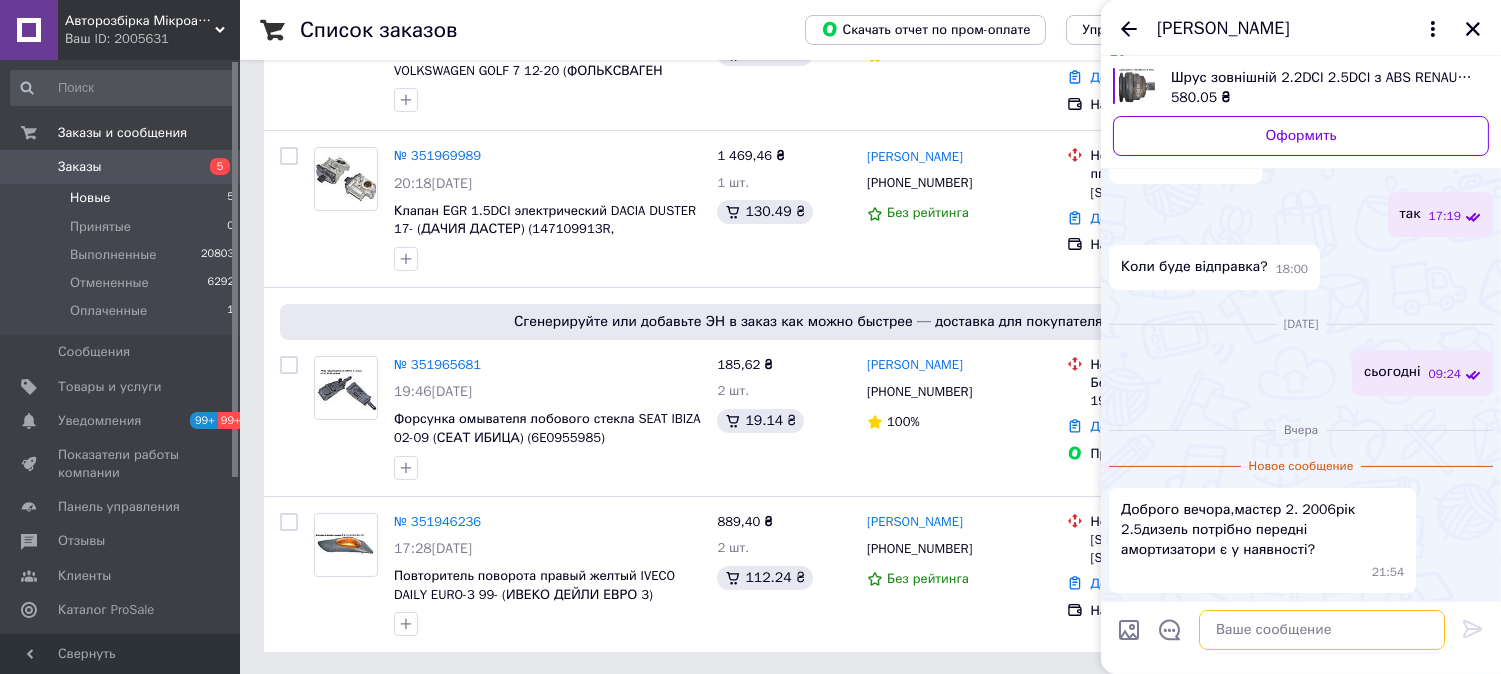 click at bounding box center (1322, 630) 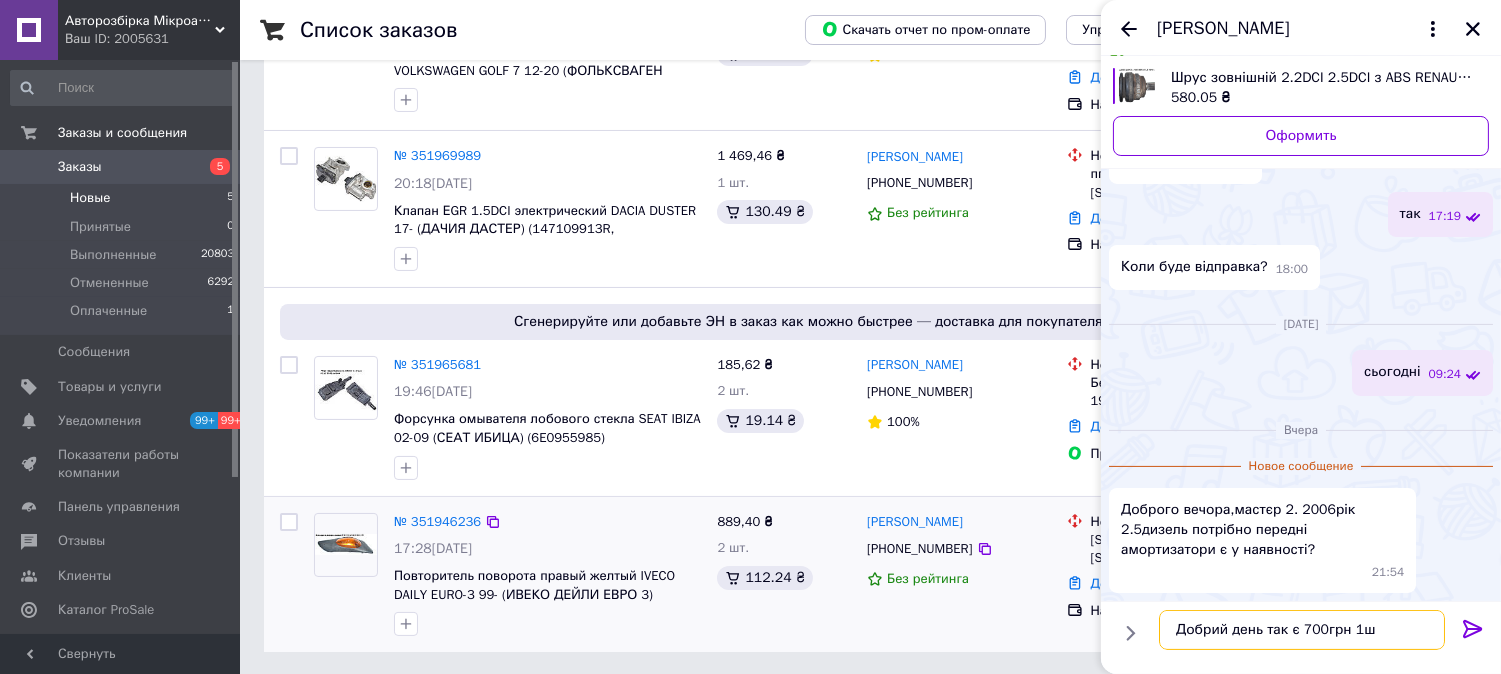 type on "Добрий день так є 700грн 1шт" 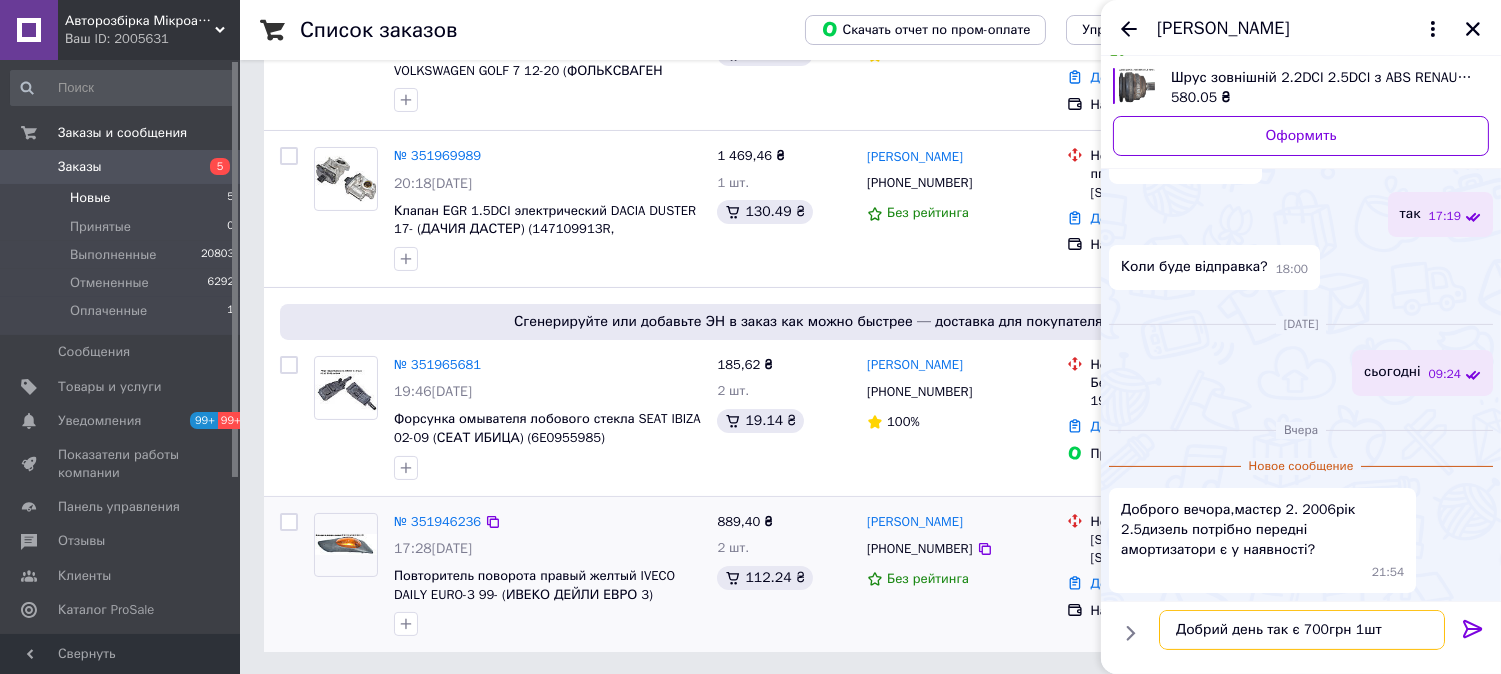 type 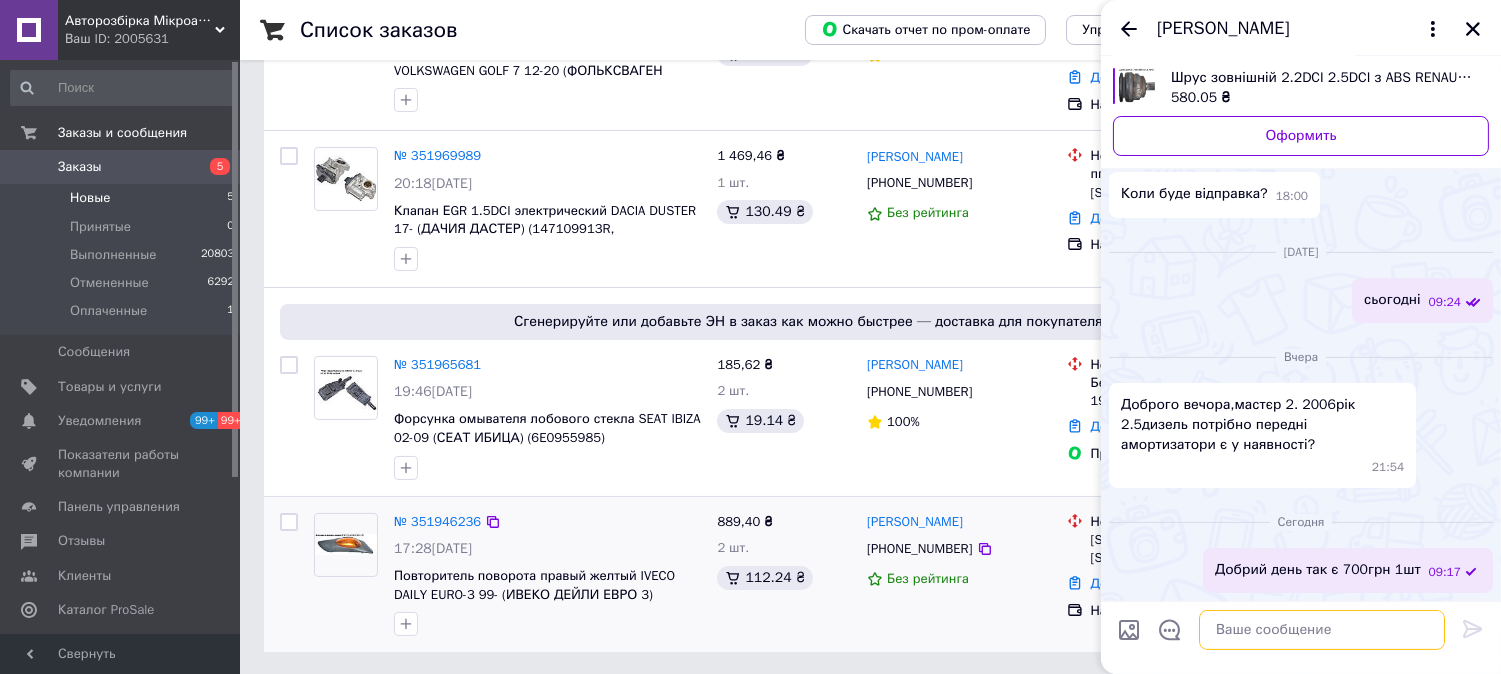 scroll, scrollTop: 1412, scrollLeft: 0, axis: vertical 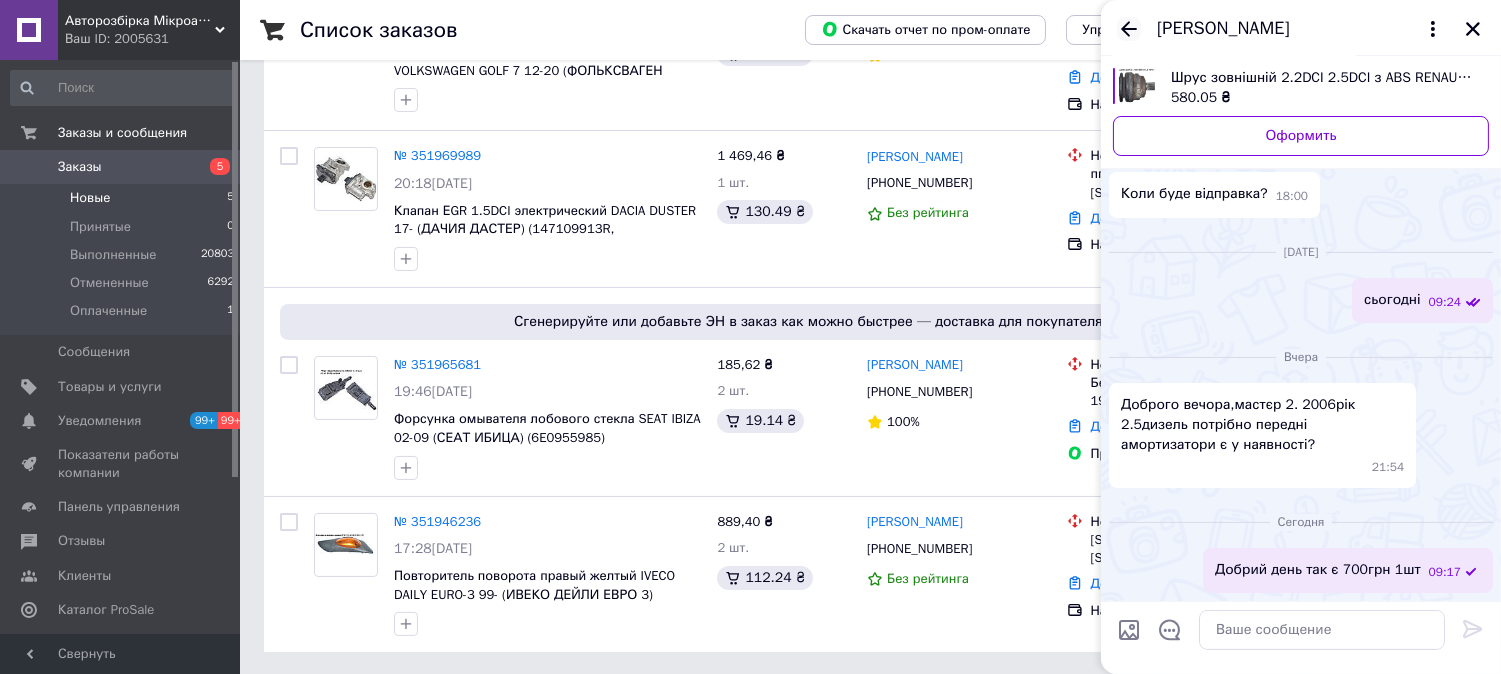 click 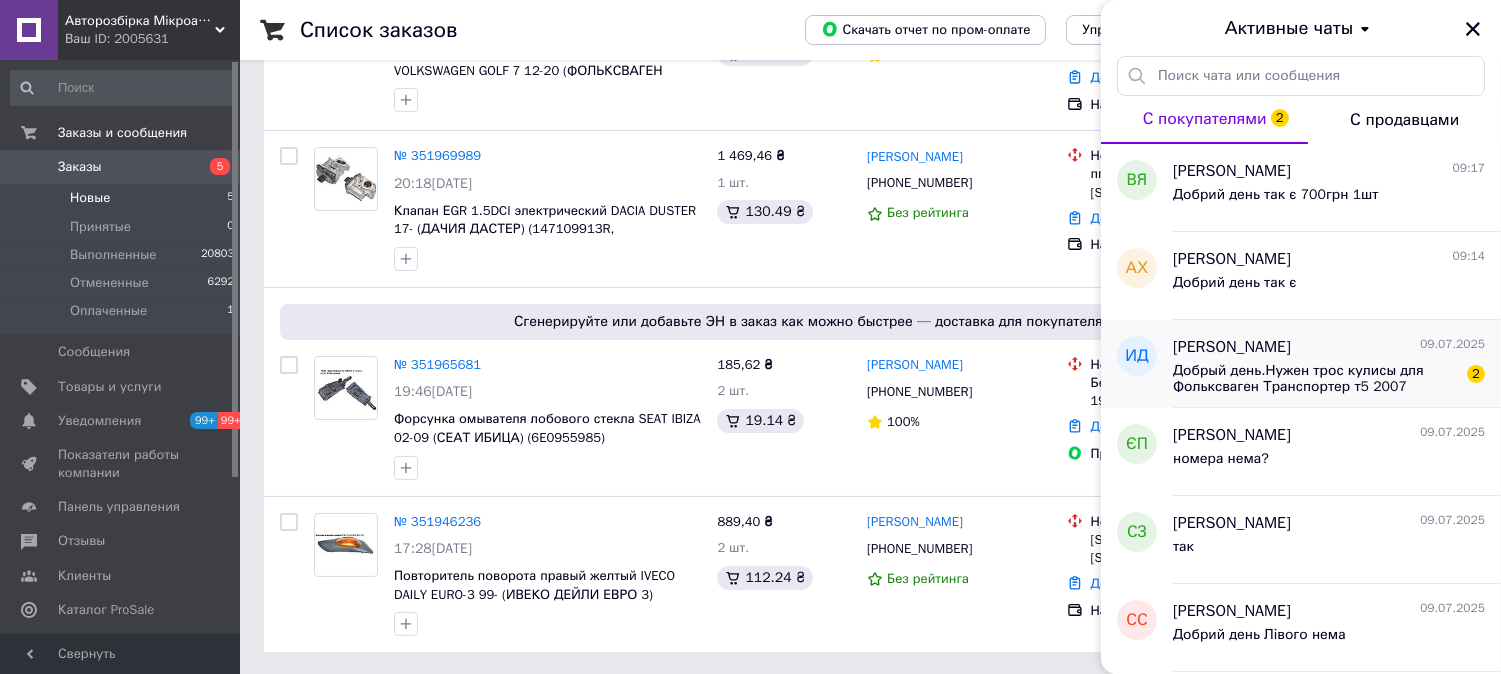 click on "Добрый день.Нужен трос кулисы для Фольксваген Транспортер т5 2007 года,коробка 6 скоростей. VIN — [VEHICLE_IDENTIFICATION_NUMBER].  Сообщите мне на [PERSON_NAME] по тел [PHONE_NUMBER]" at bounding box center (1315, 379) 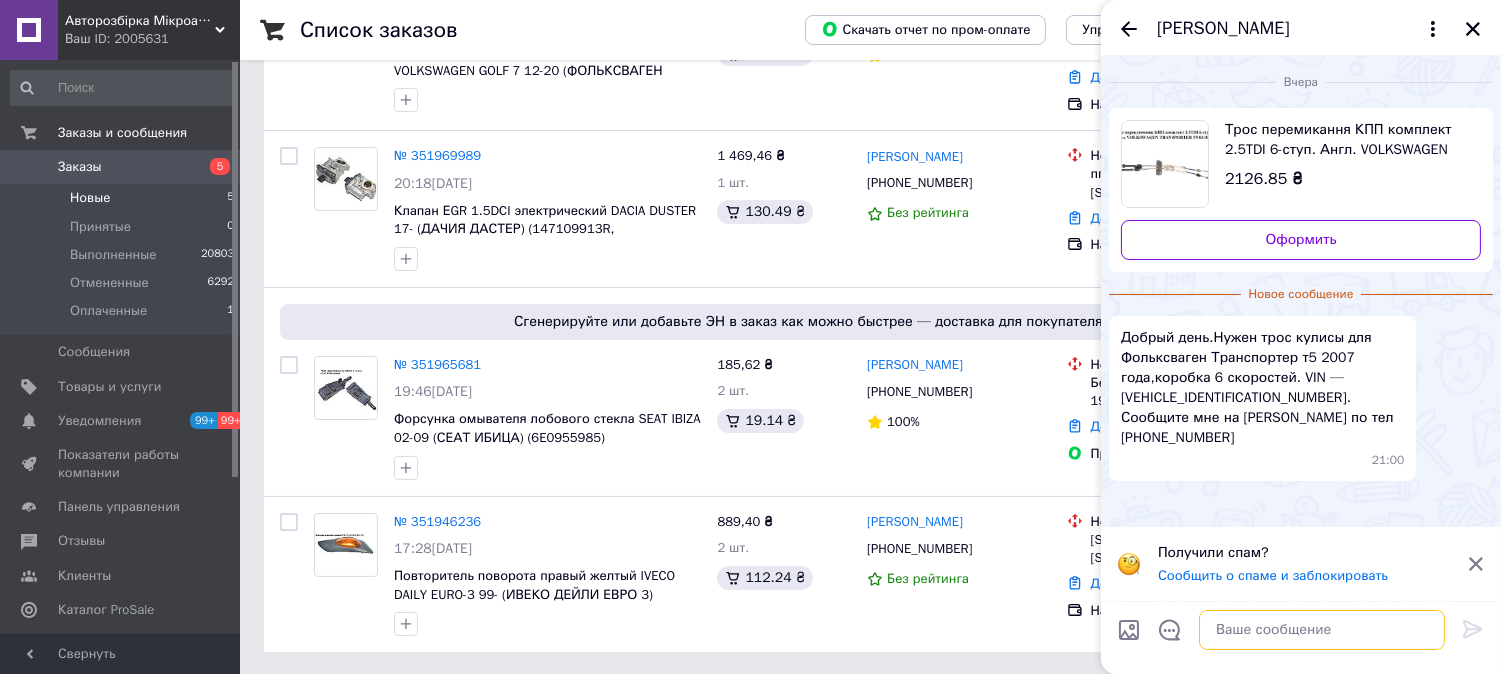 click at bounding box center [1322, 630] 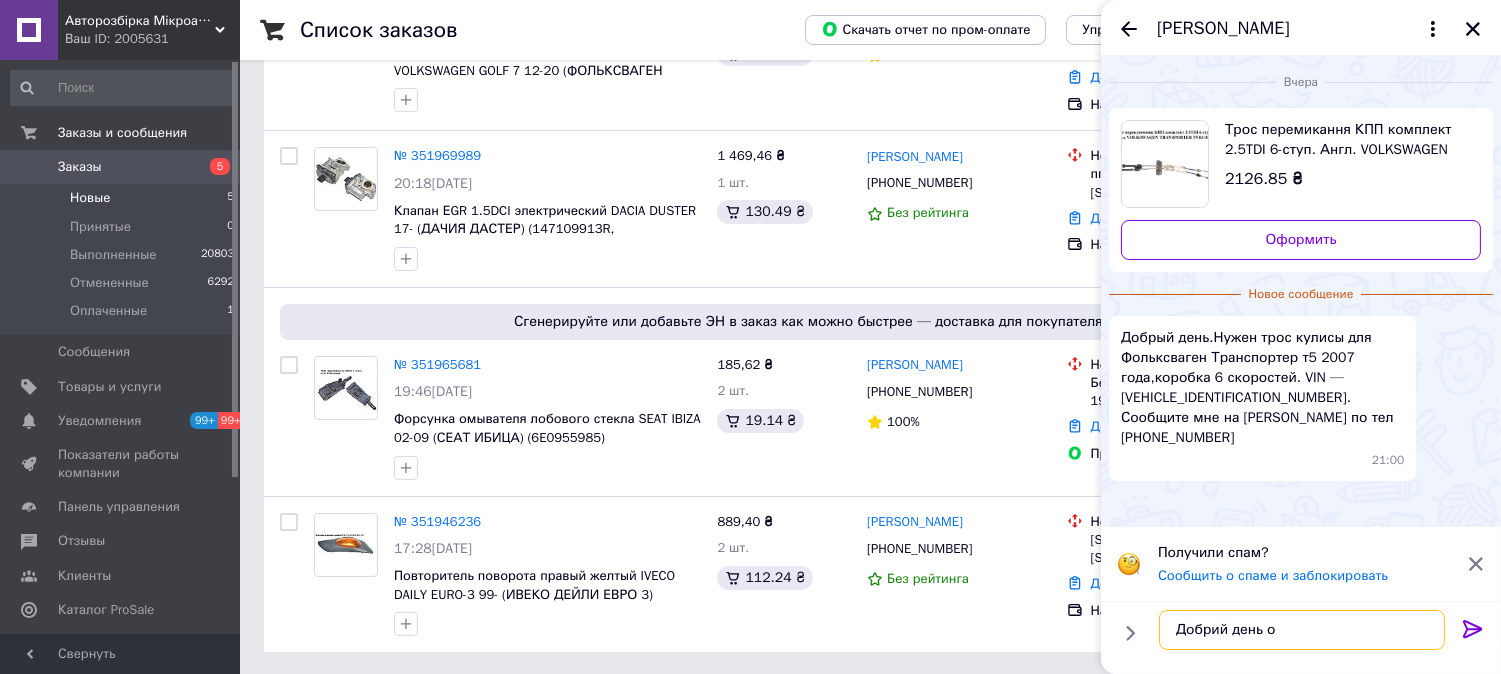 type on "Добрий день ок" 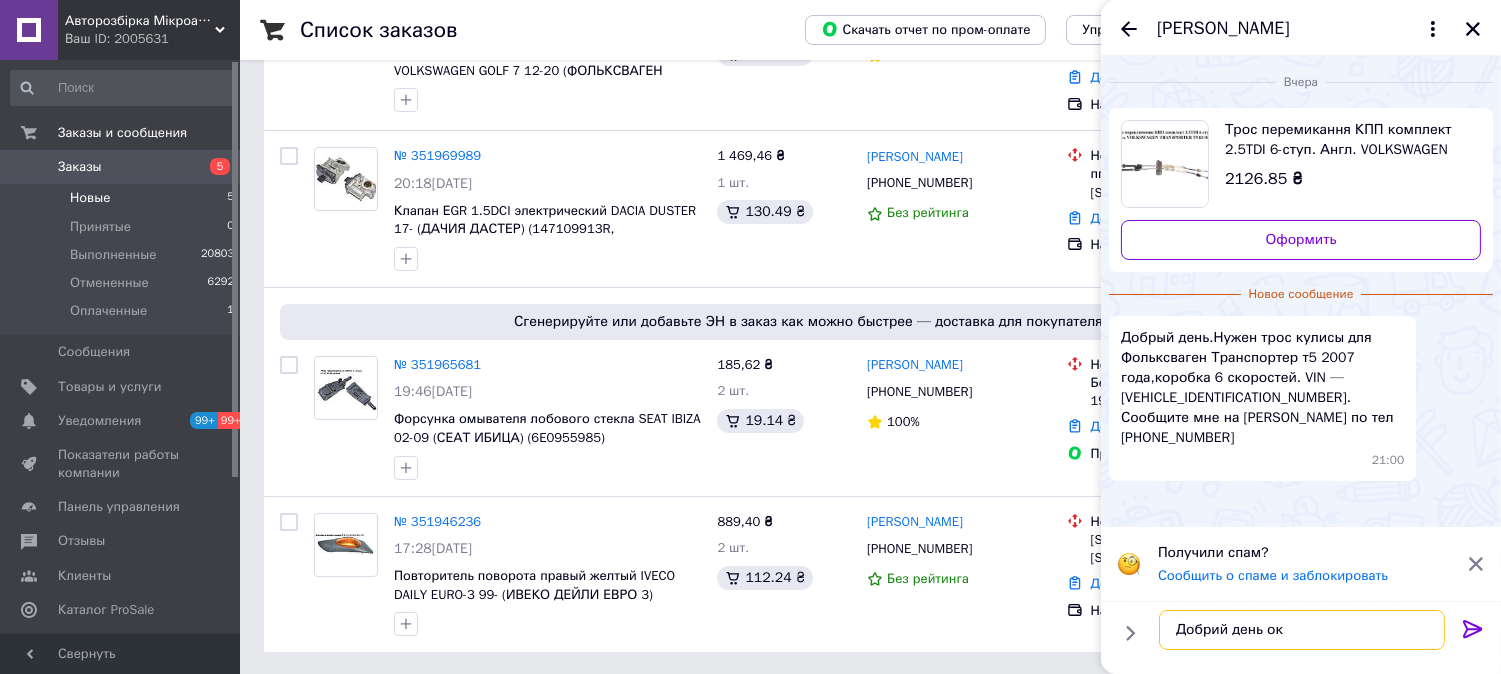 type 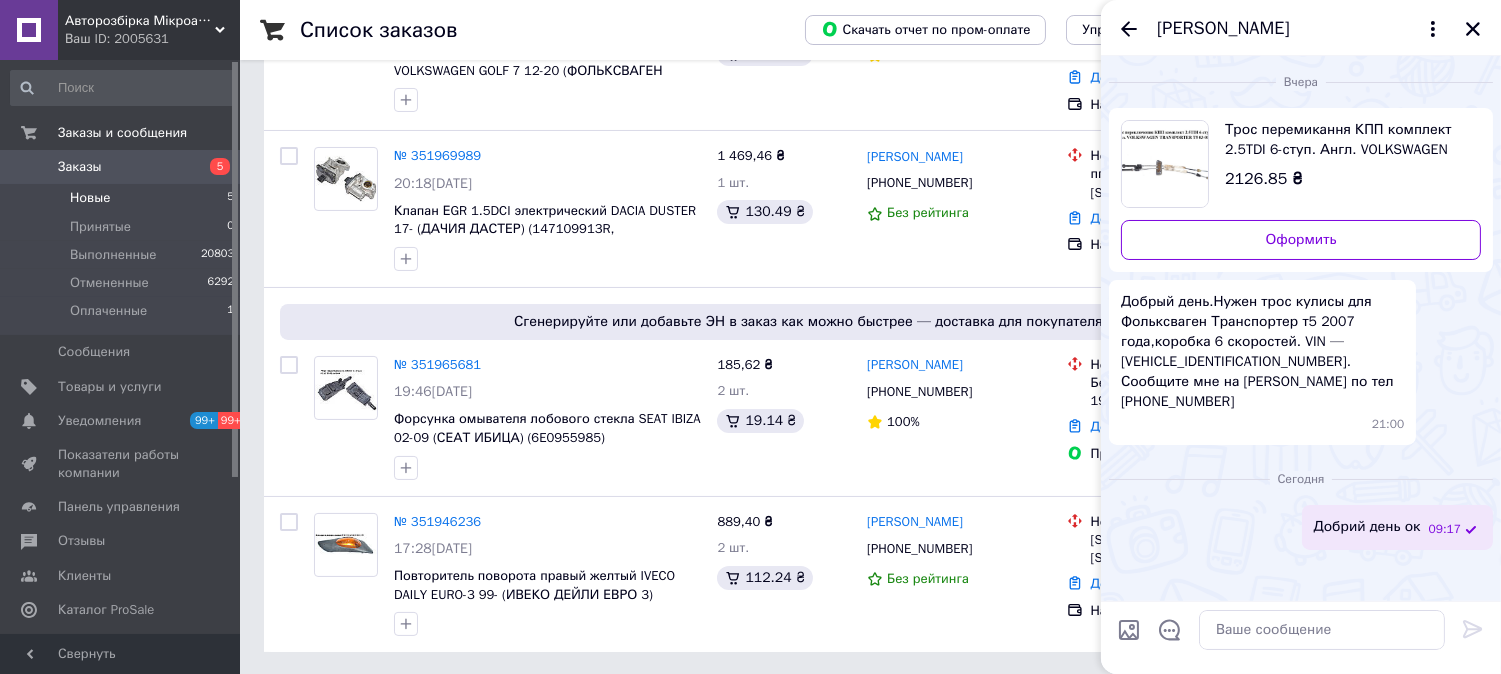 click 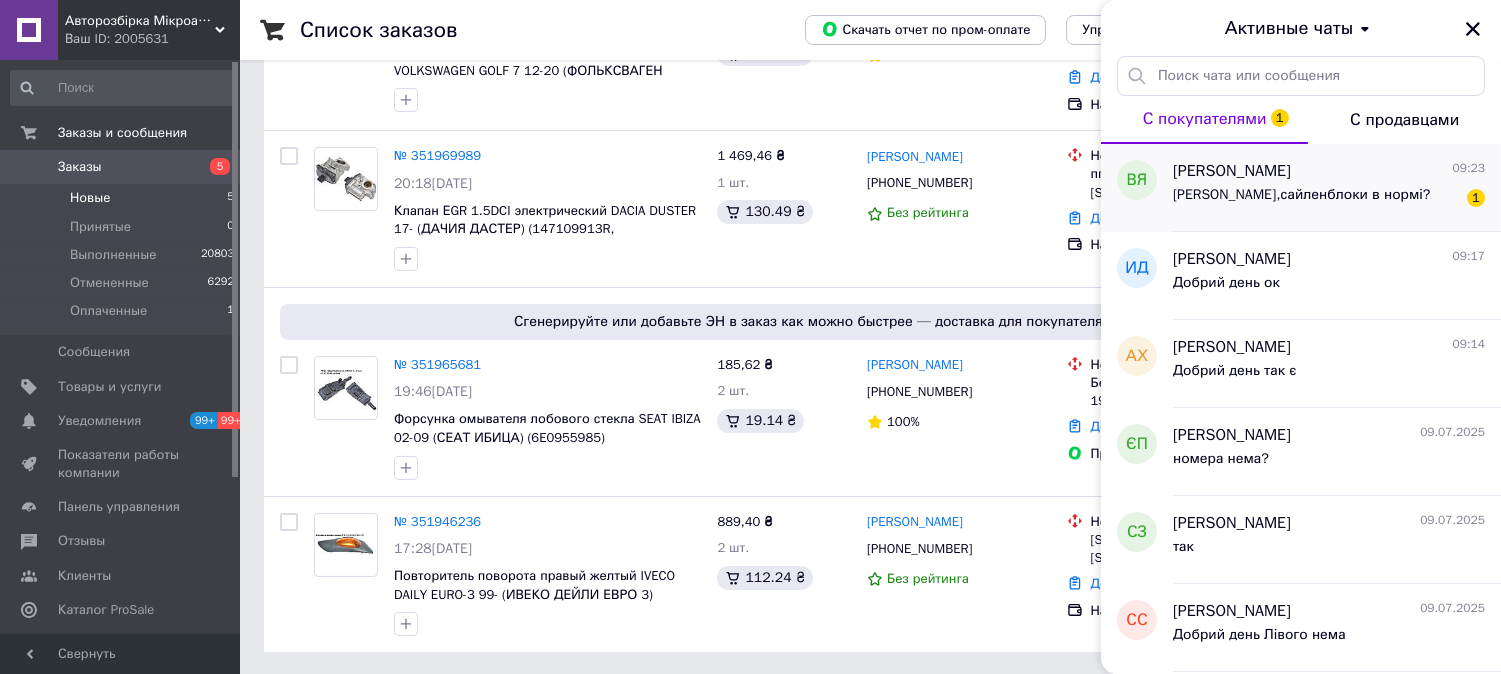 click on "[PERSON_NAME],сайленблоки в нормі?" at bounding box center (1301, 195) 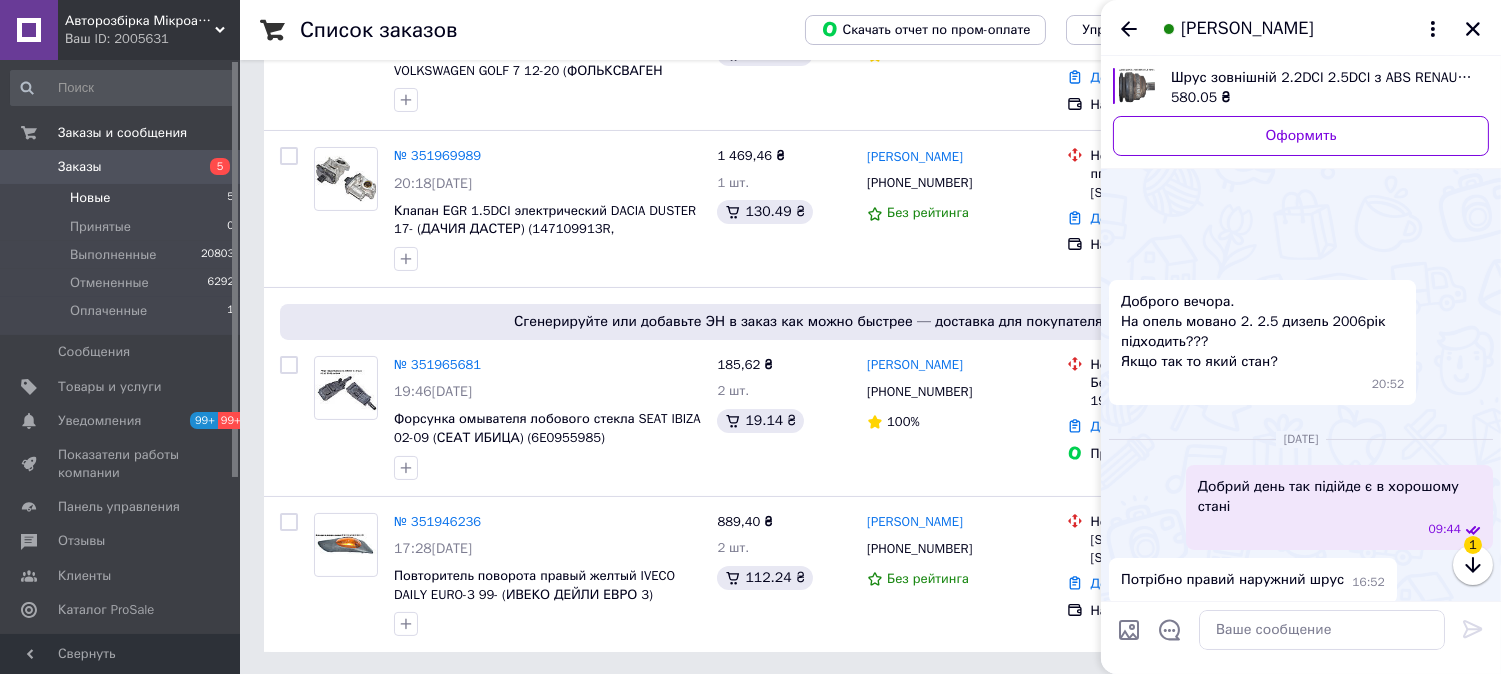 scroll, scrollTop: 1552, scrollLeft: 0, axis: vertical 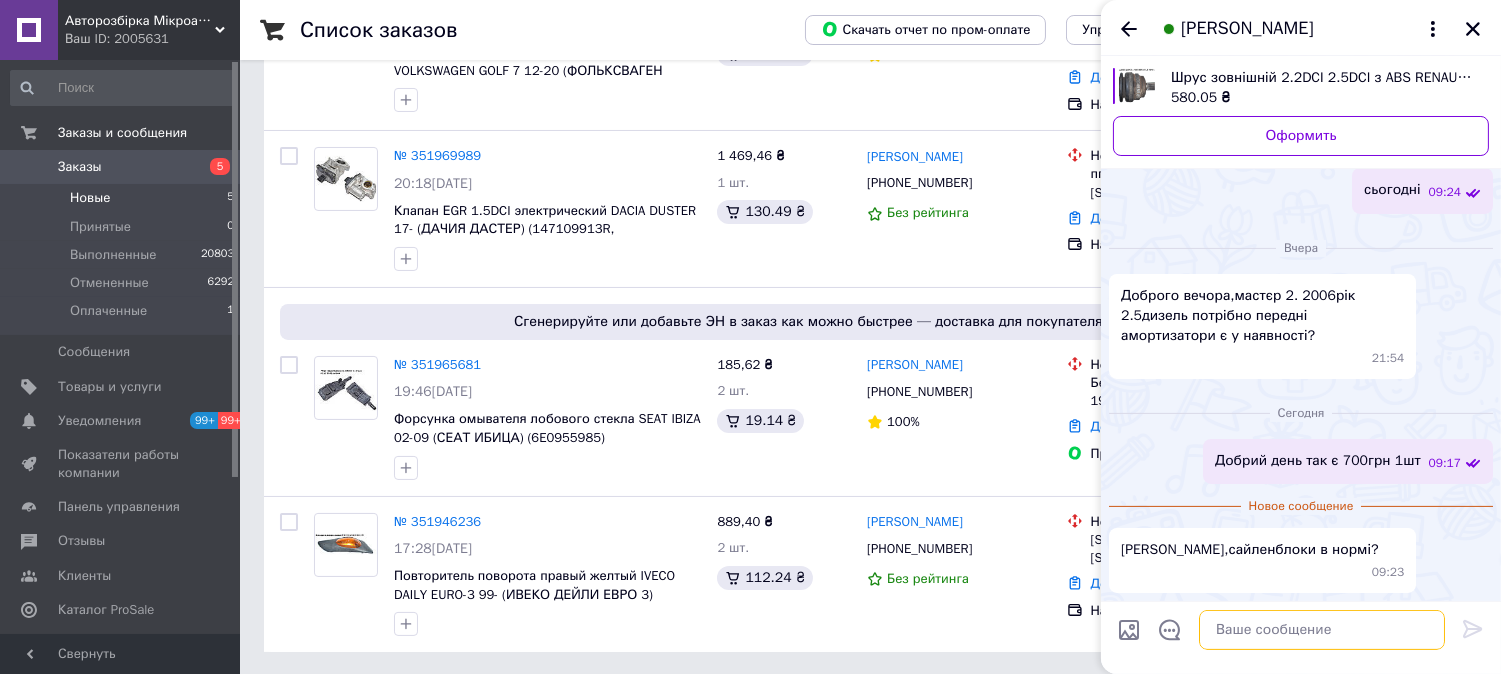 click at bounding box center (1322, 630) 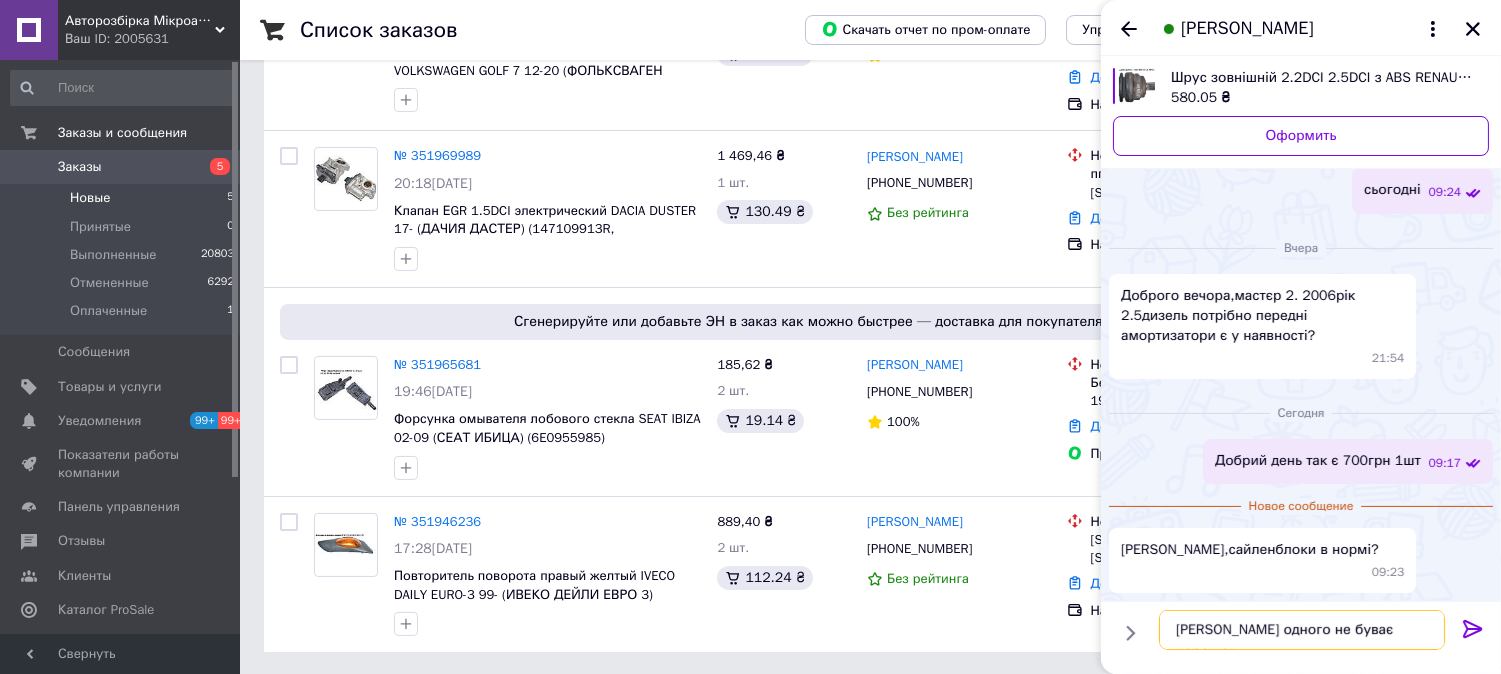 type on "[PERSON_NAME] одного не буває хорошого" 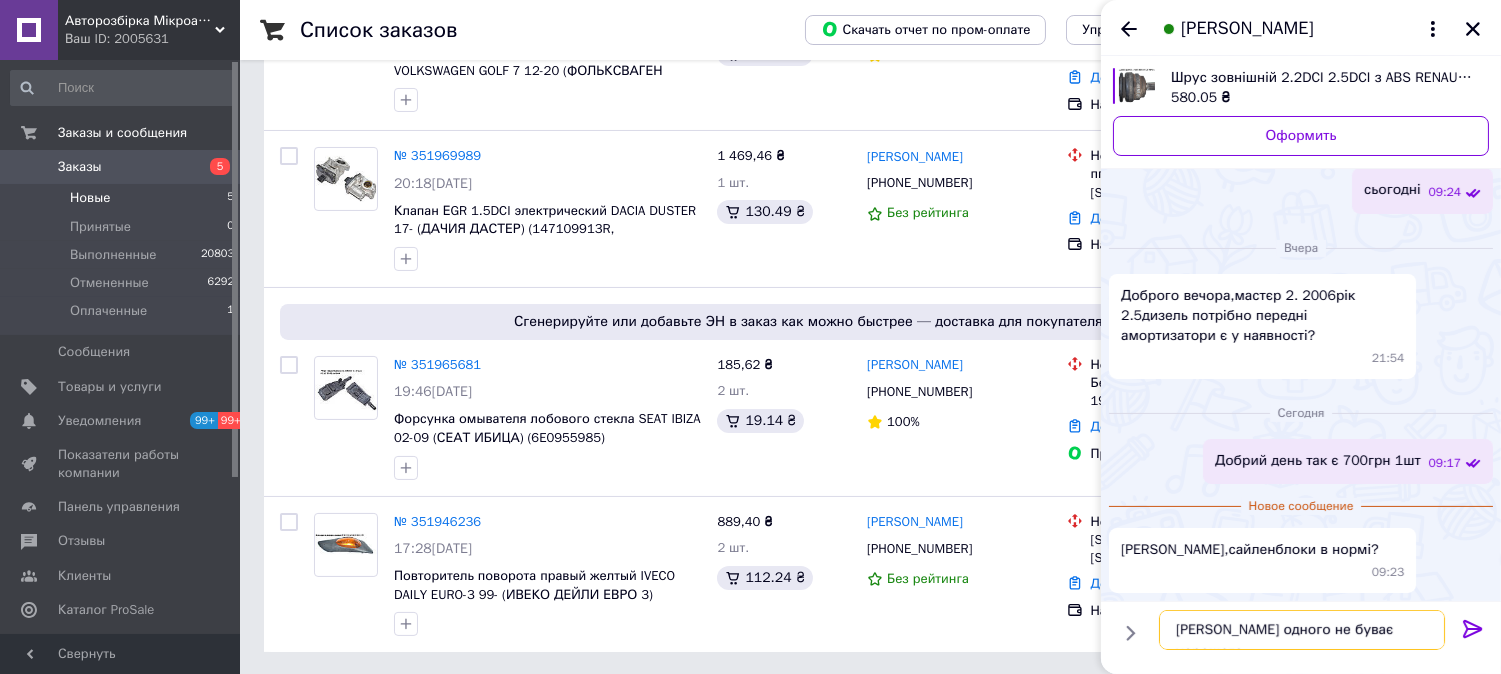 scroll, scrollTop: 13, scrollLeft: 0, axis: vertical 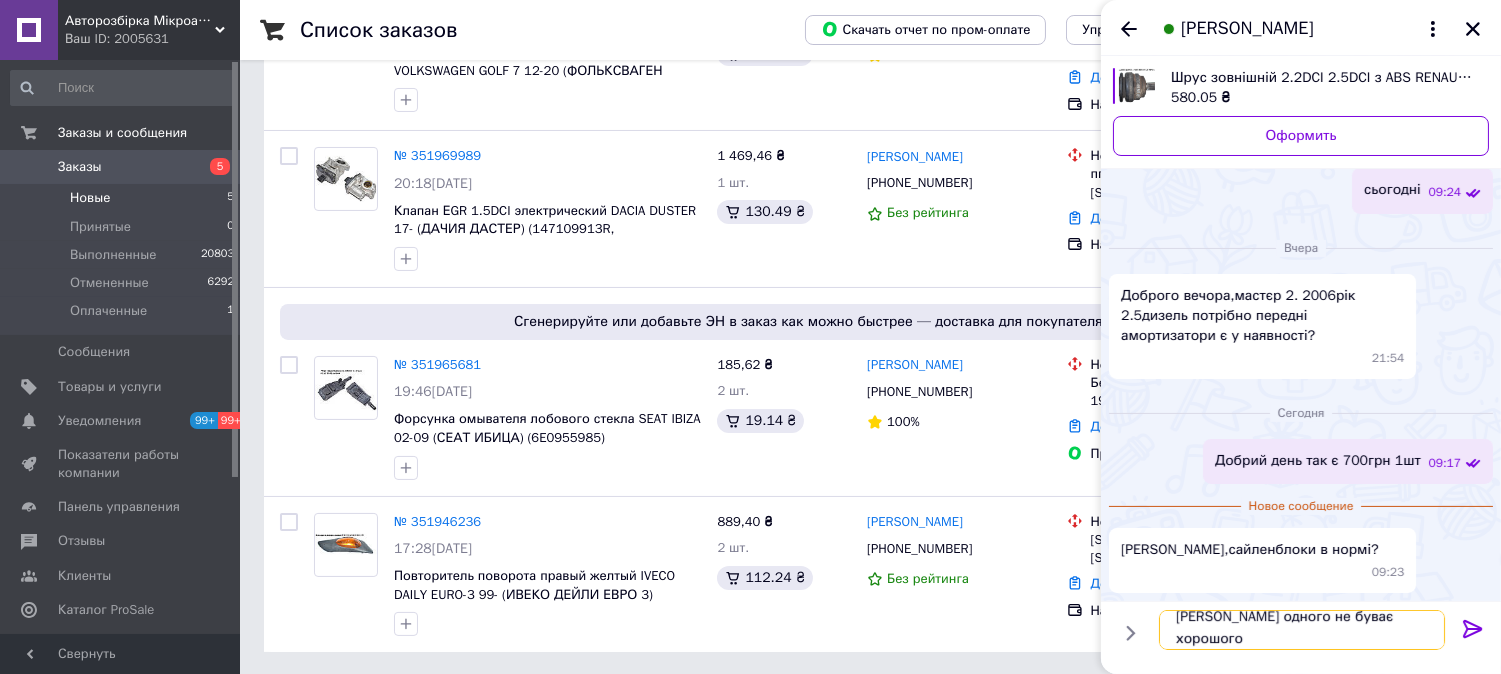 type 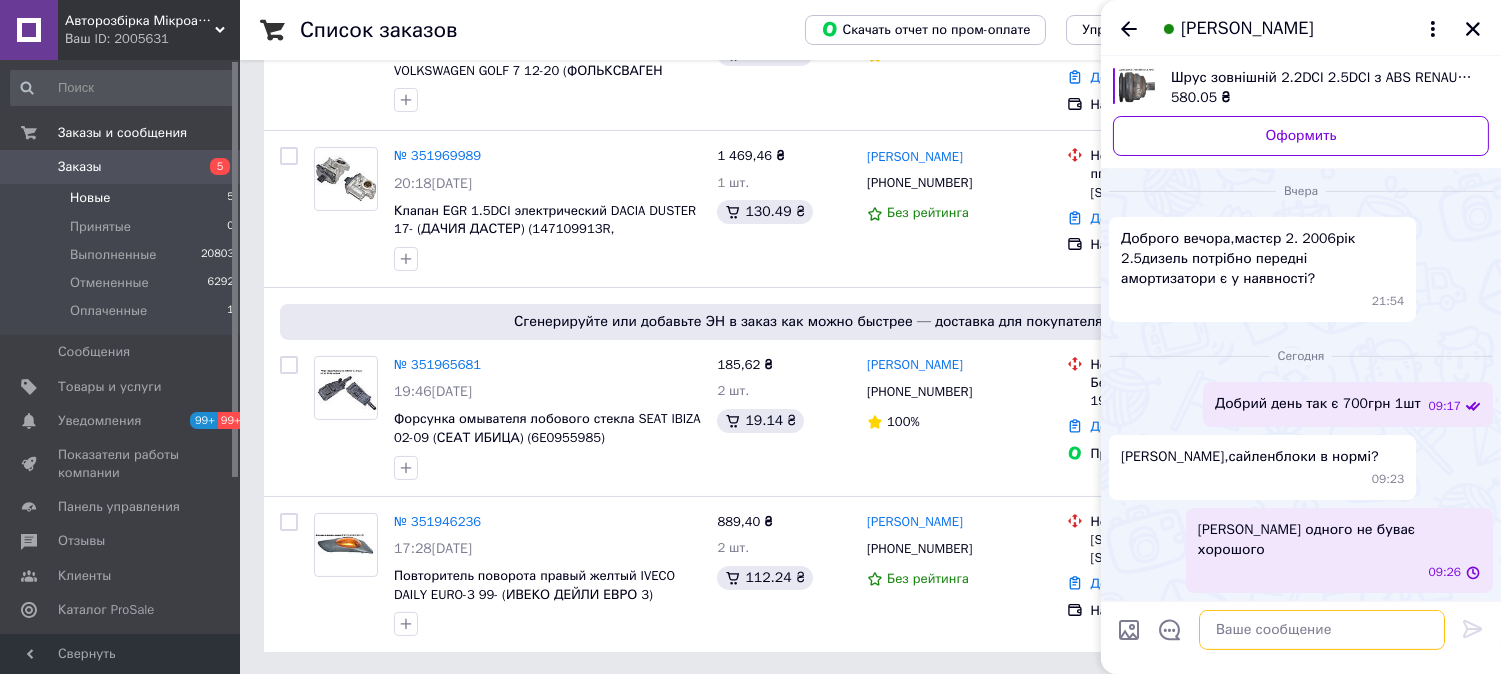 scroll, scrollTop: 0, scrollLeft: 0, axis: both 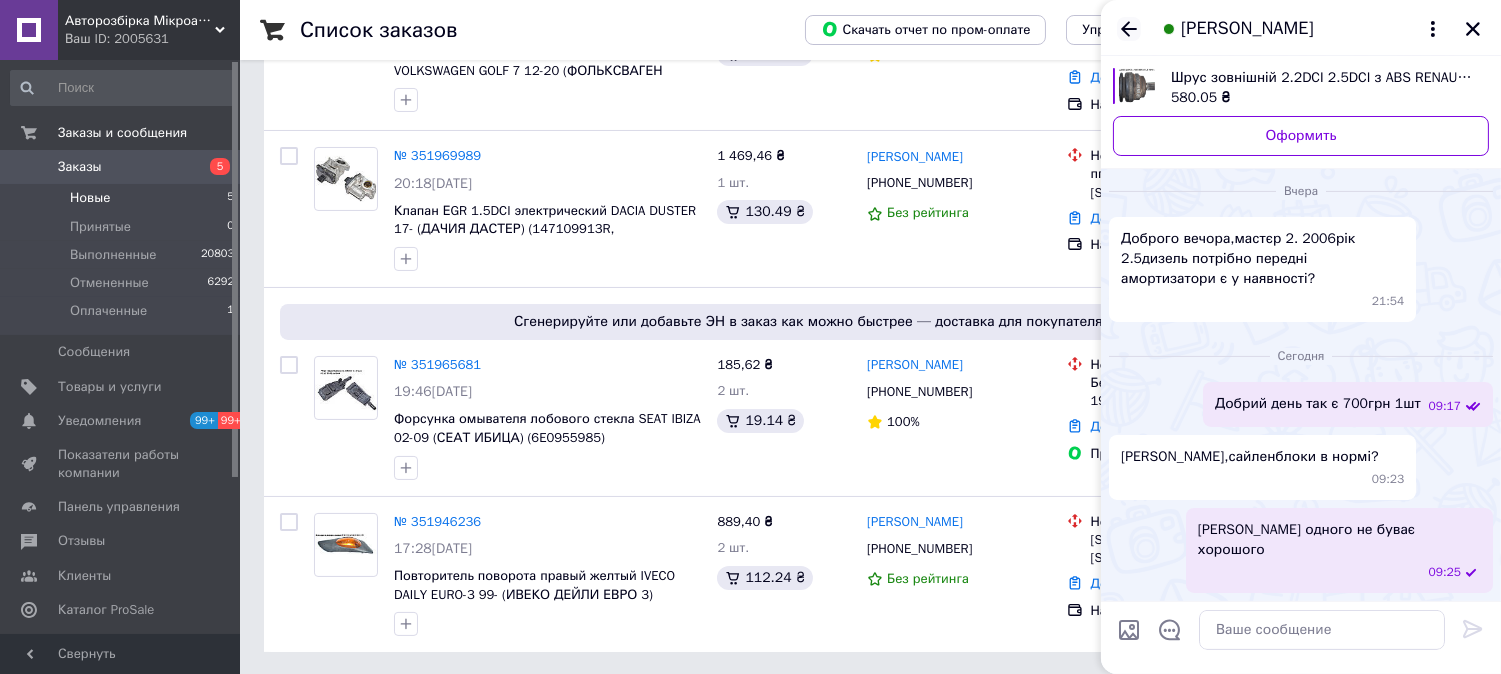 click 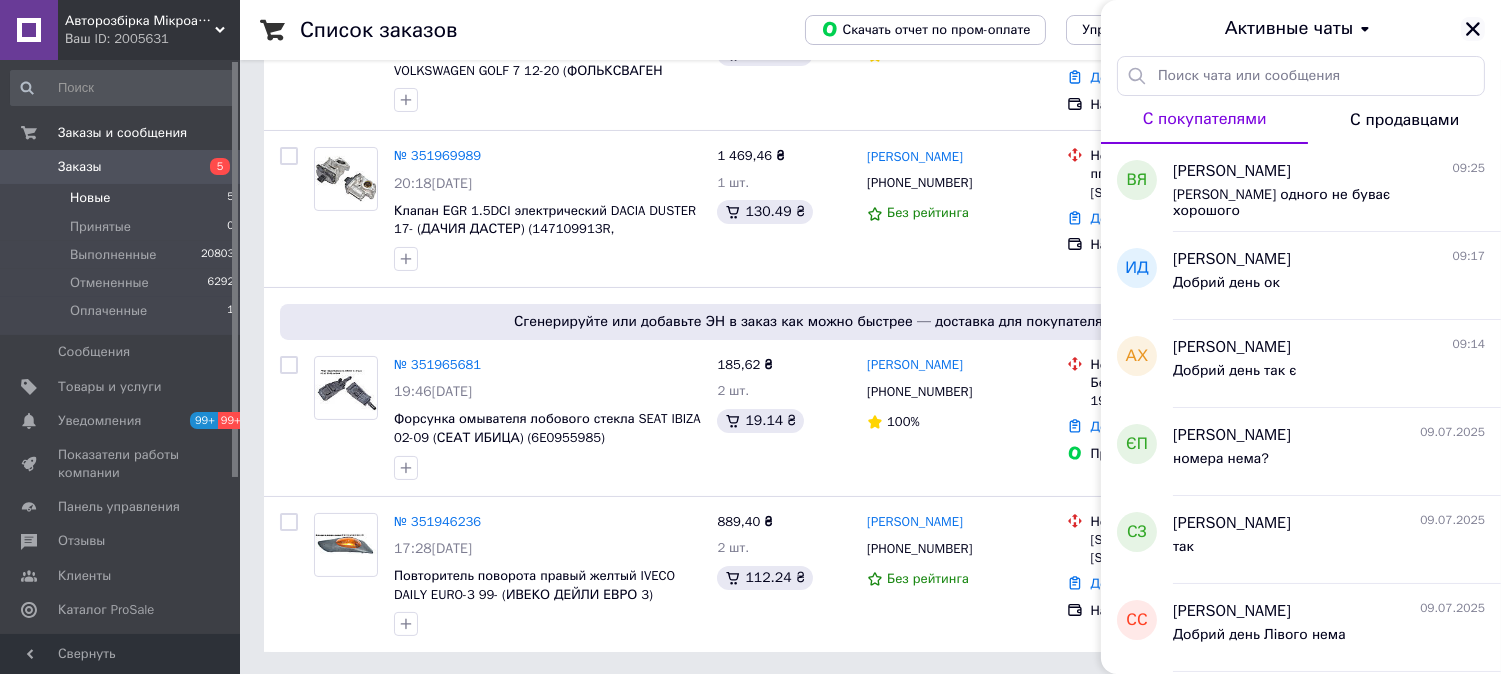 click 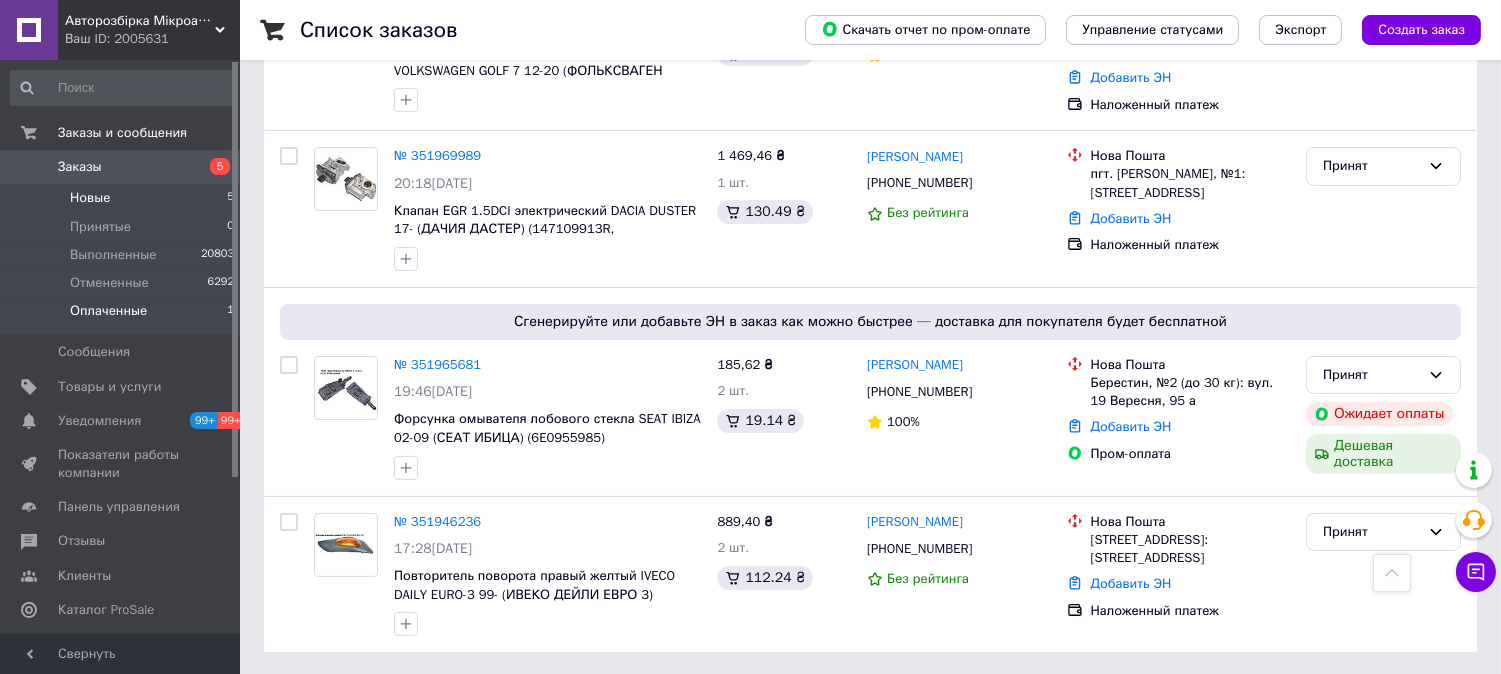 click on "Оплаченные" at bounding box center [108, 311] 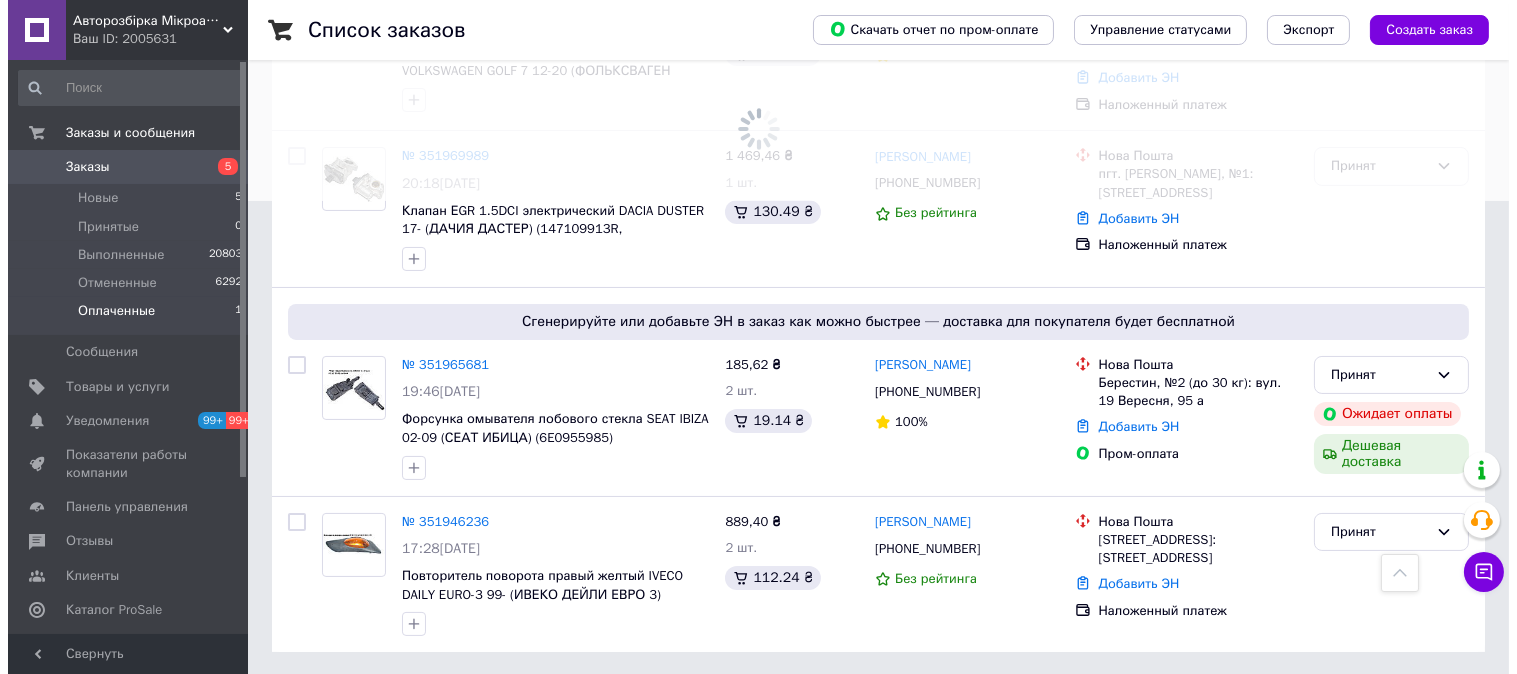 scroll, scrollTop: 0, scrollLeft: 0, axis: both 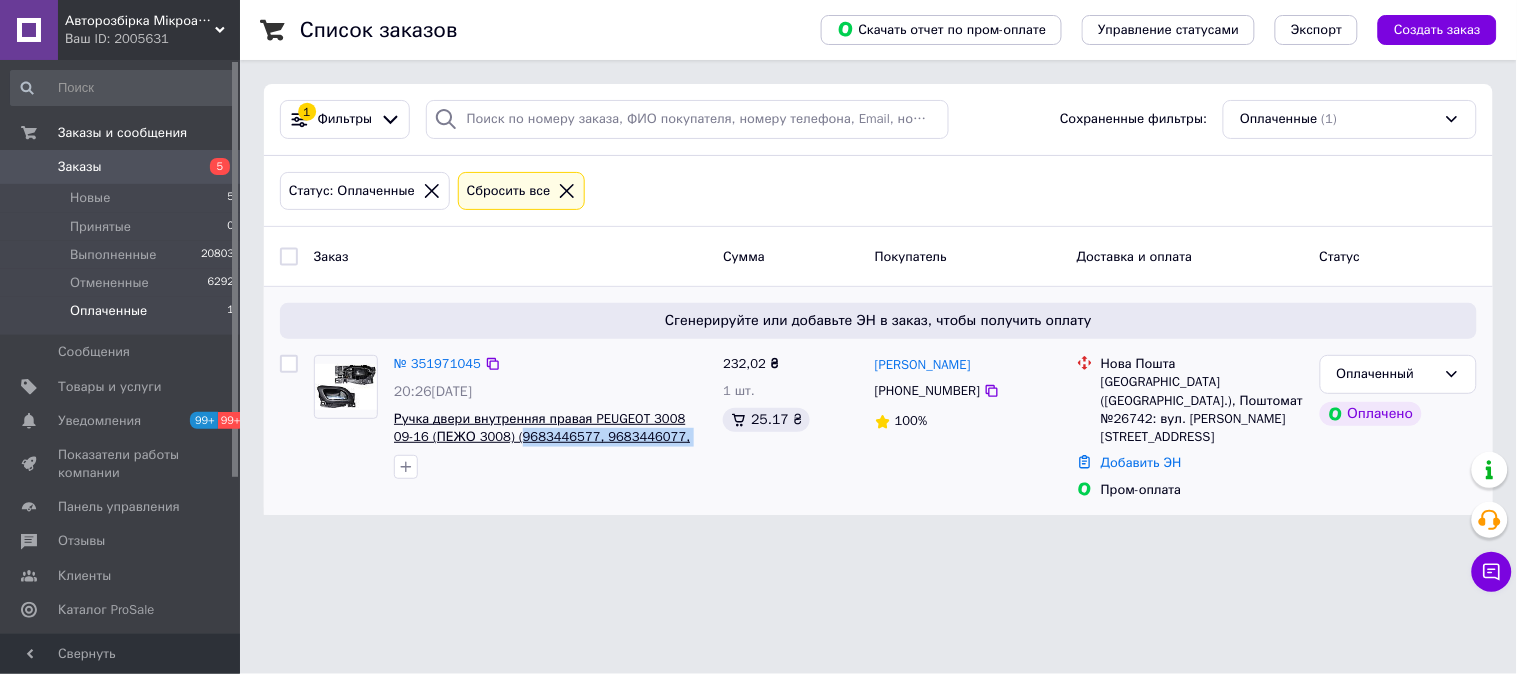drag, startPoint x: 697, startPoint y: 440, endPoint x: 497, endPoint y: 443, distance: 200.02249 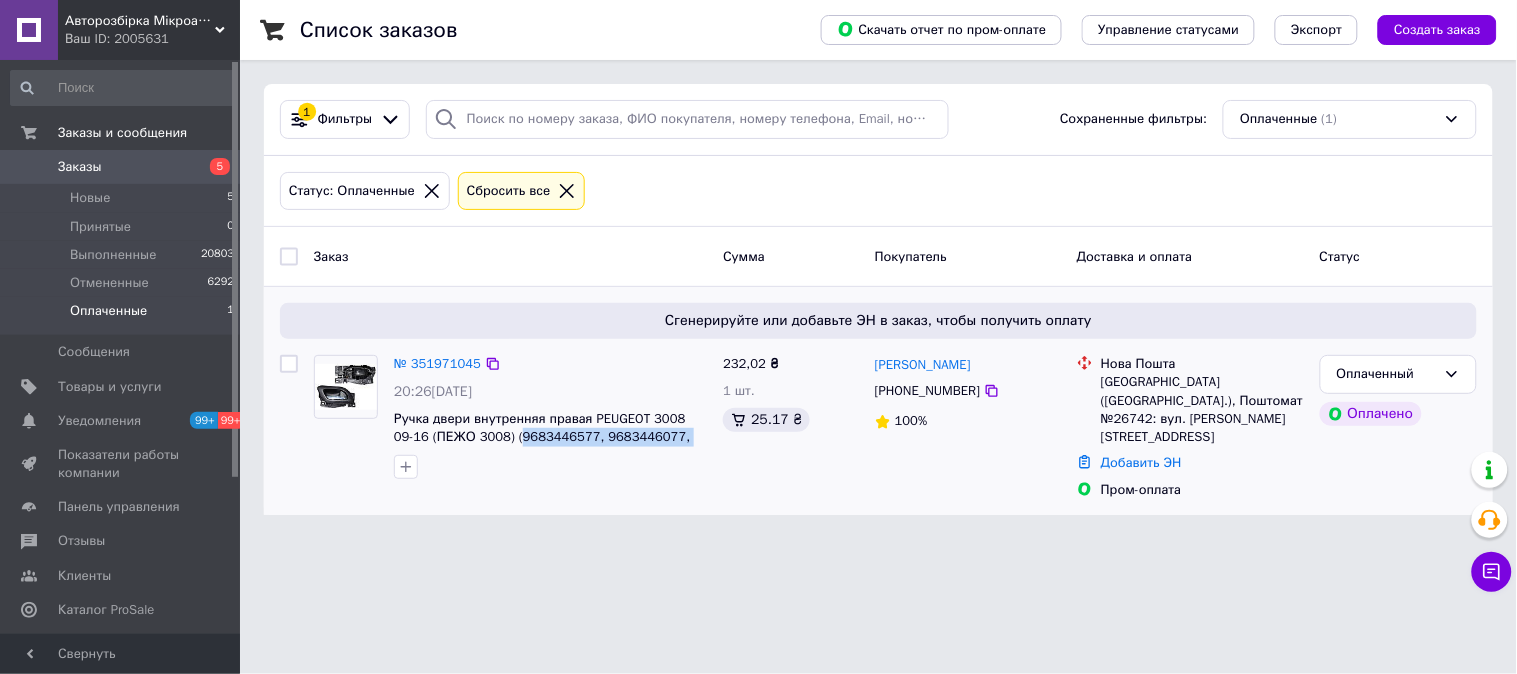 copy on "9683446577, 9683446077, 9144F9)" 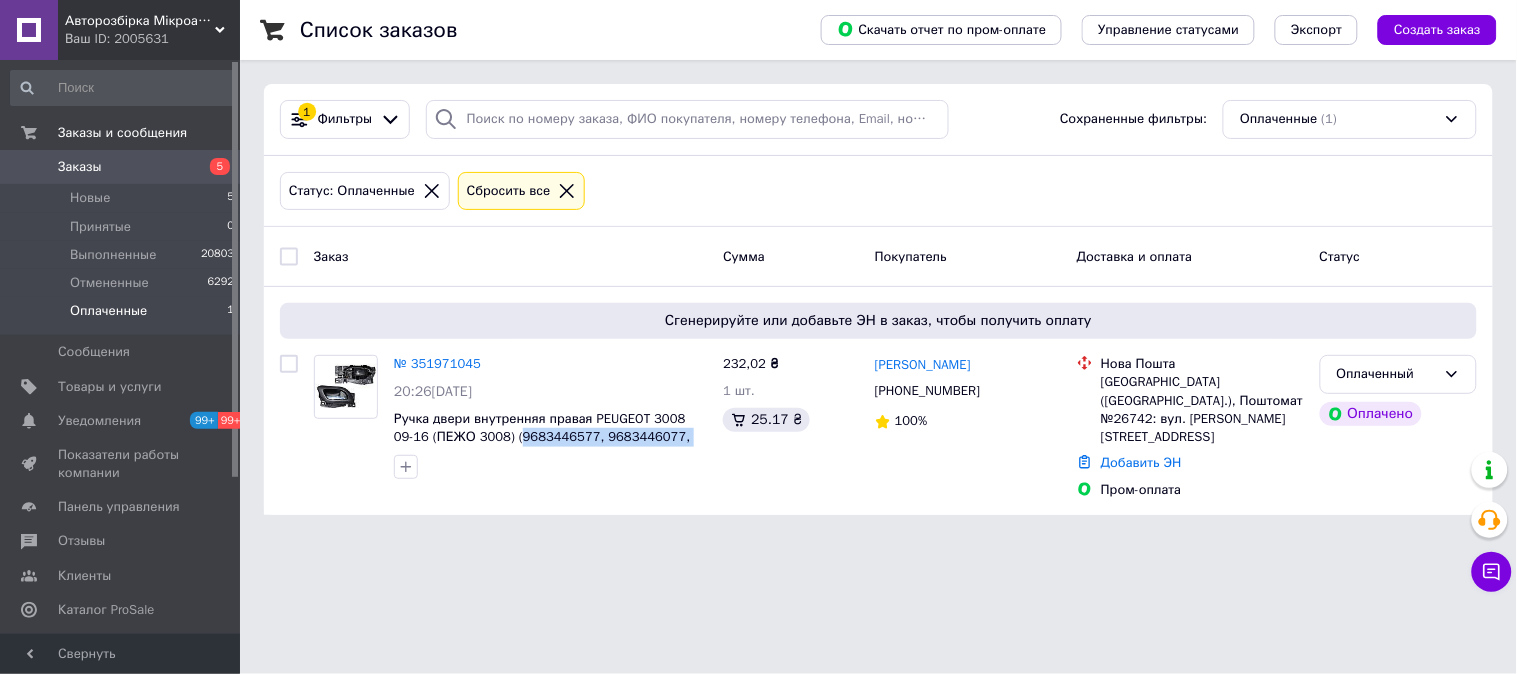 copy on "9683446577, 9683446077, 9144F9)" 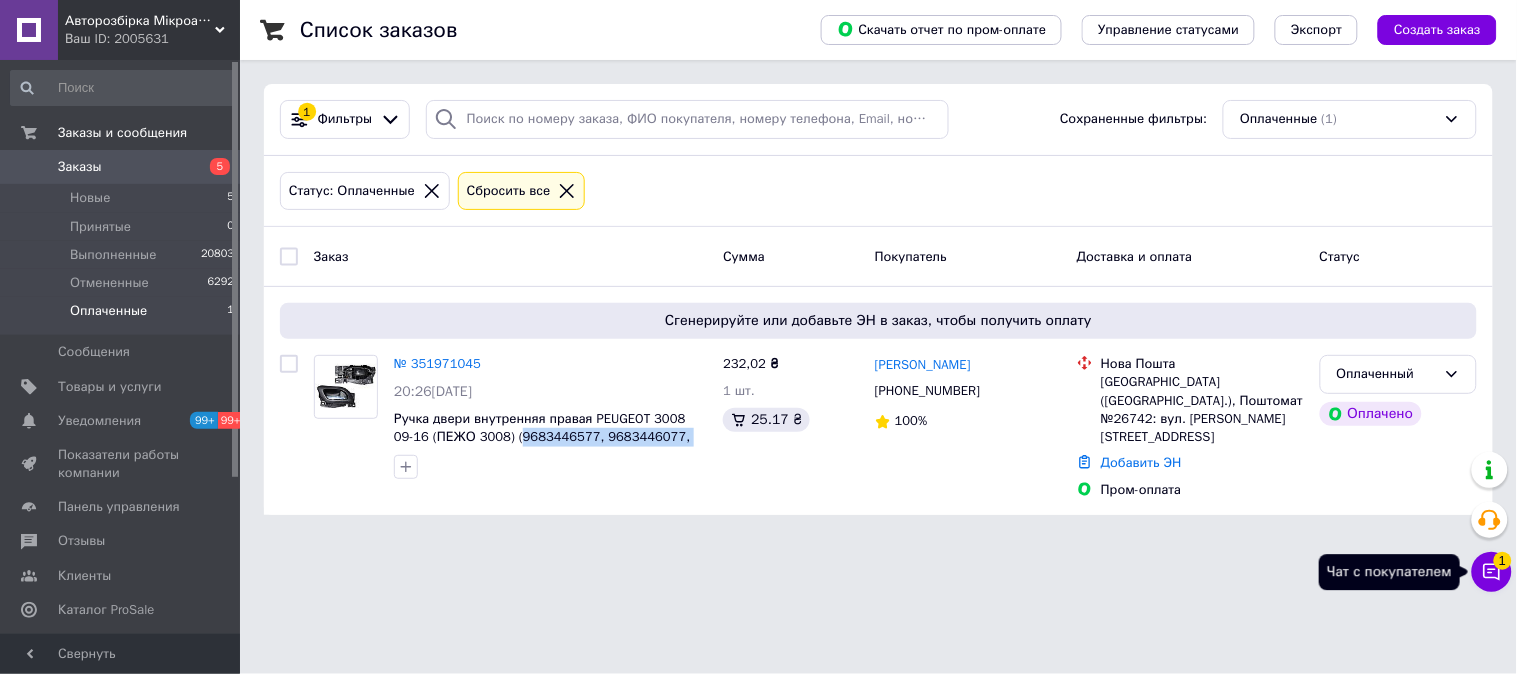click 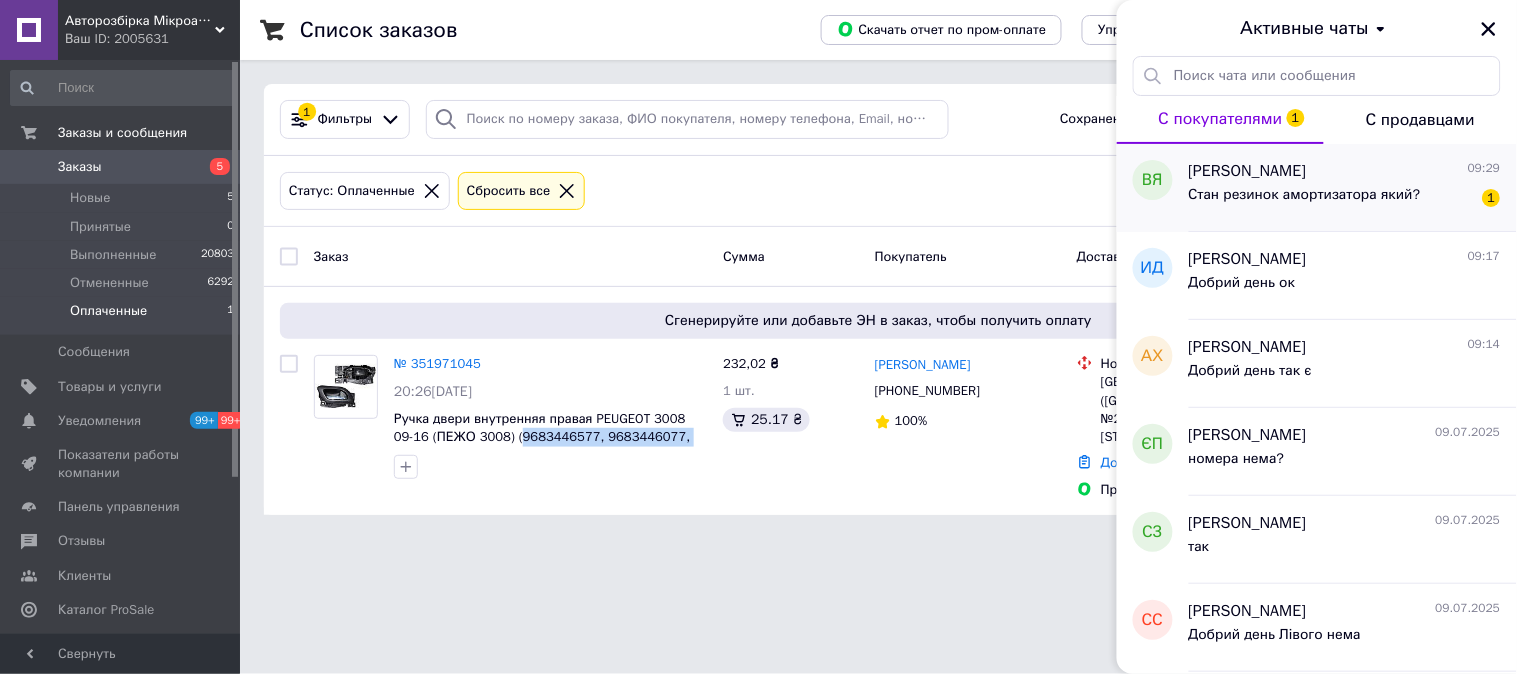 click on "Стан резинок амортизатора який?" at bounding box center (1305, 195) 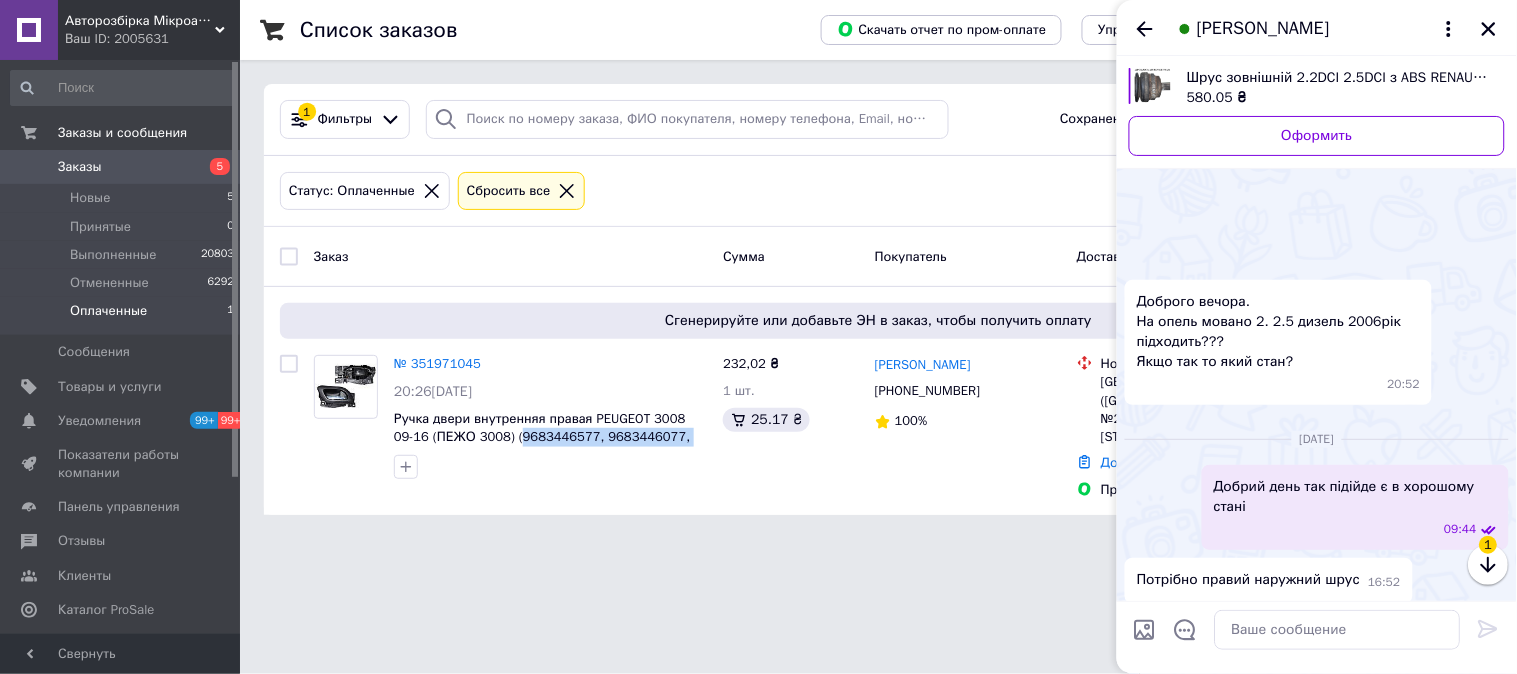 scroll, scrollTop: 1678, scrollLeft: 0, axis: vertical 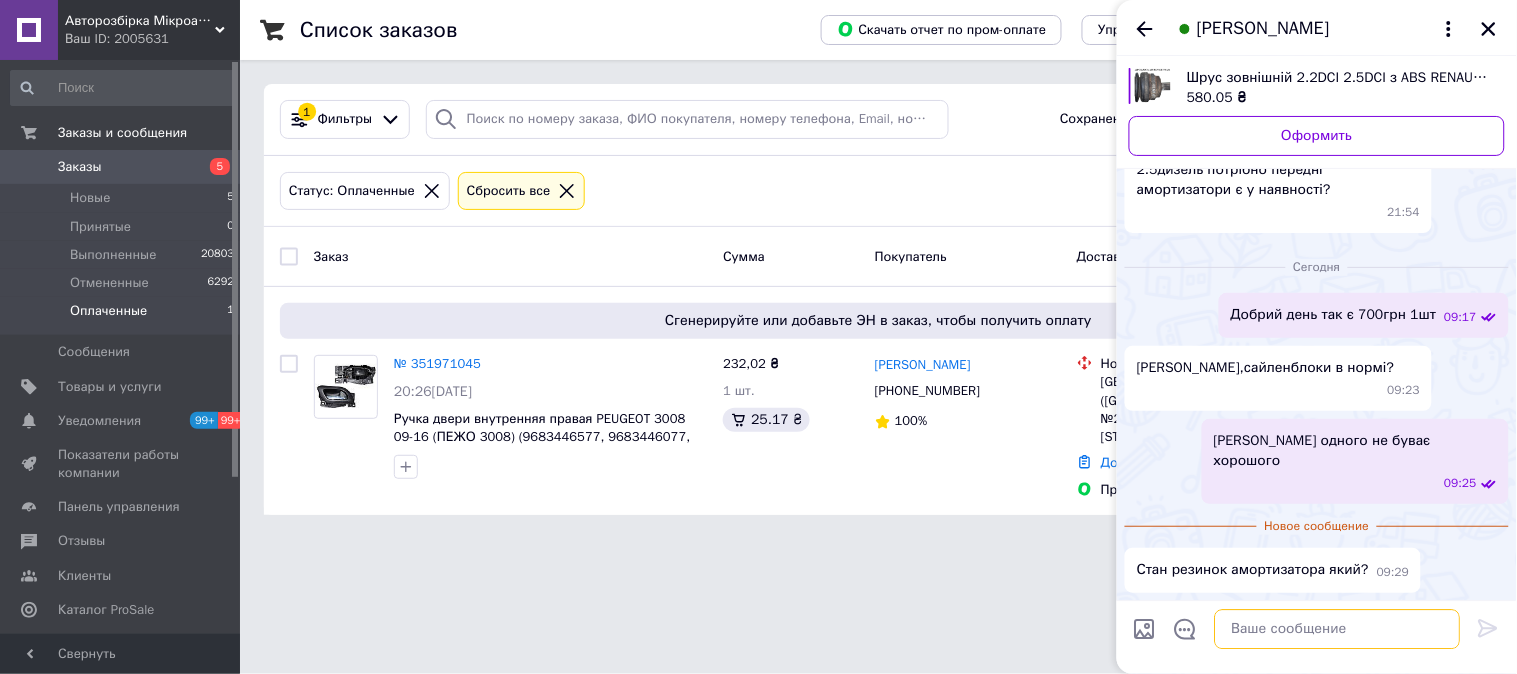 click at bounding box center [1338, 630] 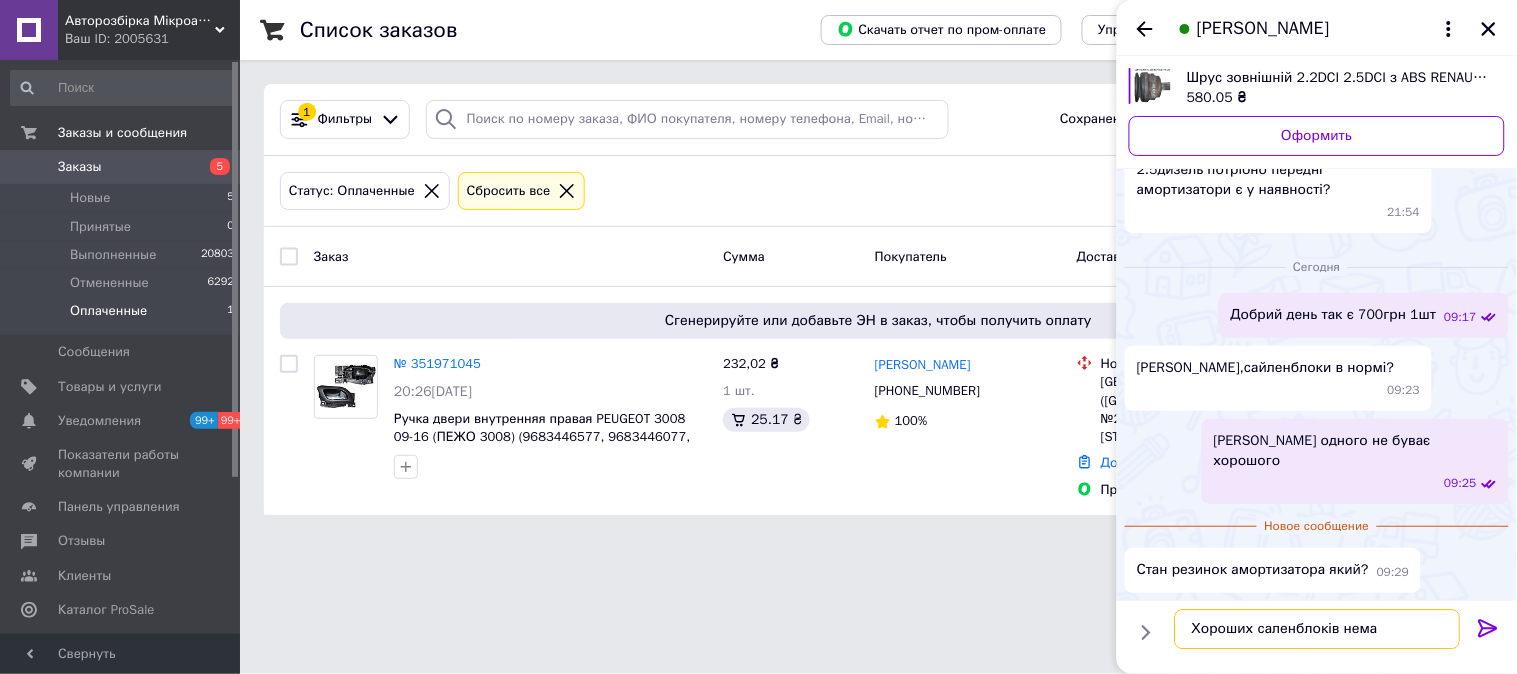 type on "Хороших саленблоків нема" 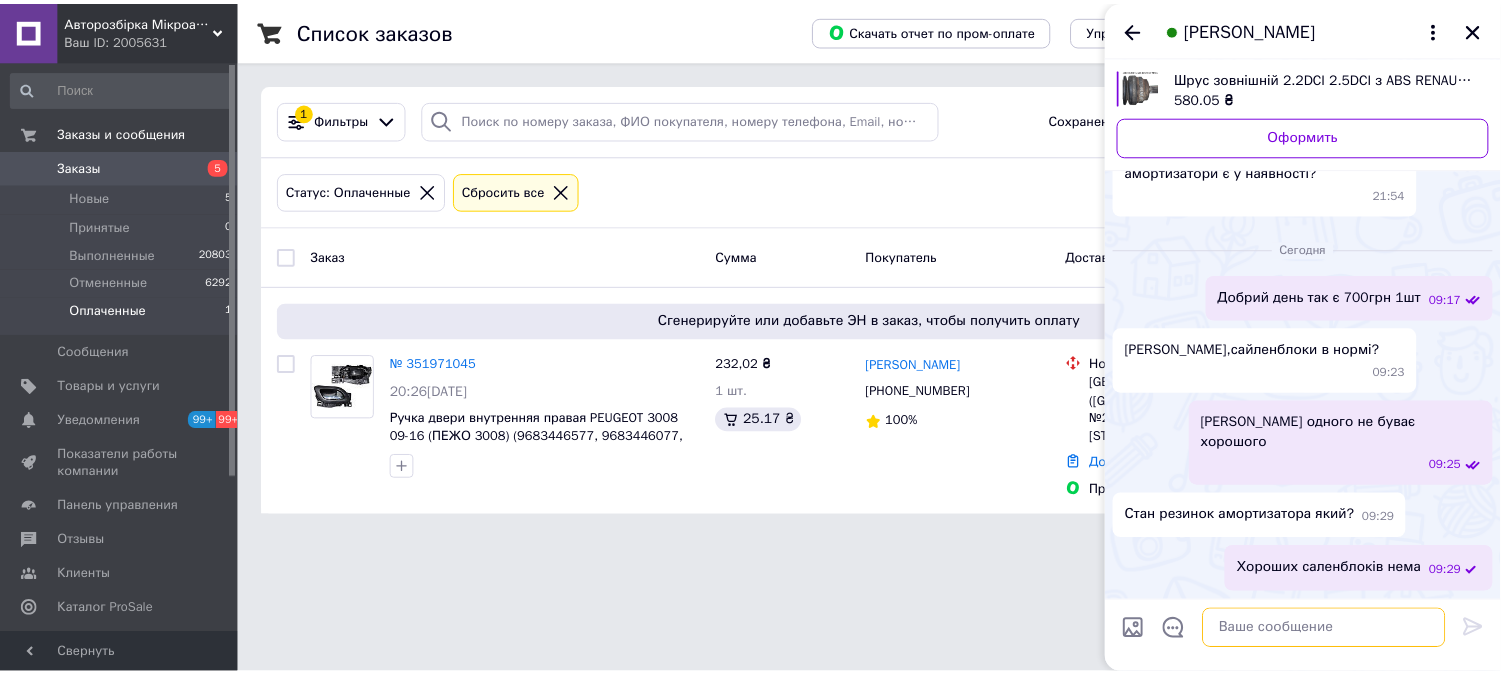 scroll, scrollTop: 1645, scrollLeft: 0, axis: vertical 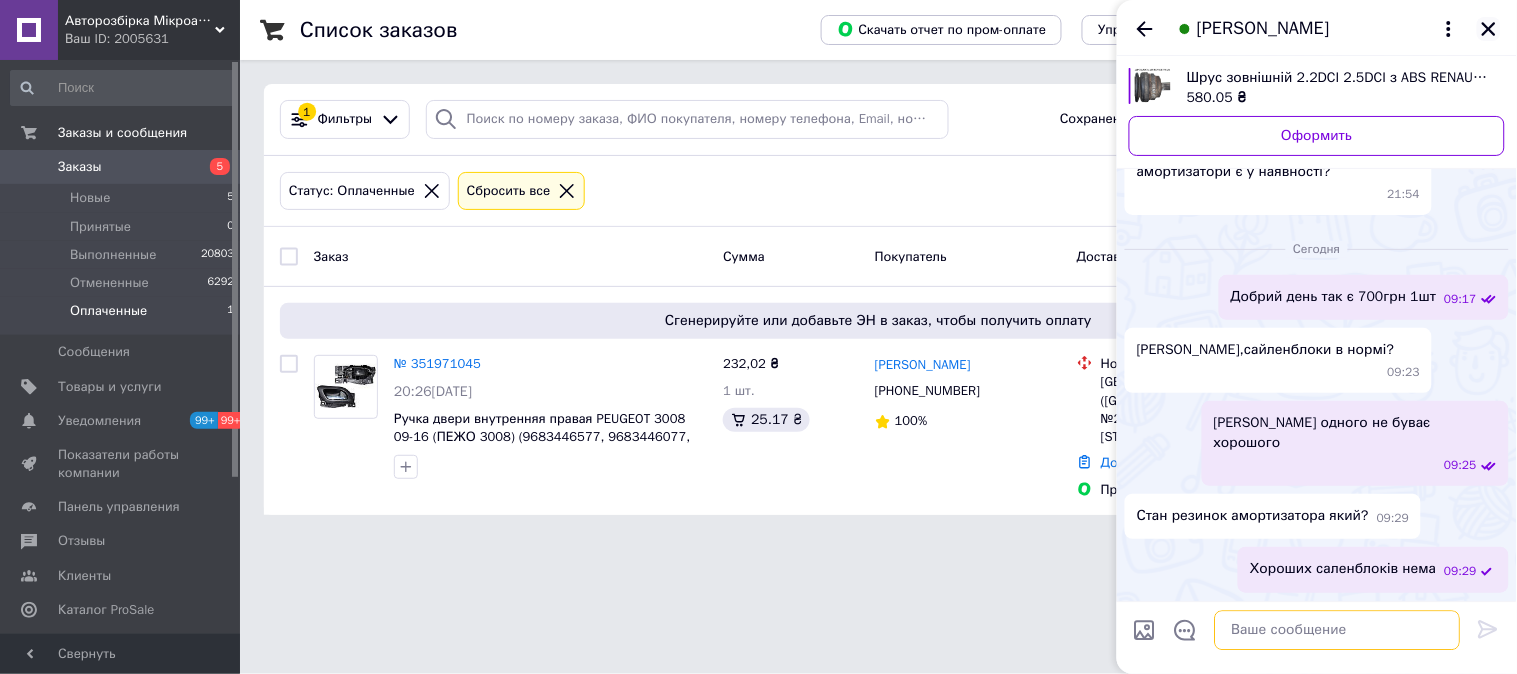 type 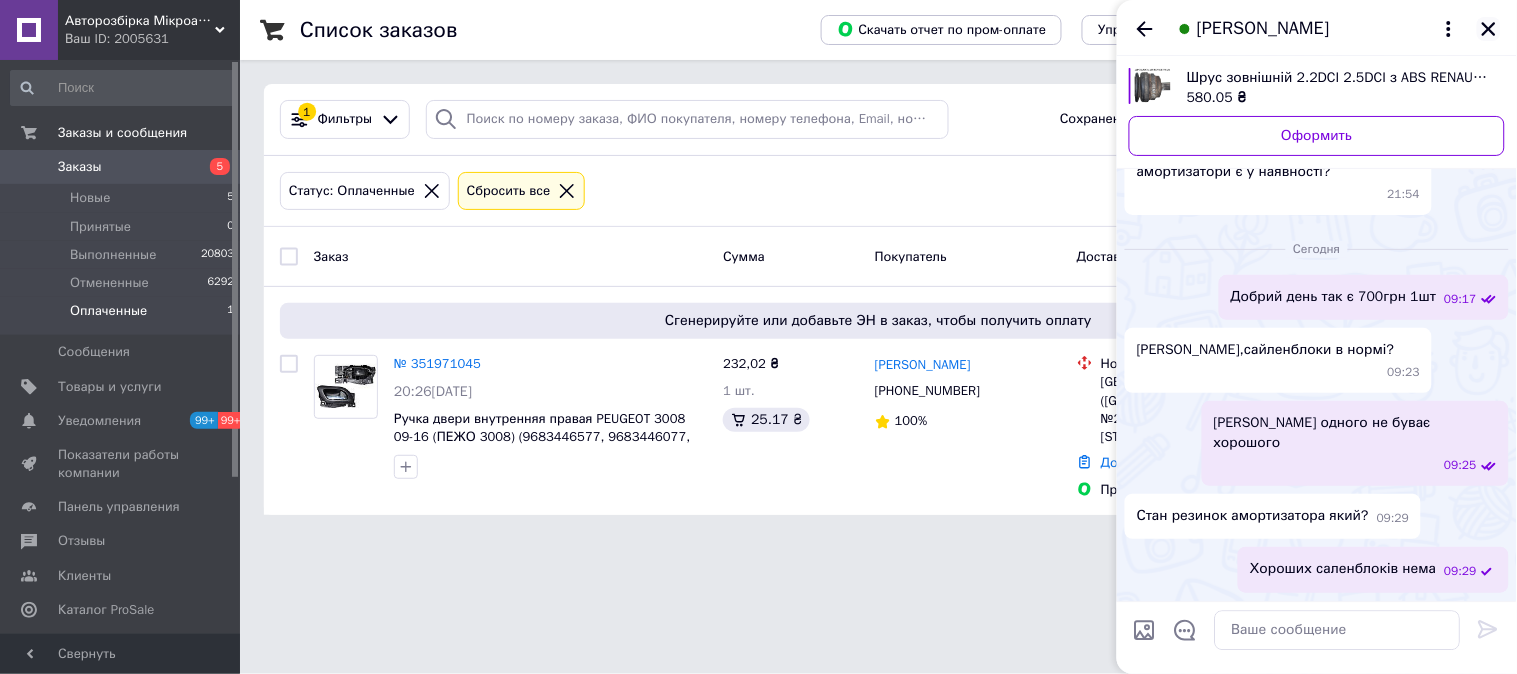 click 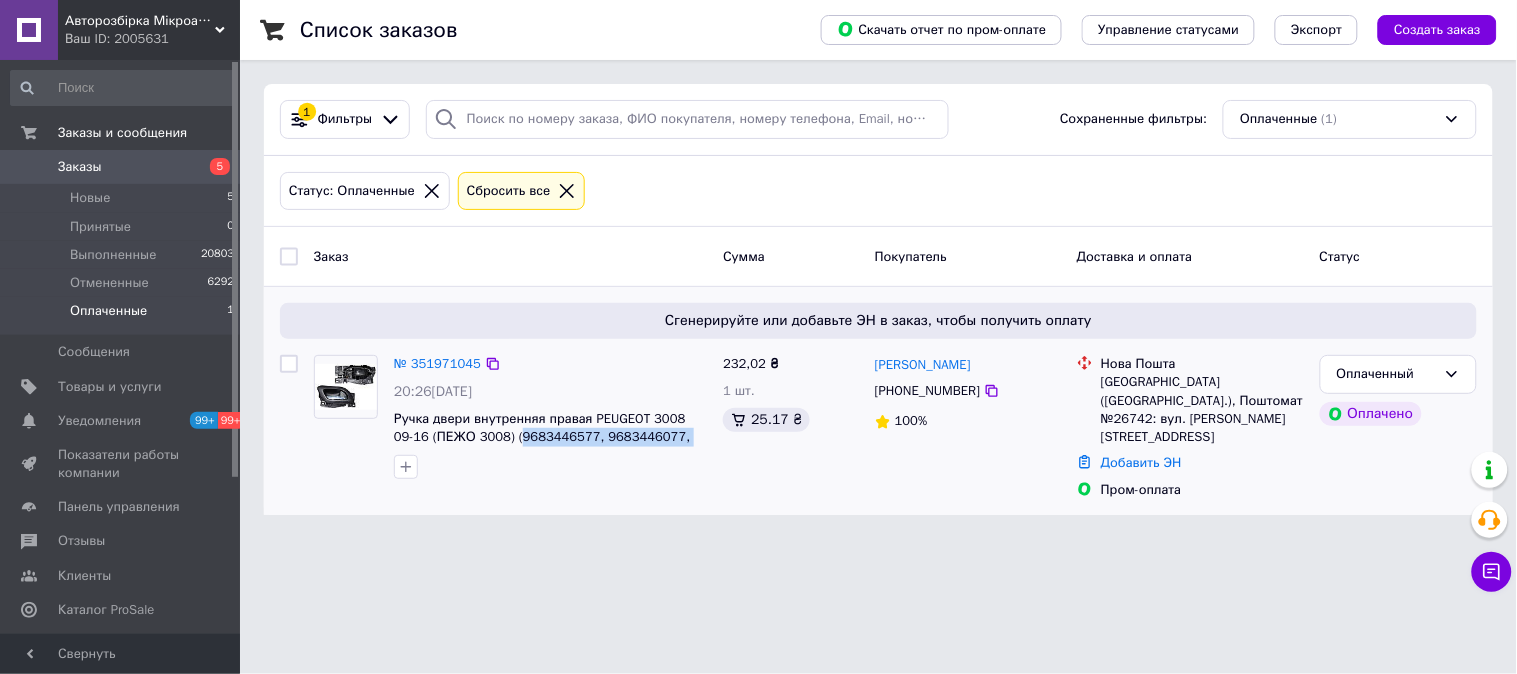 drag, startPoint x: 713, startPoint y: 446, endPoint x: 563, endPoint y: 446, distance: 150 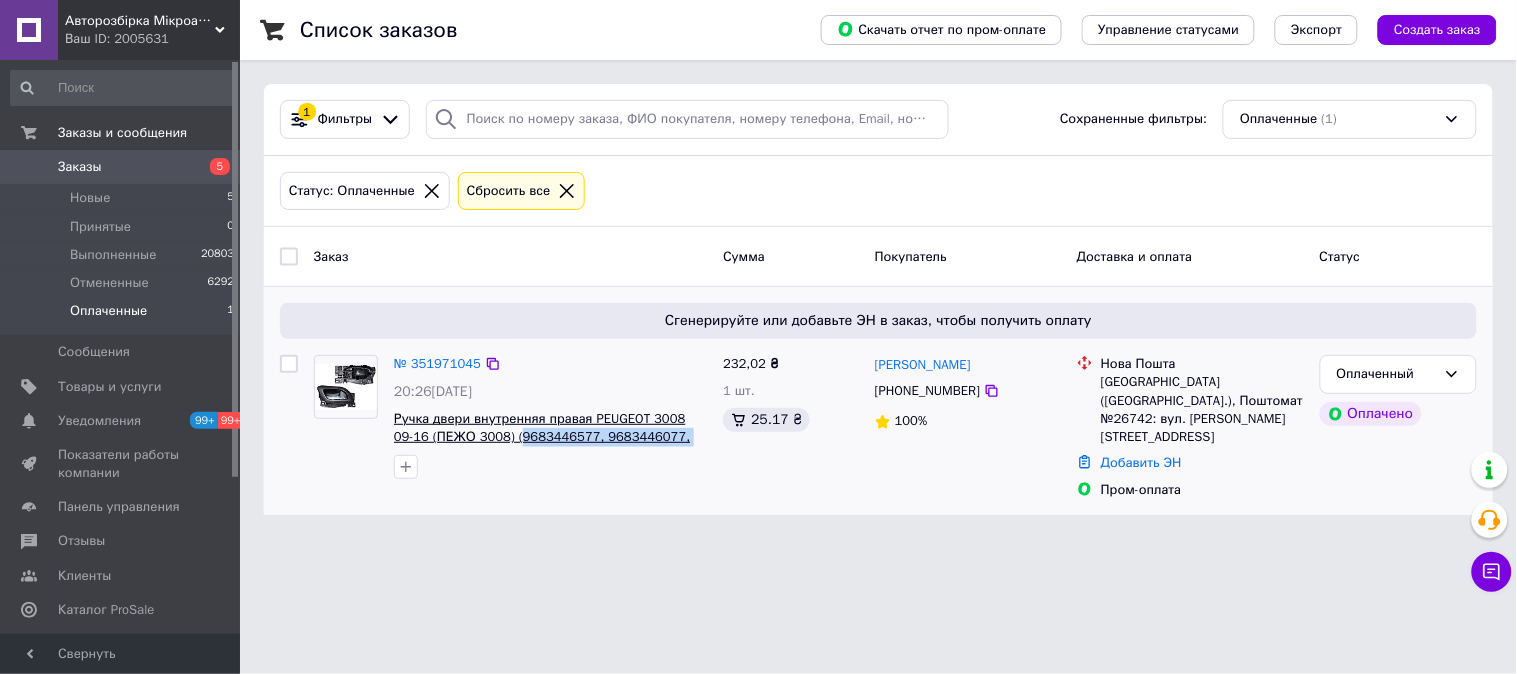 copy on "9683446577, 9683446077, 9144F9)" 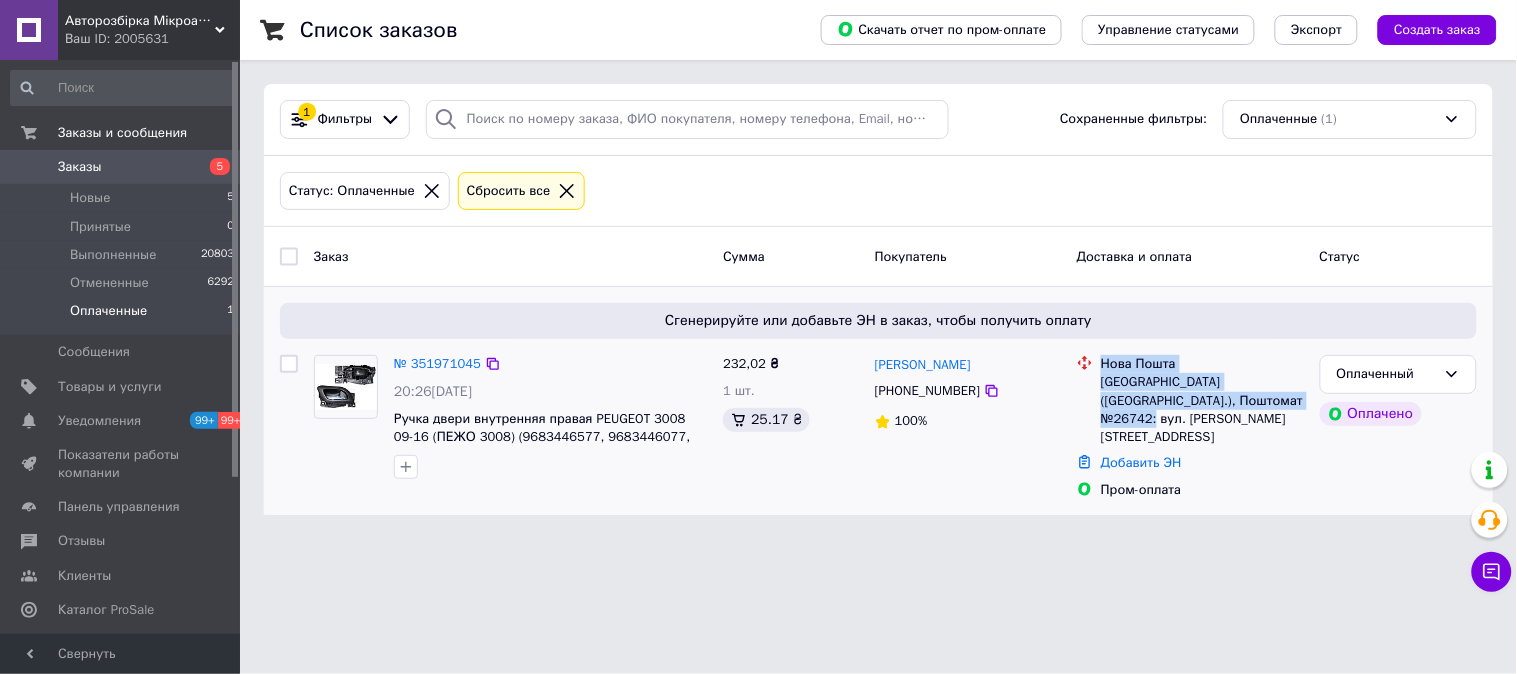 drag, startPoint x: 1261, startPoint y: 402, endPoint x: 1092, endPoint y: 365, distance: 173.00288 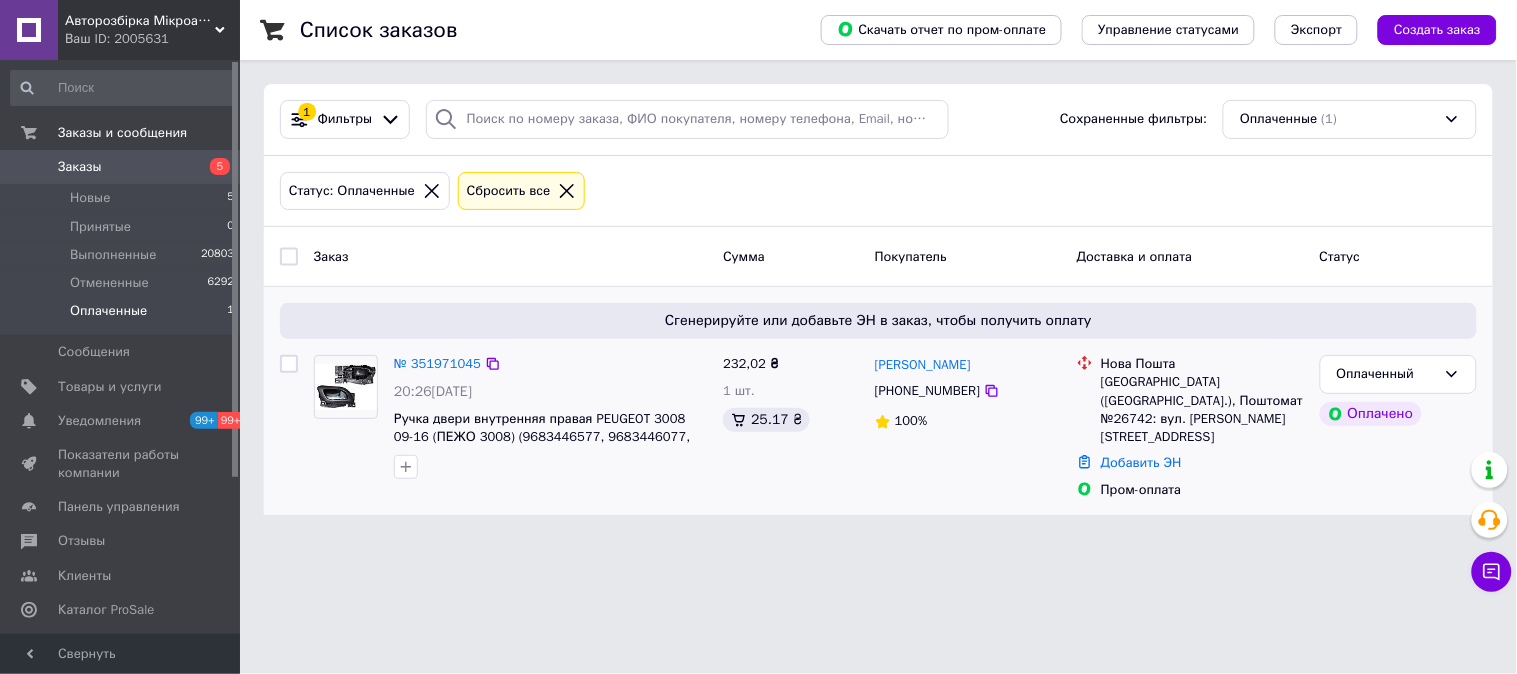 drag, startPoint x: 982, startPoint y: 394, endPoint x: 911, endPoint y: 486, distance: 116.21101 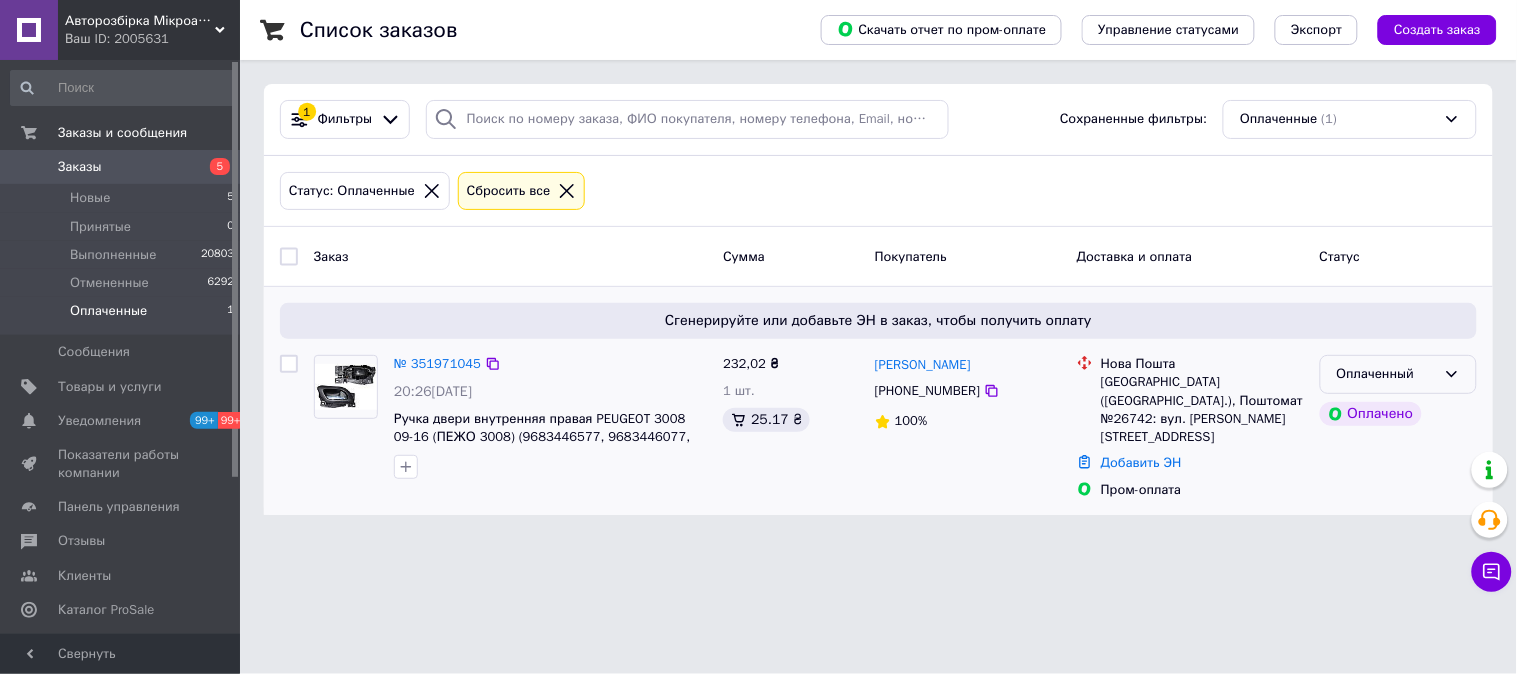 click on "Оплаченный" at bounding box center [1386, 374] 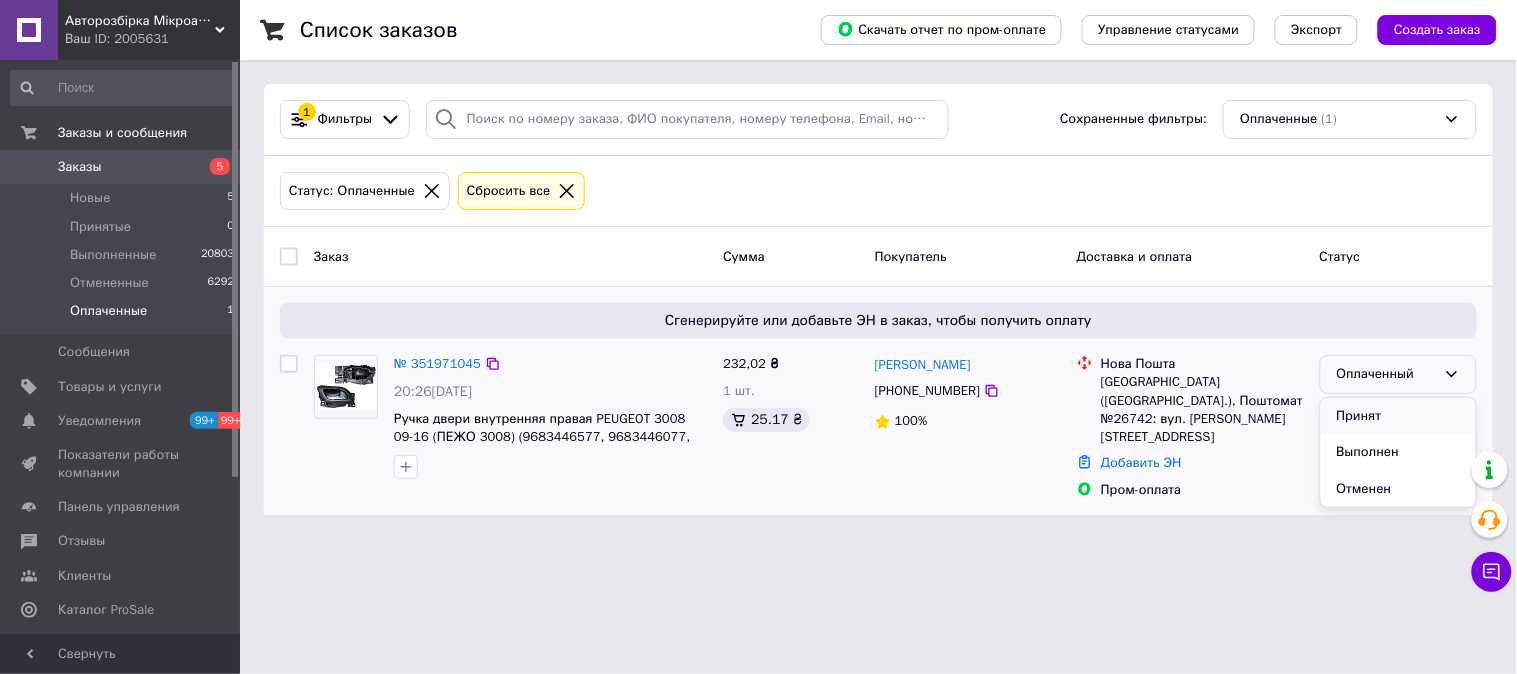 click on "Принят" at bounding box center (1398, 416) 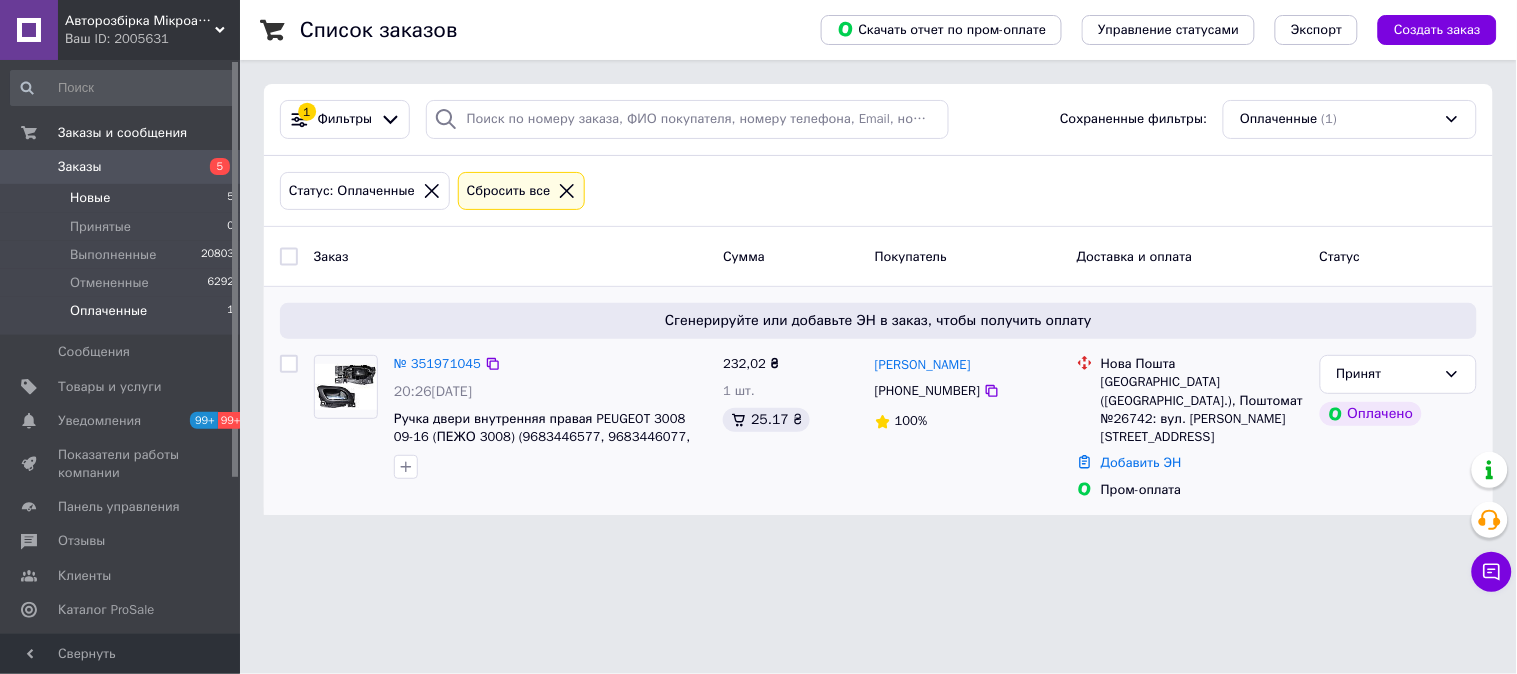 click on "Новые" at bounding box center [90, 198] 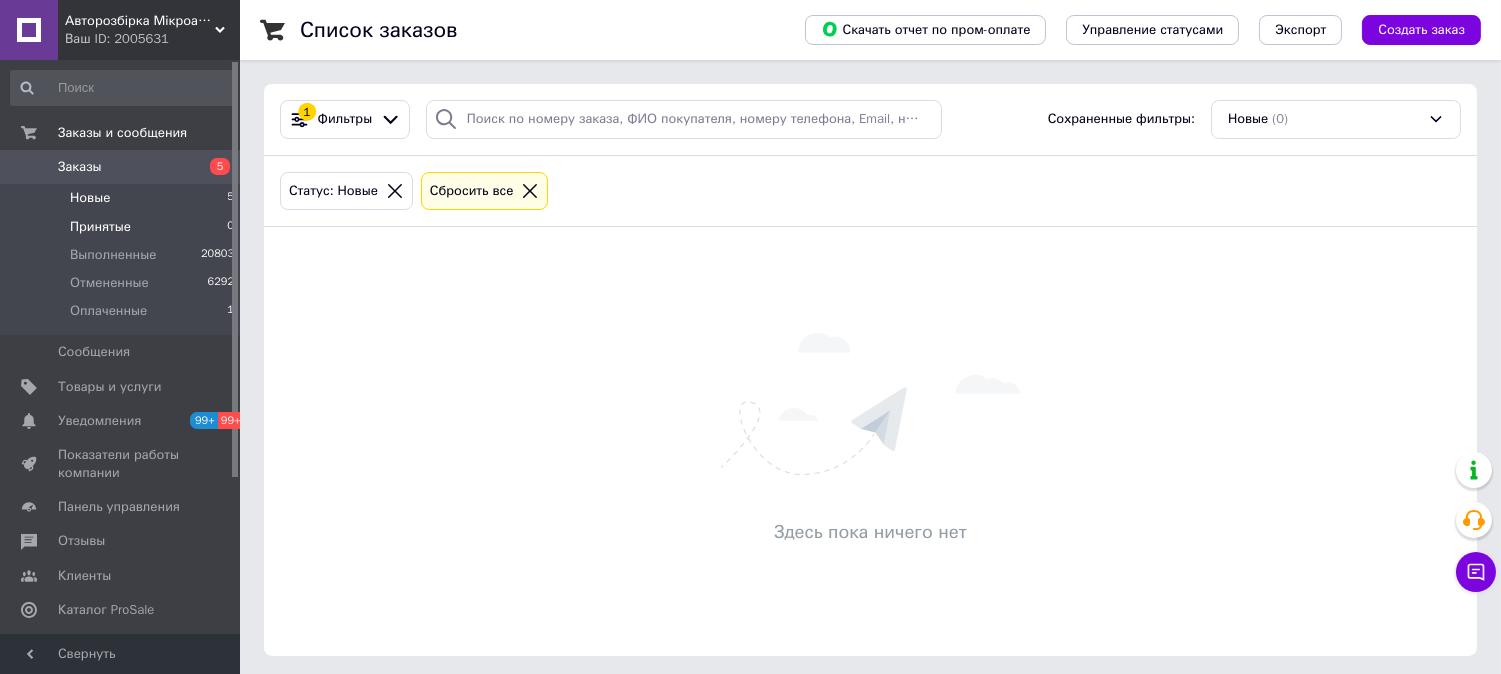 click on "Принятые 0" at bounding box center (123, 227) 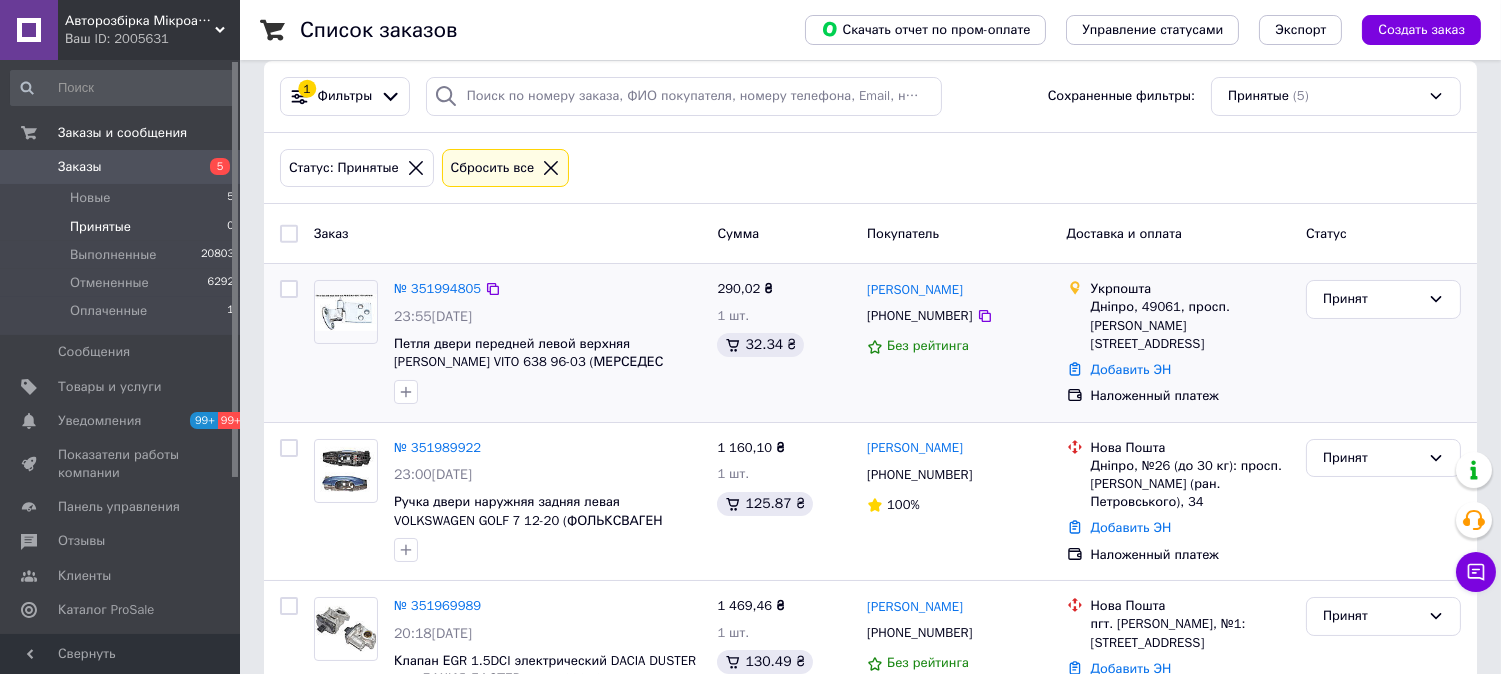 scroll, scrollTop: 0, scrollLeft: 0, axis: both 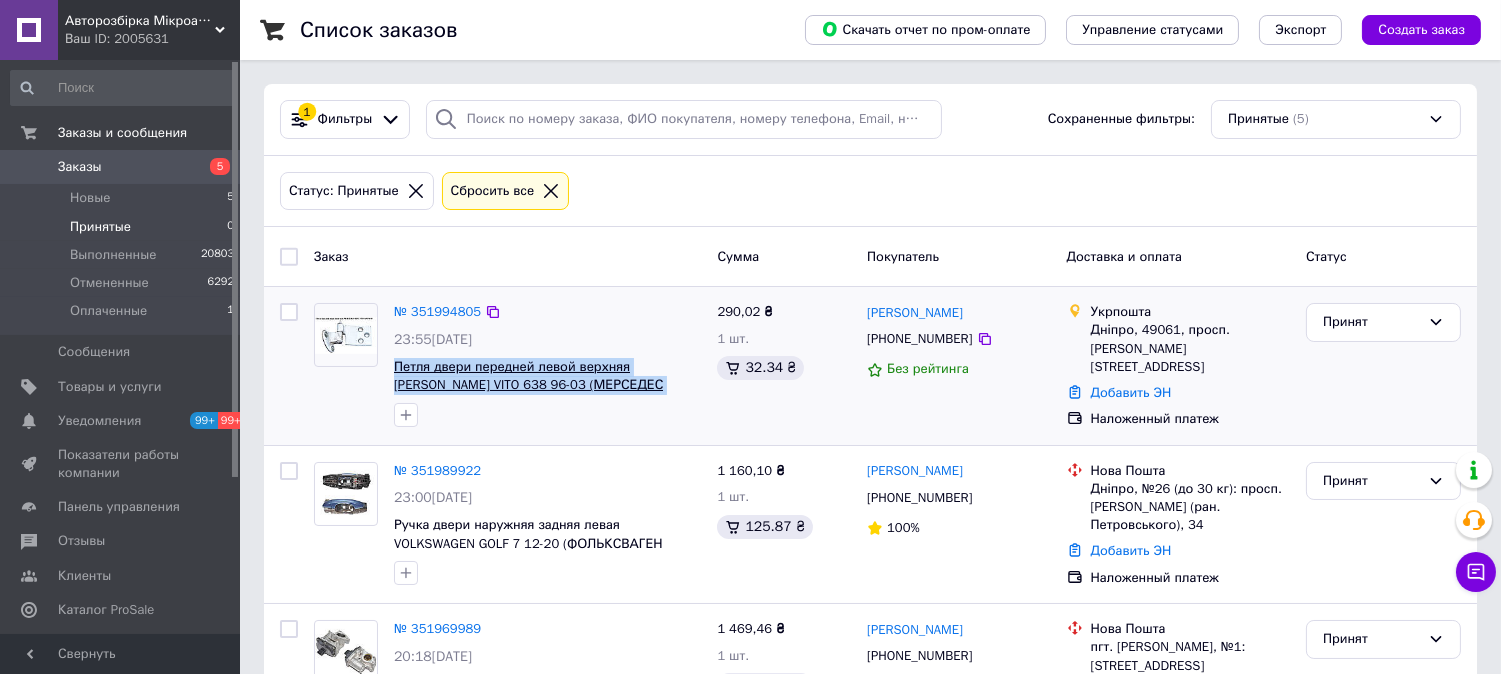 drag, startPoint x: 664, startPoint y: 392, endPoint x: 393, endPoint y: 370, distance: 271.8915 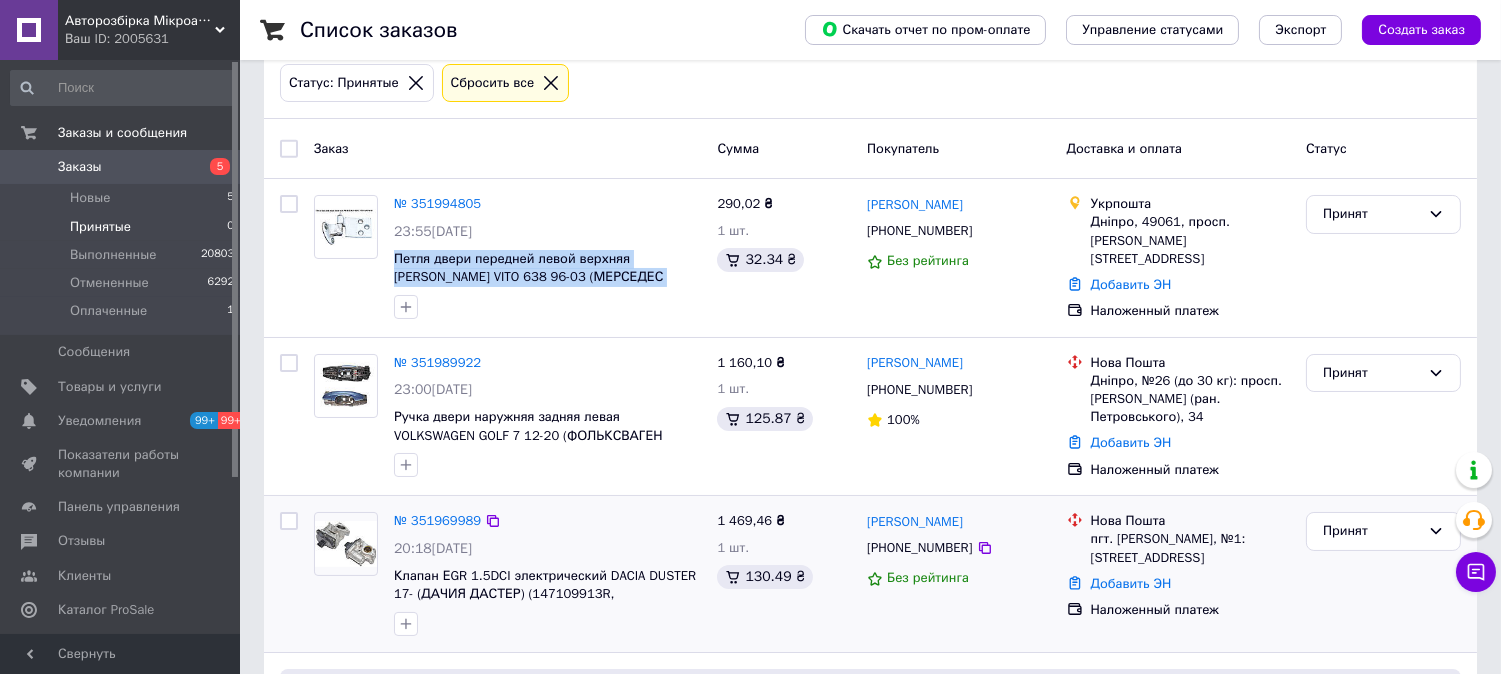scroll, scrollTop: 111, scrollLeft: 0, axis: vertical 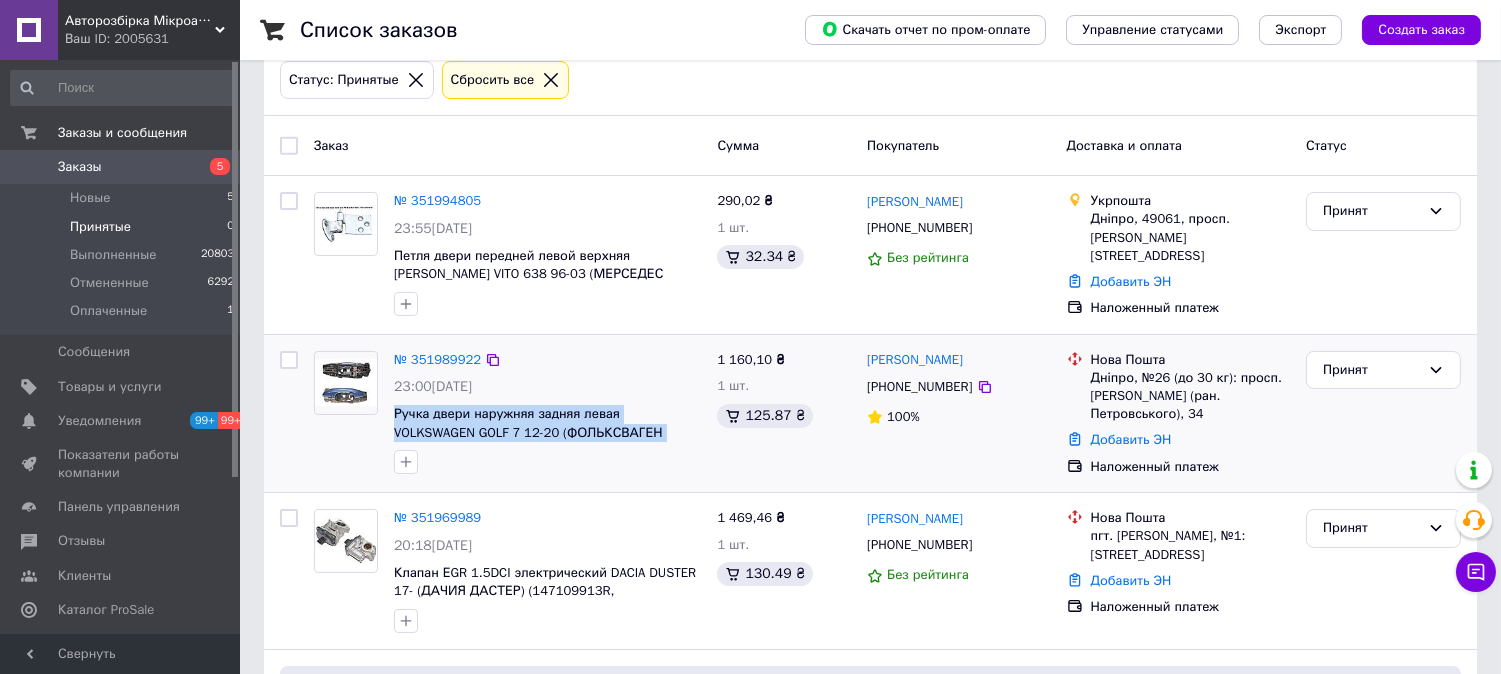 drag, startPoint x: 642, startPoint y: 438, endPoint x: 388, endPoint y: 418, distance: 254.78618 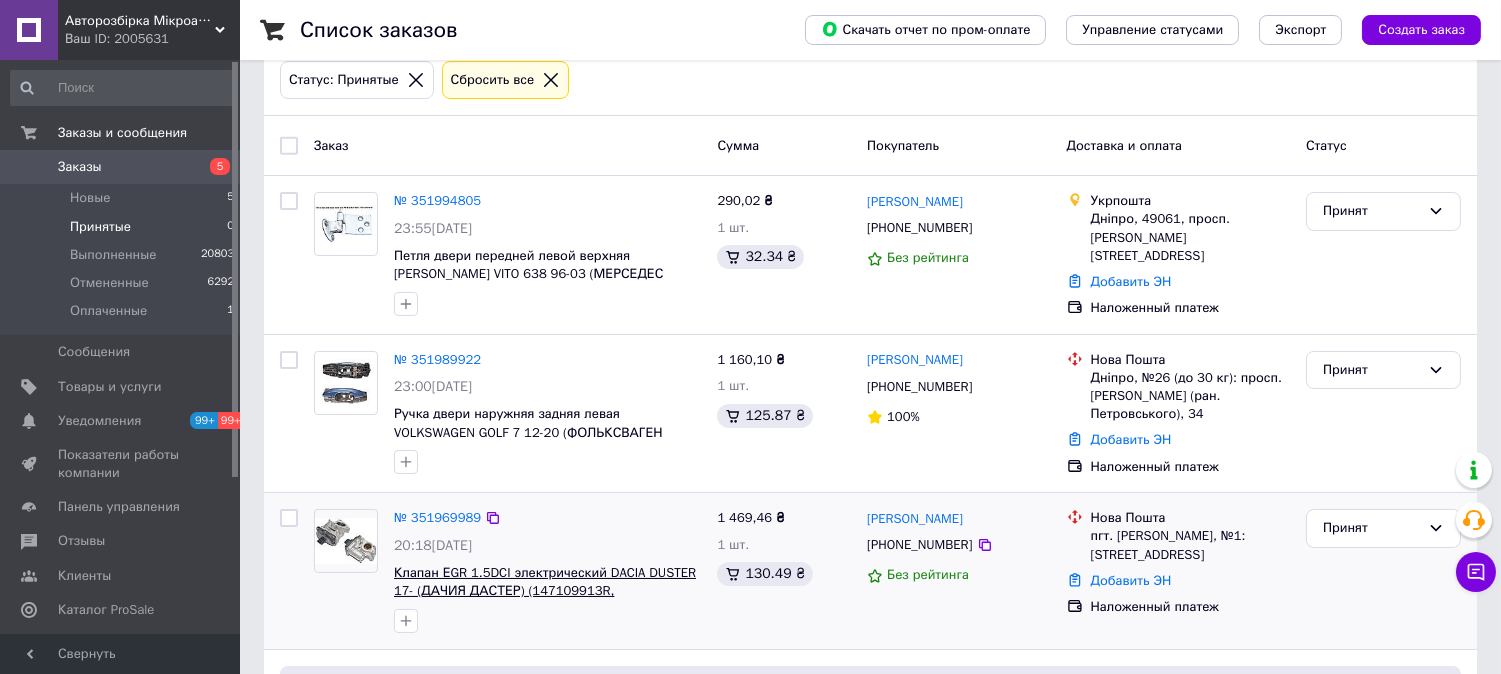 drag, startPoint x: 690, startPoint y: 590, endPoint x: 606, endPoint y: 595, distance: 84.14868 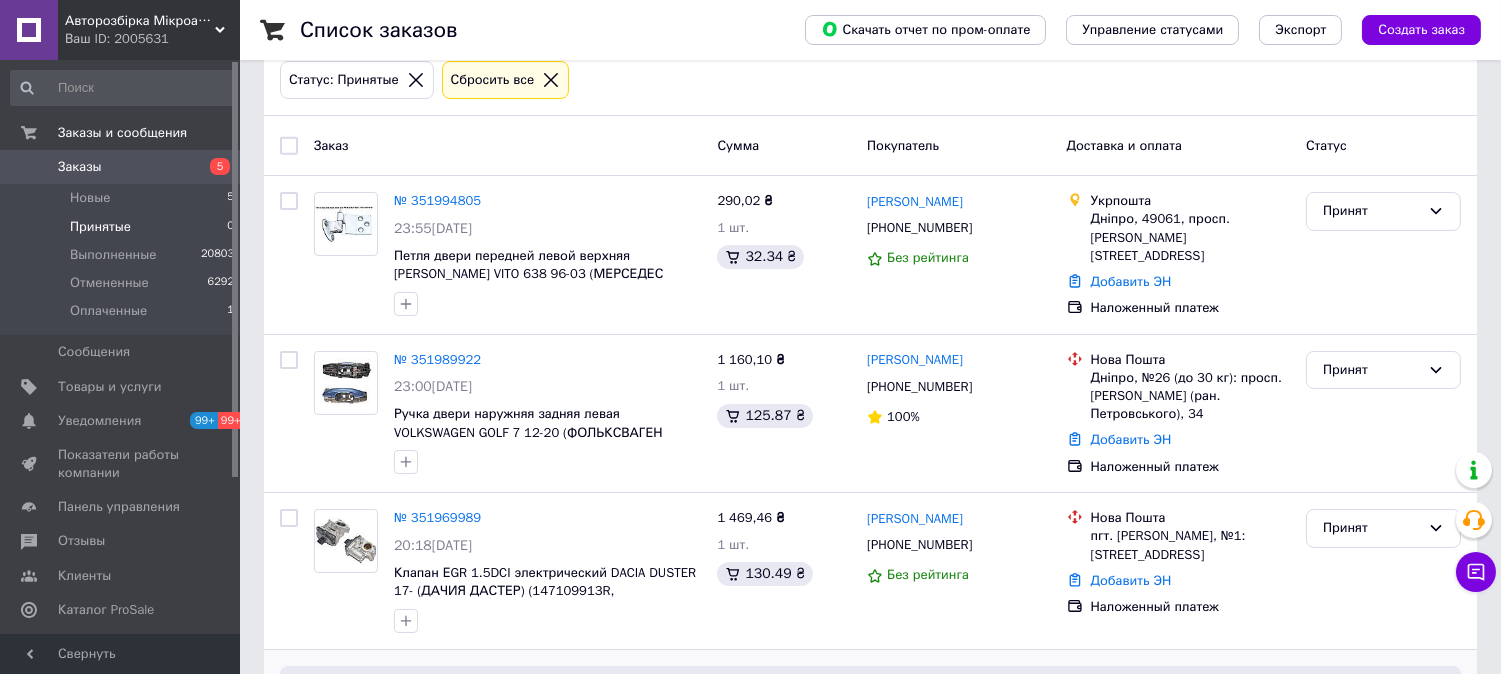 copy on "H8201143495," 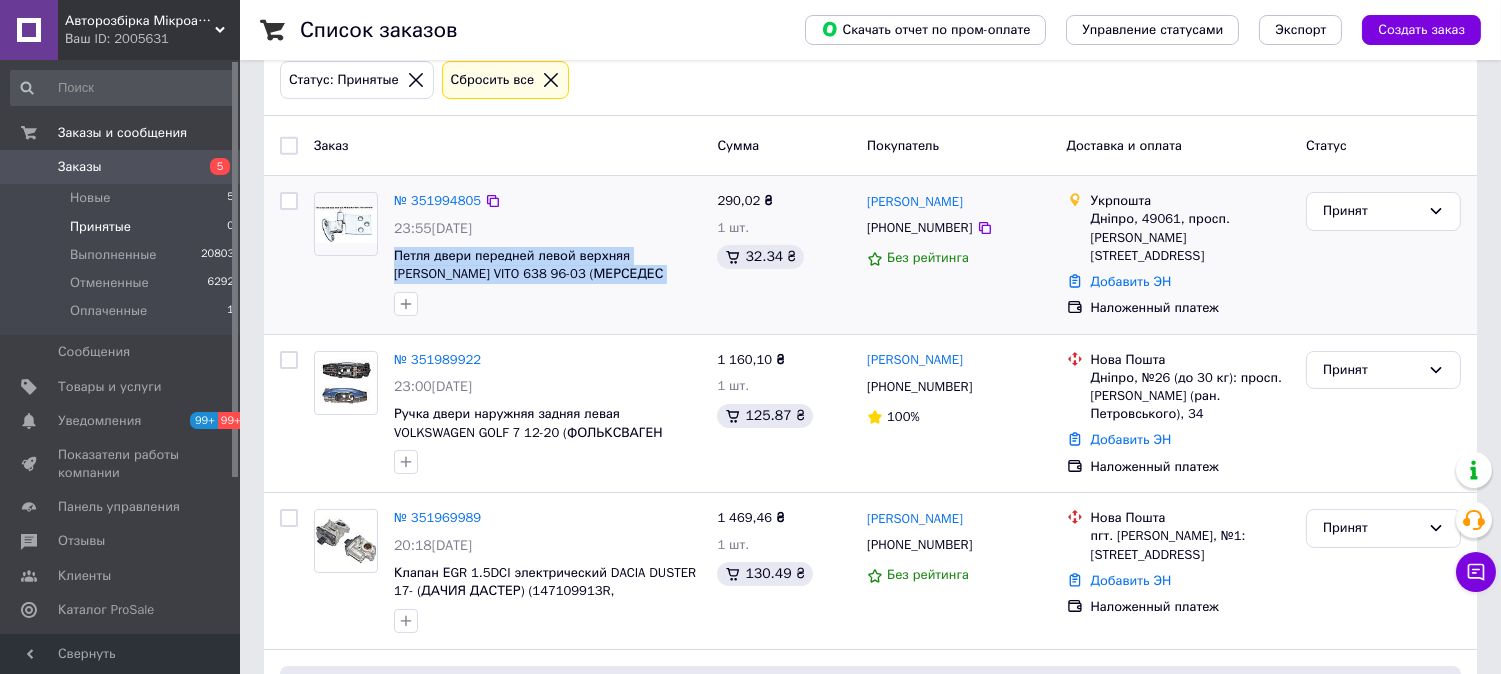 drag, startPoint x: 671, startPoint y: 284, endPoint x: 447, endPoint y: 211, distance: 235.59499 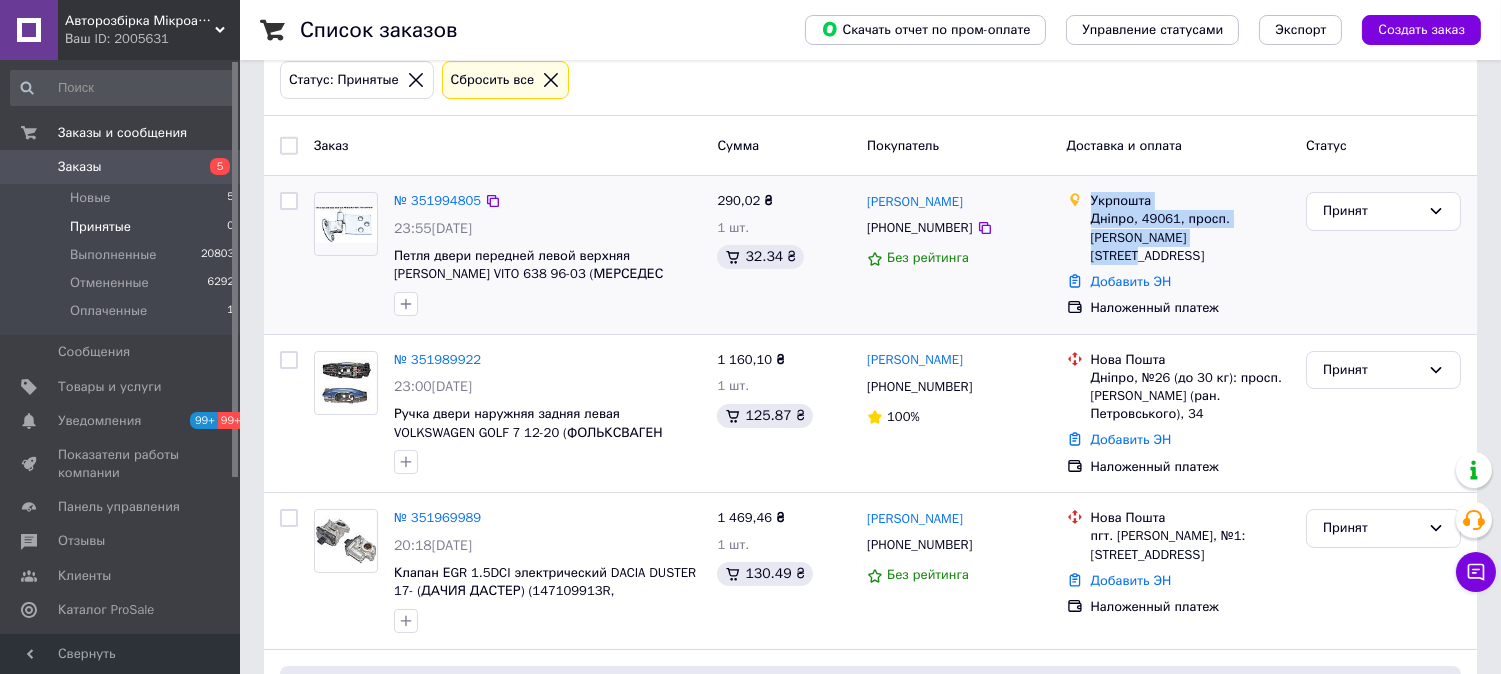 drag, startPoint x: 1230, startPoint y: 236, endPoint x: 1081, endPoint y: 197, distance: 154.01949 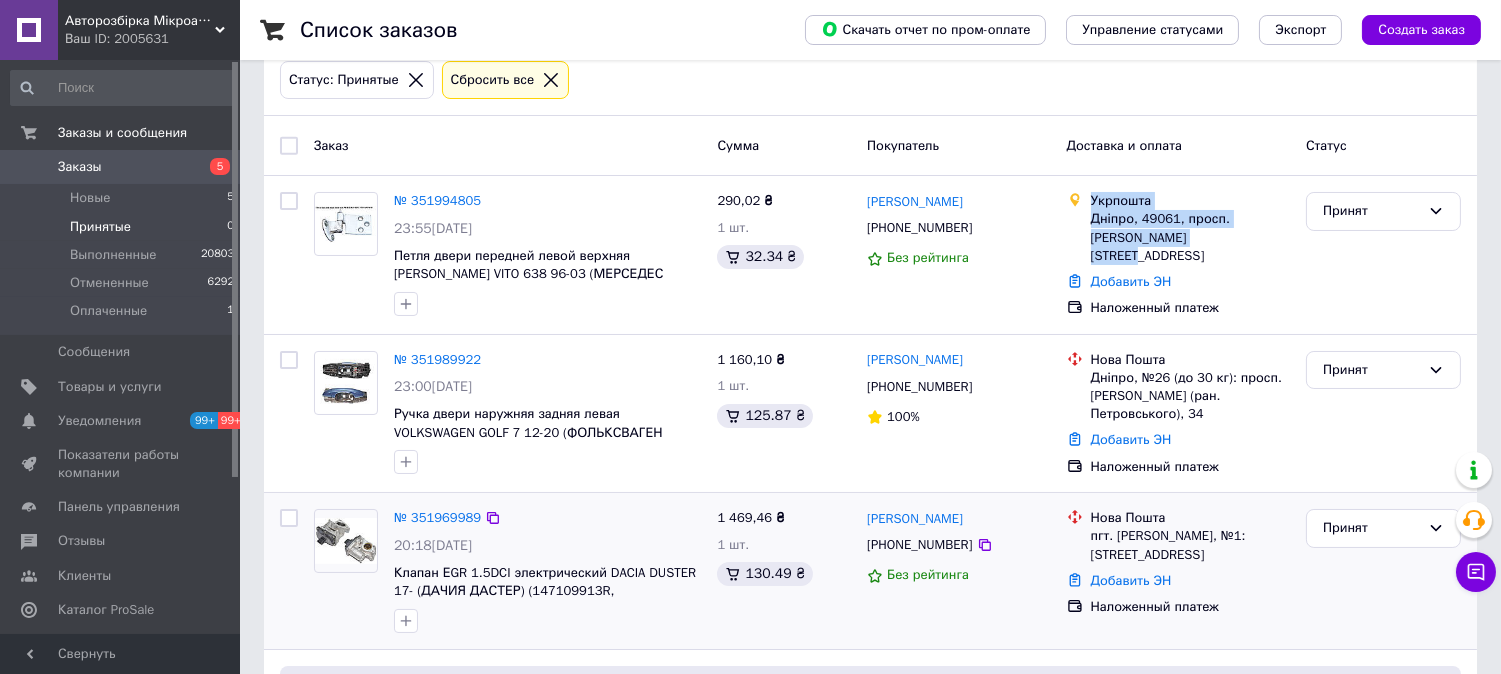 copy on "Укрпошта Дніпро, 49061, просп. [PERSON_NAME][STREET_ADDRESS]" 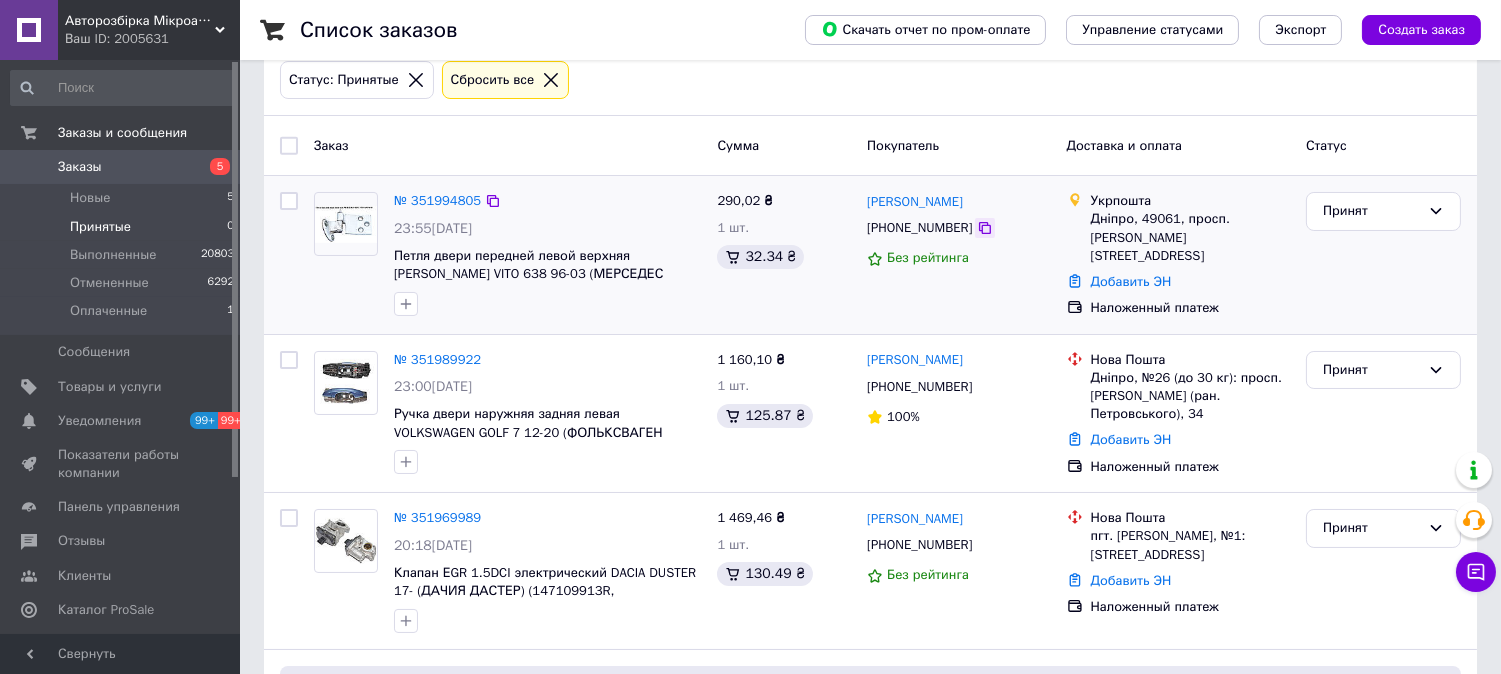 click 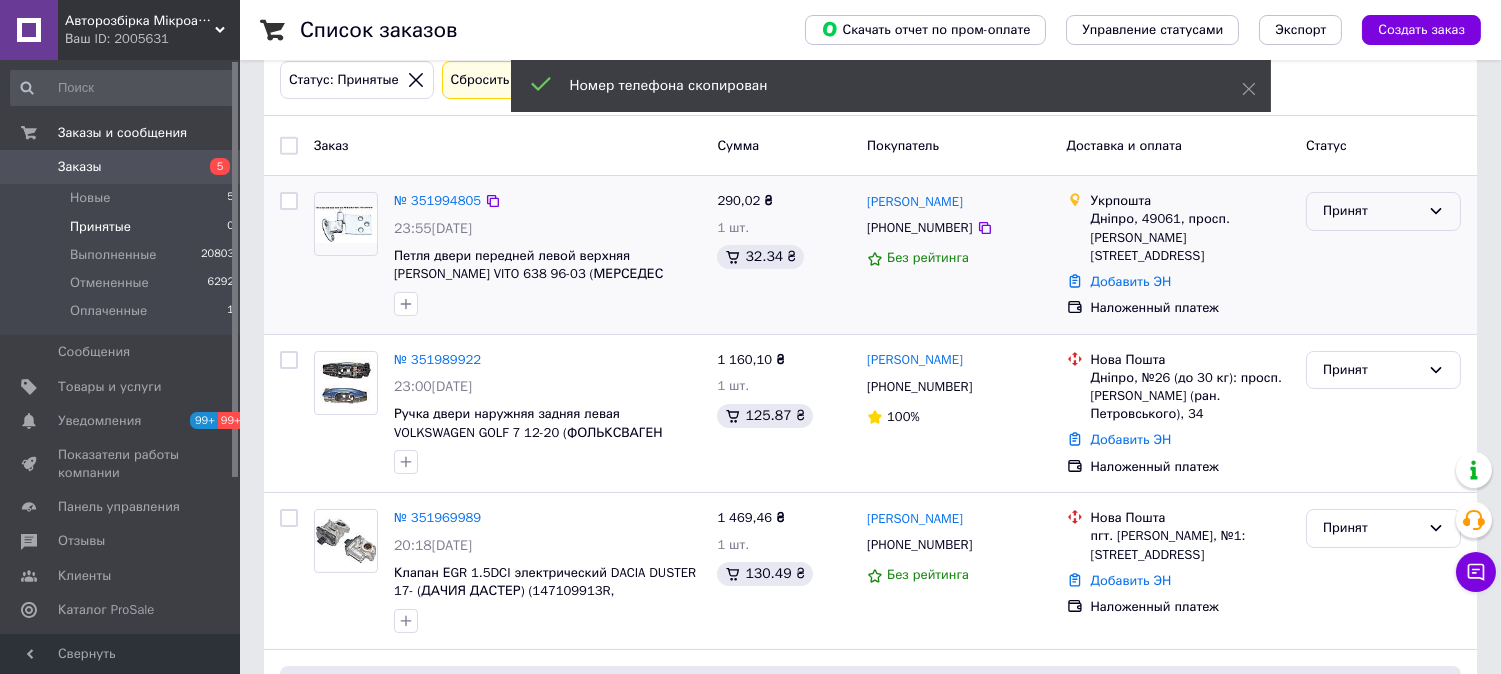 click on "Принят" at bounding box center (1371, 211) 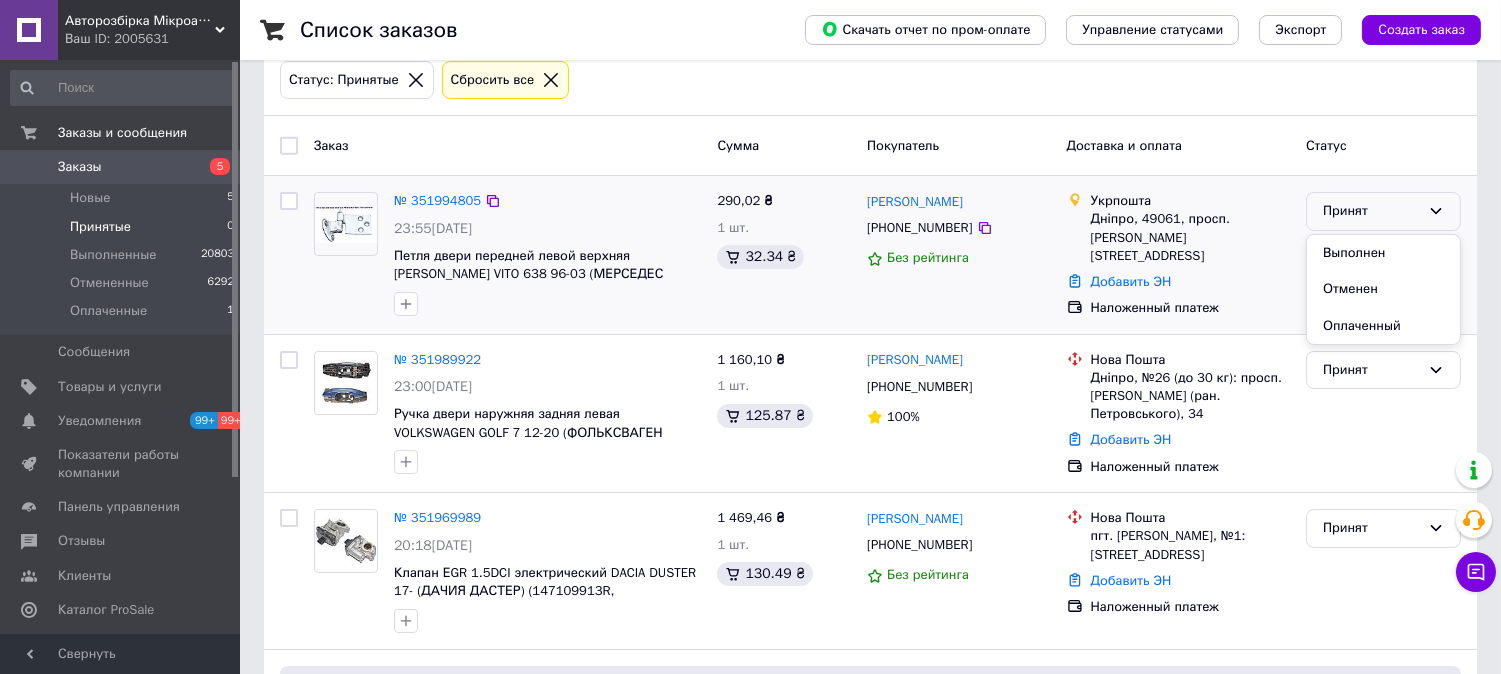 click on "Укрпошта Дніпро, 49061, просп. [PERSON_NAME], 121 Добавить ЭН Наложенный платеж" at bounding box center (1178, 255) 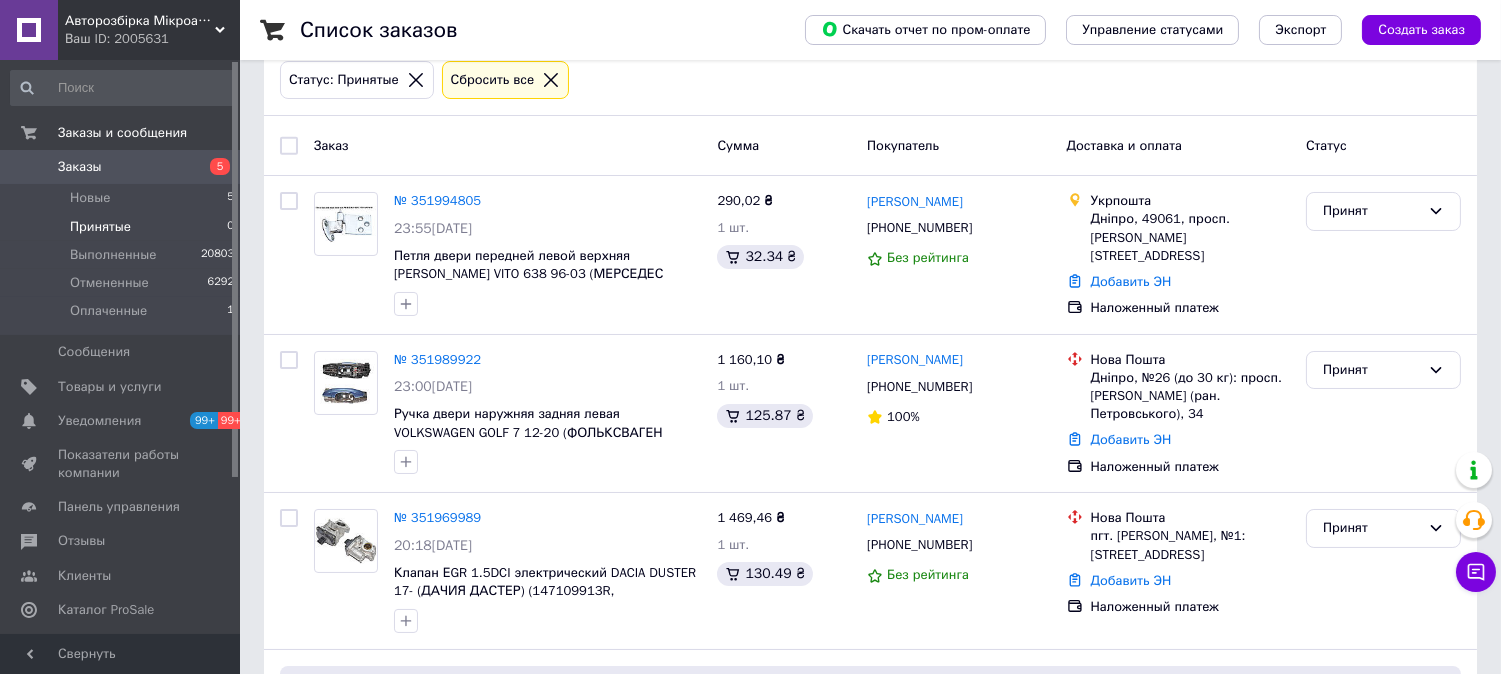 click on "№ 351994805" at bounding box center [437, 200] 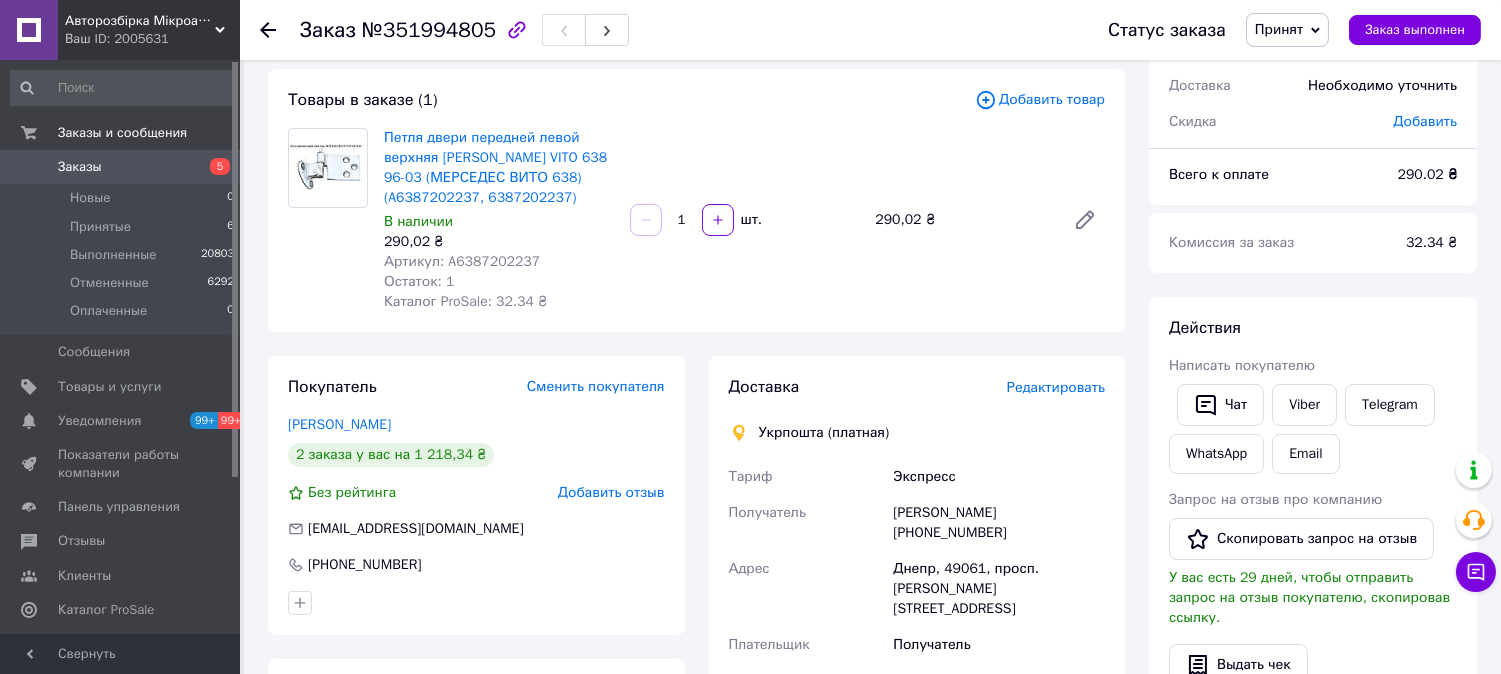 scroll, scrollTop: 444, scrollLeft: 0, axis: vertical 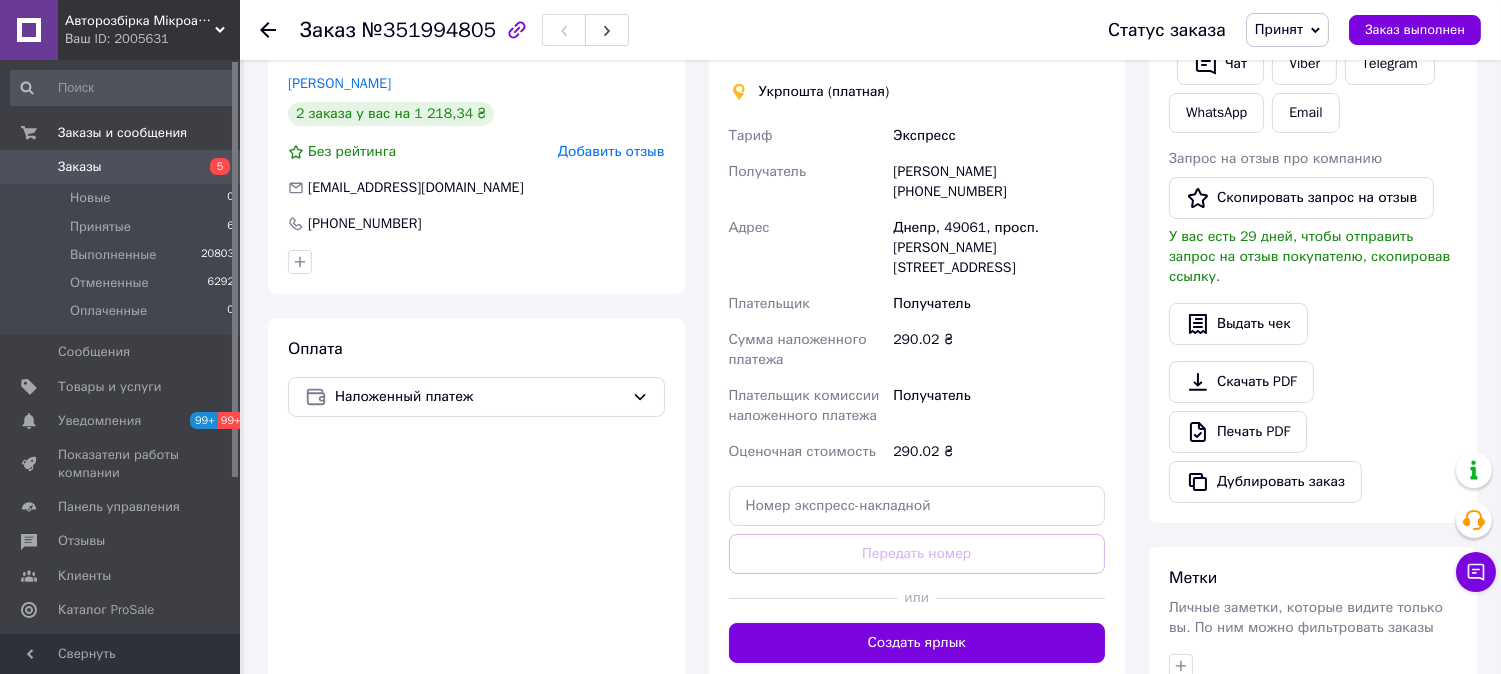 click on "Создать ярлык" at bounding box center [917, 643] 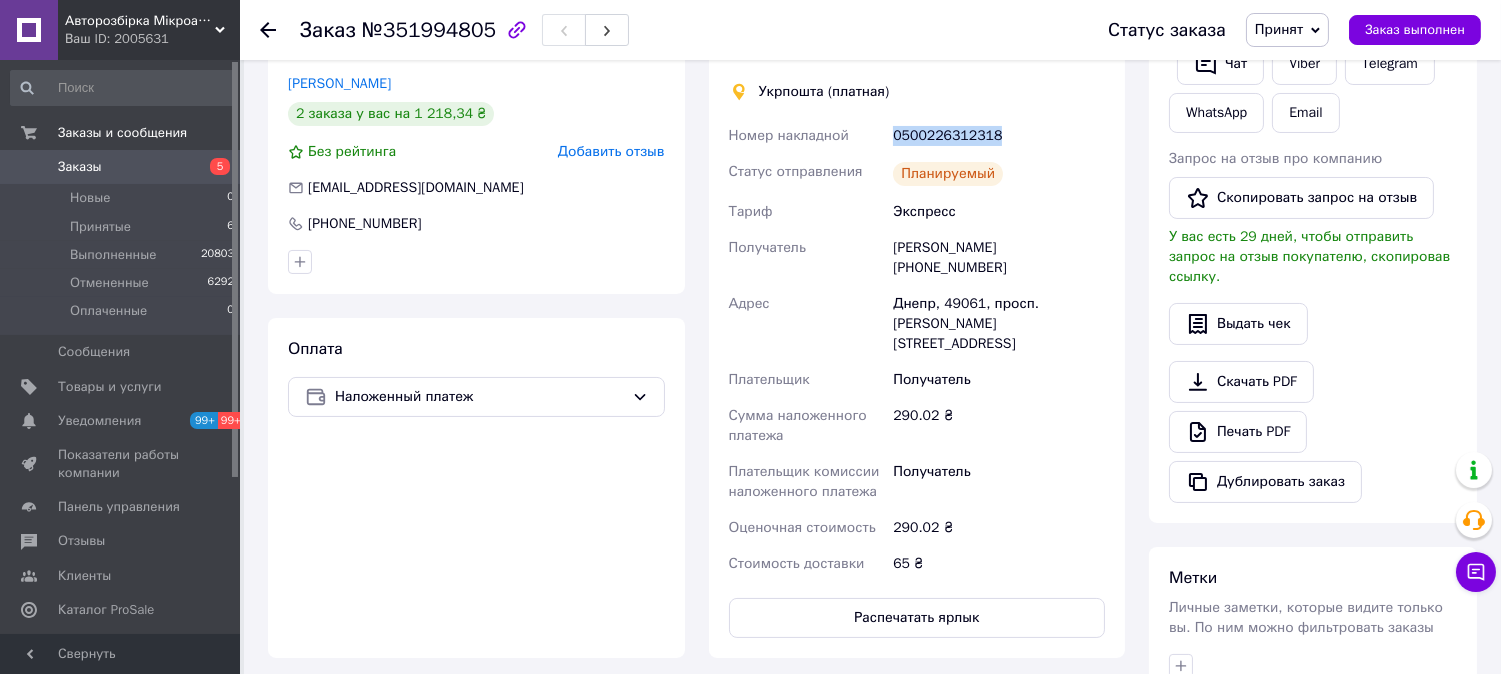 drag, startPoint x: 994, startPoint y: 134, endPoint x: 888, endPoint y: 137, distance: 106.04244 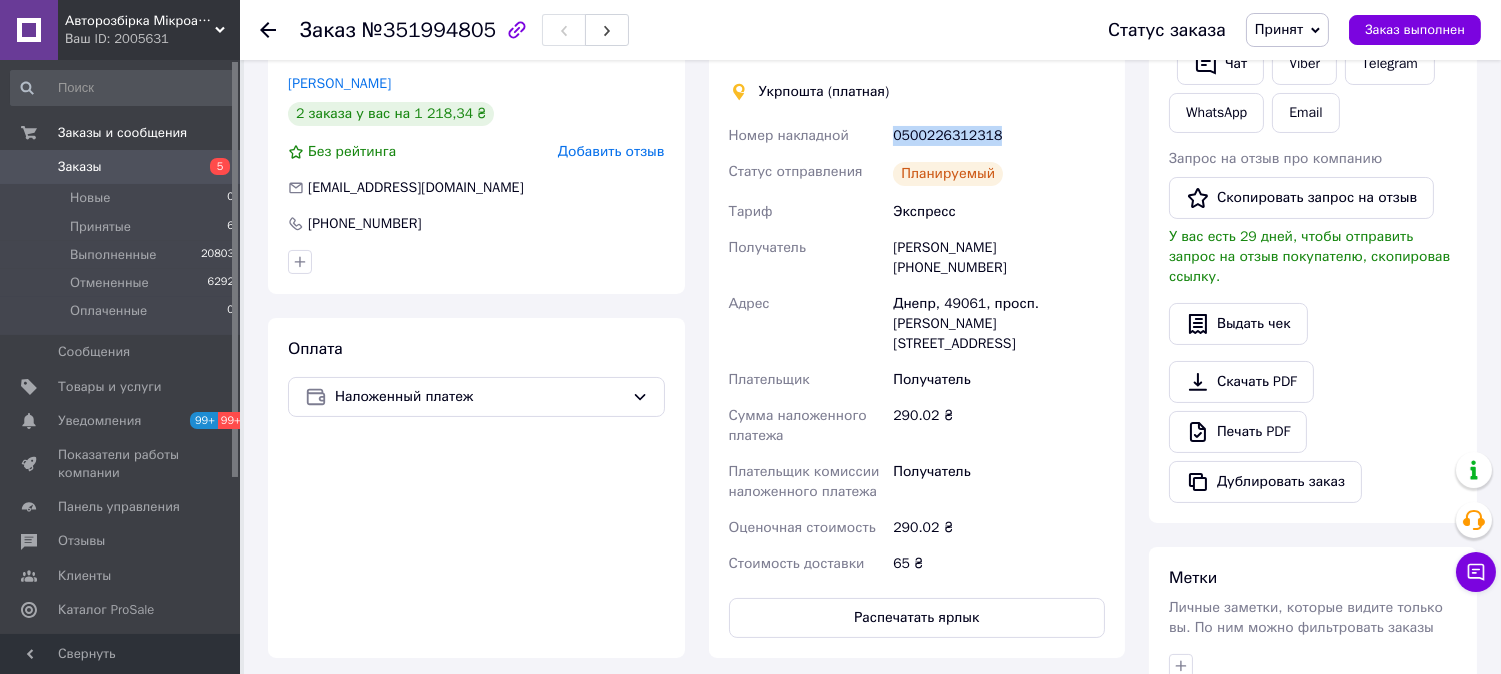 drag, startPoint x: 1404, startPoint y: 23, endPoint x: 1036, endPoint y: 484, distance: 589.86865 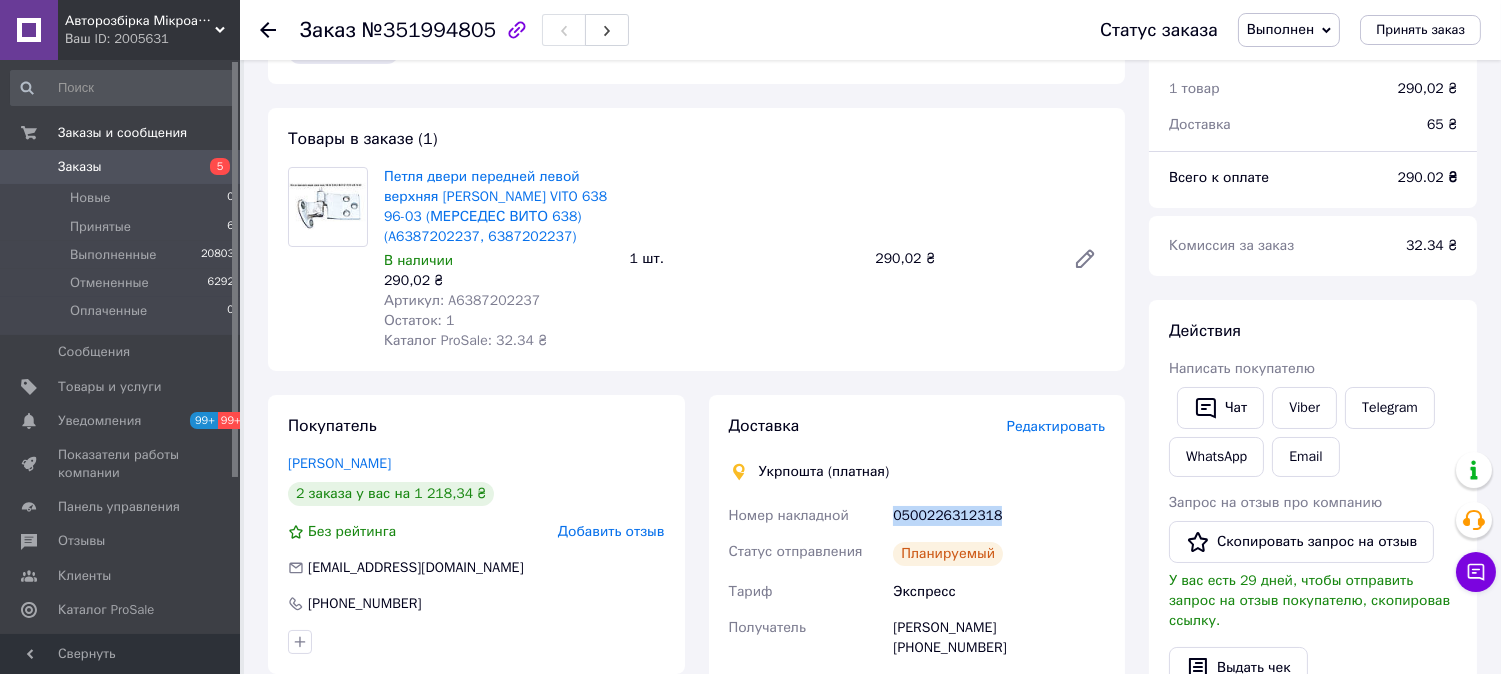 scroll, scrollTop: 0, scrollLeft: 0, axis: both 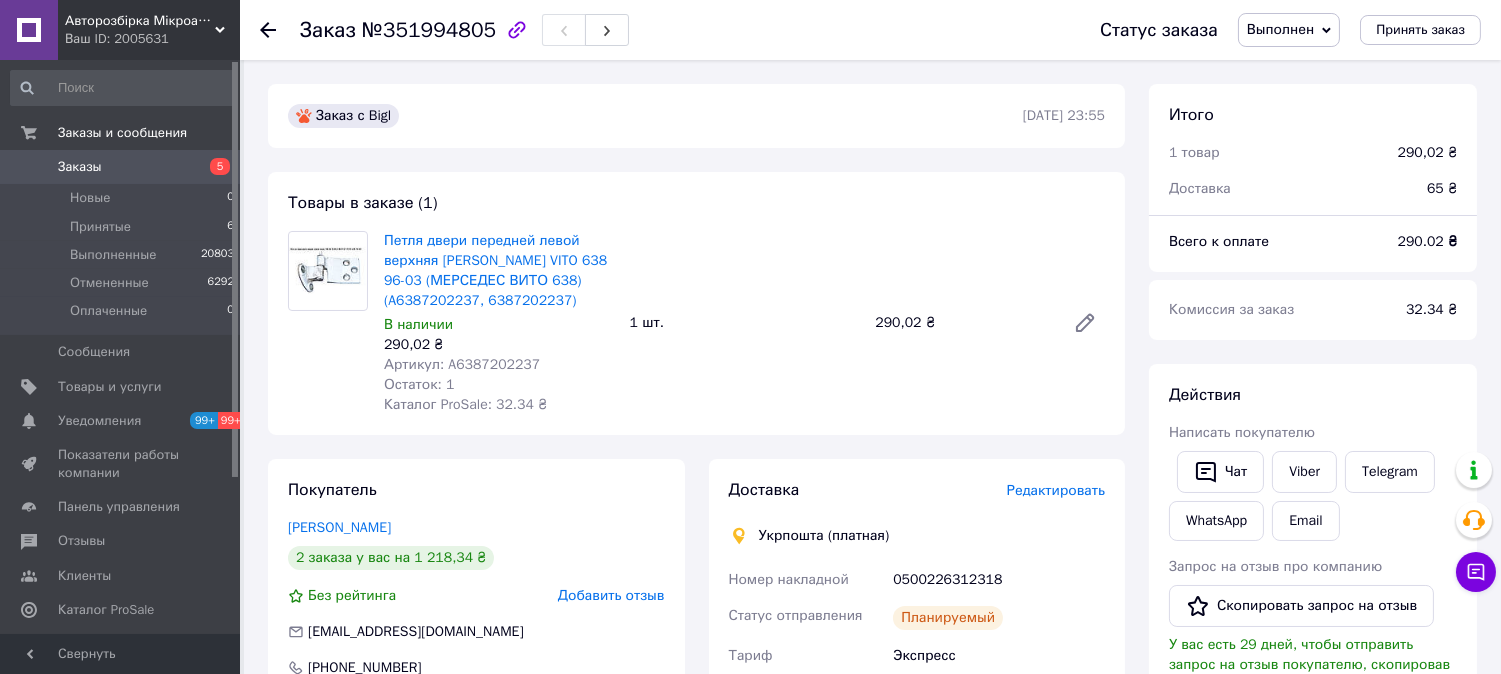 click 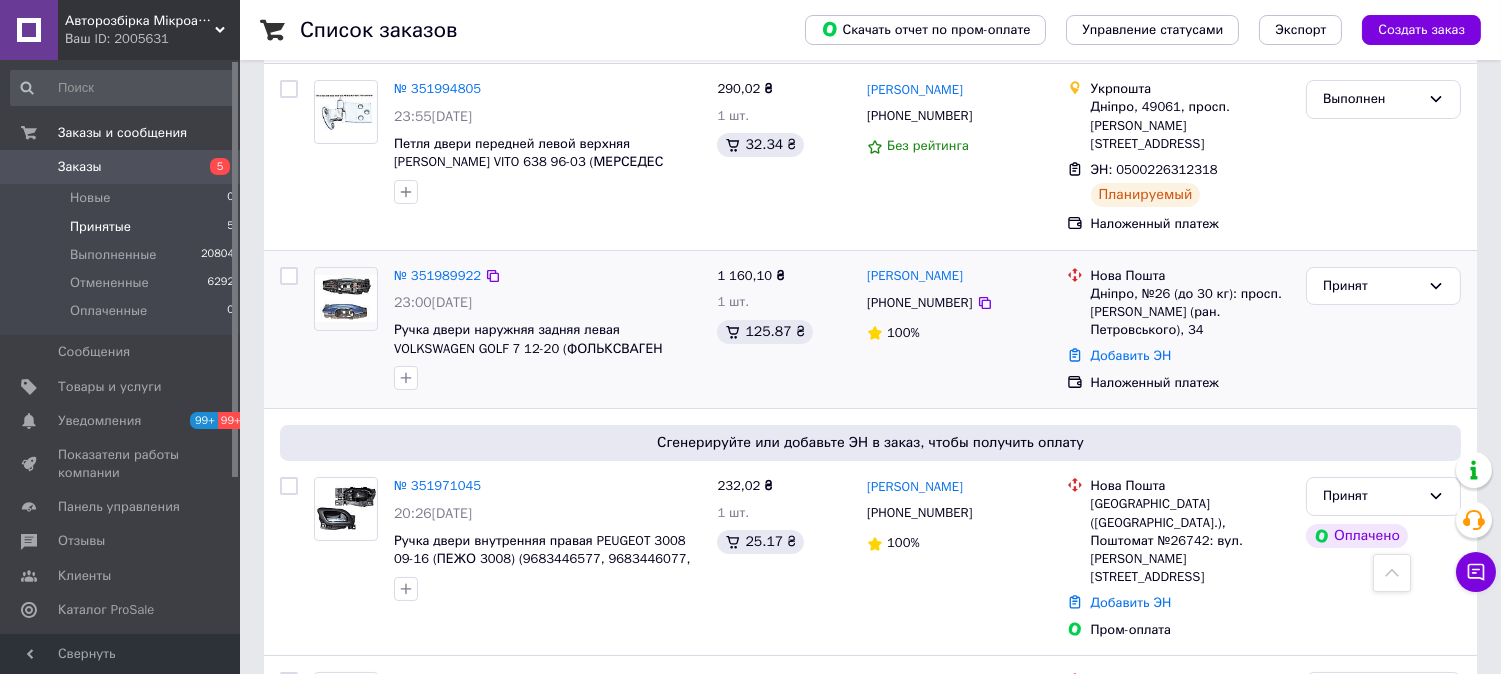 scroll, scrollTop: 222, scrollLeft: 0, axis: vertical 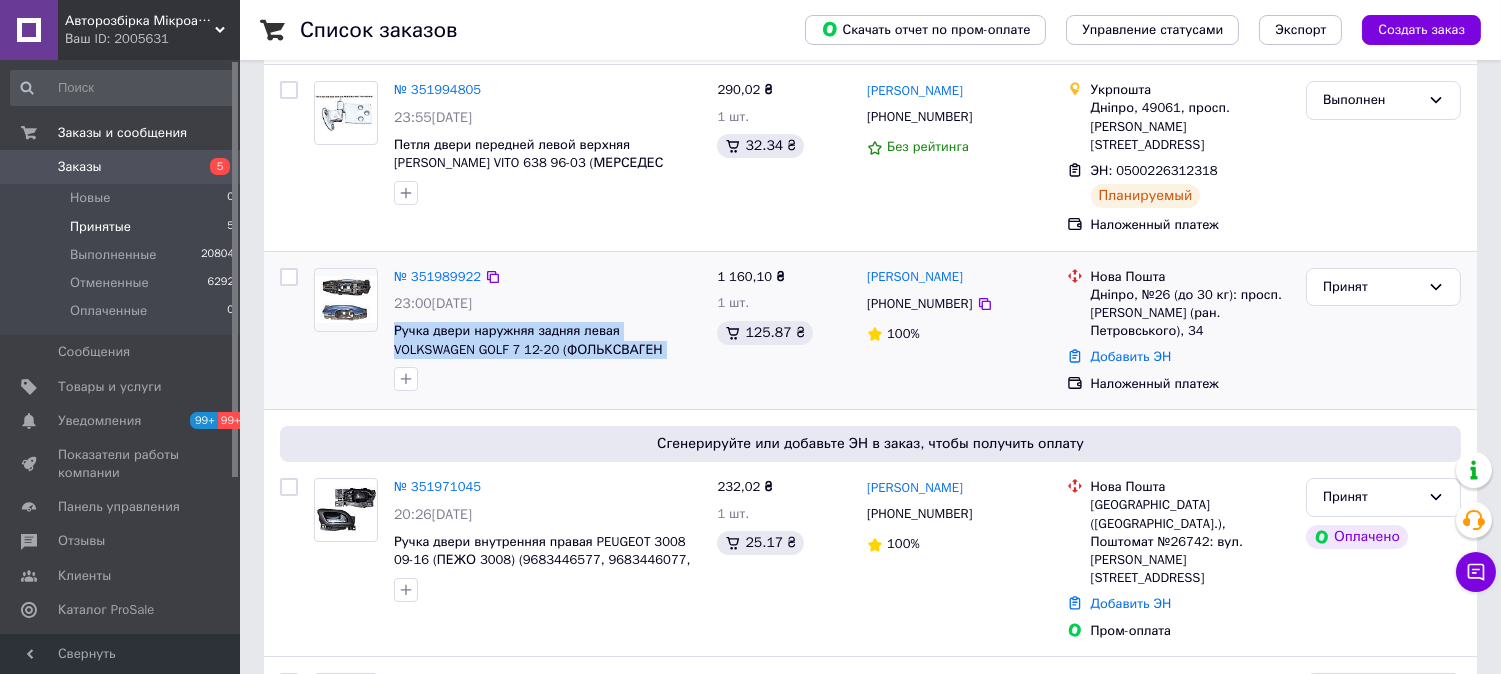 drag, startPoint x: 646, startPoint y: 330, endPoint x: 390, endPoint y: 315, distance: 256.4391 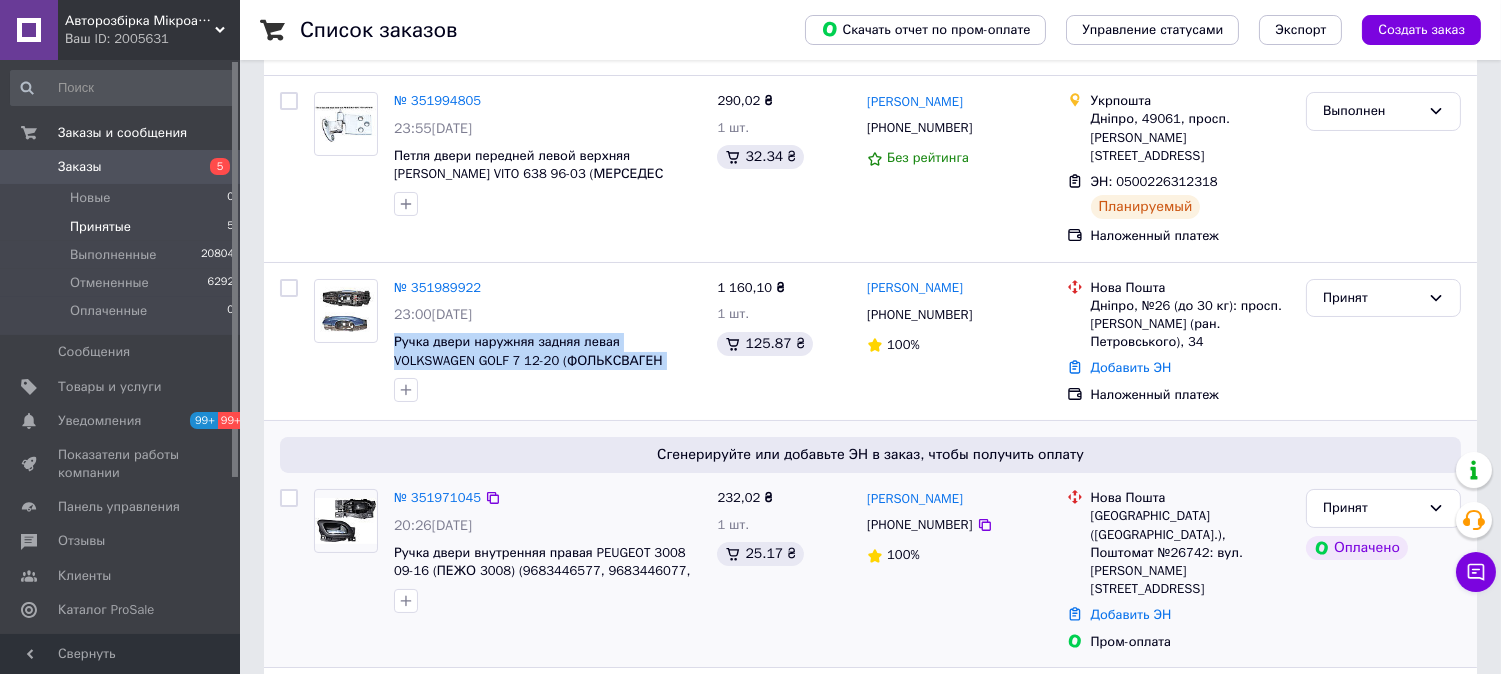 scroll, scrollTop: 333, scrollLeft: 0, axis: vertical 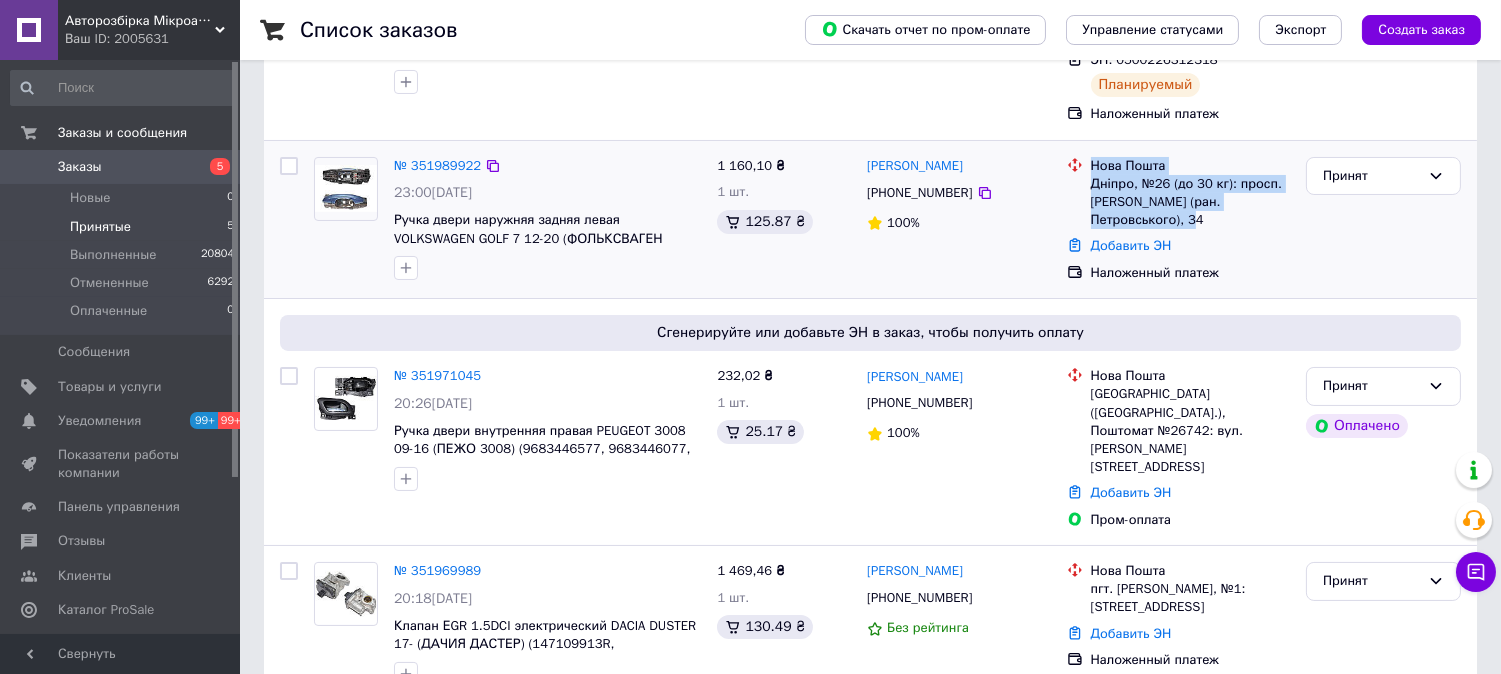drag, startPoint x: 1207, startPoint y: 198, endPoint x: 1090, endPoint y: 145, distance: 128.44453 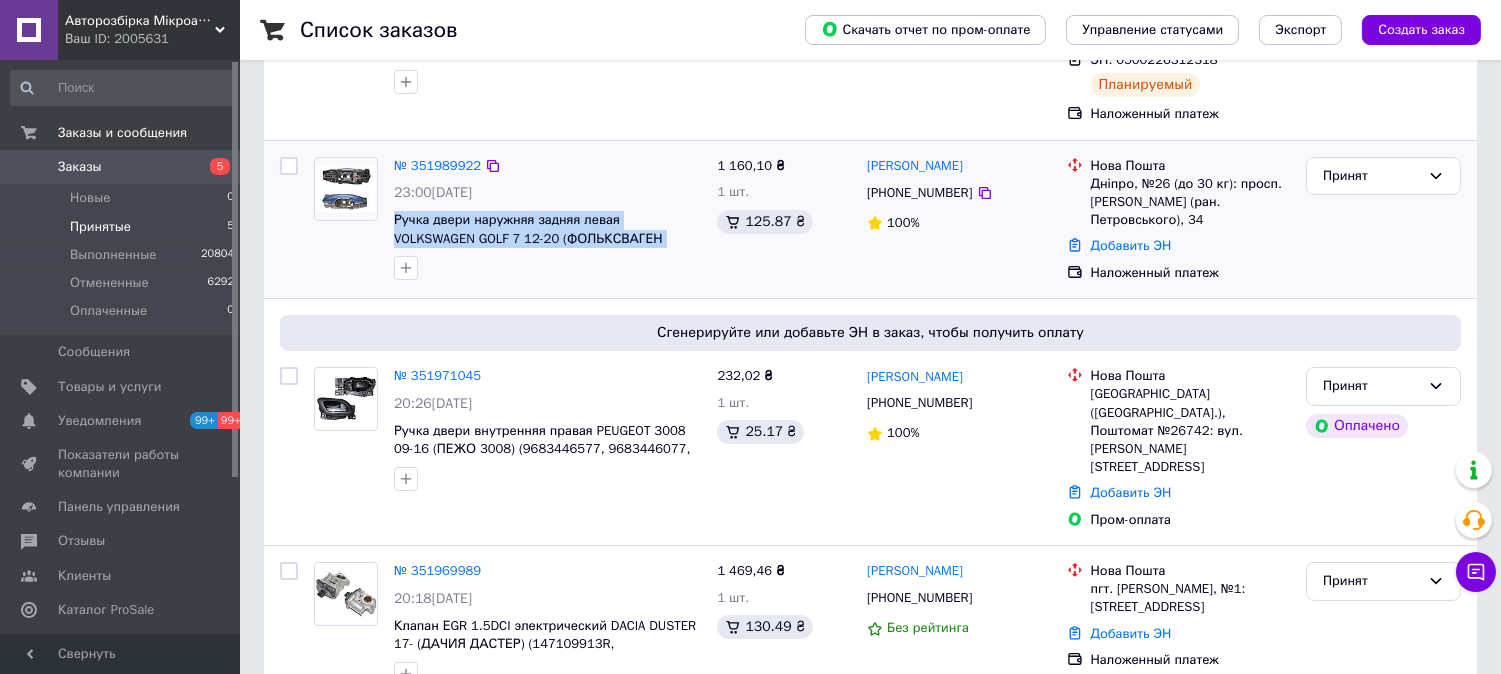 drag, startPoint x: 630, startPoint y: 221, endPoint x: 385, endPoint y: 192, distance: 246.71036 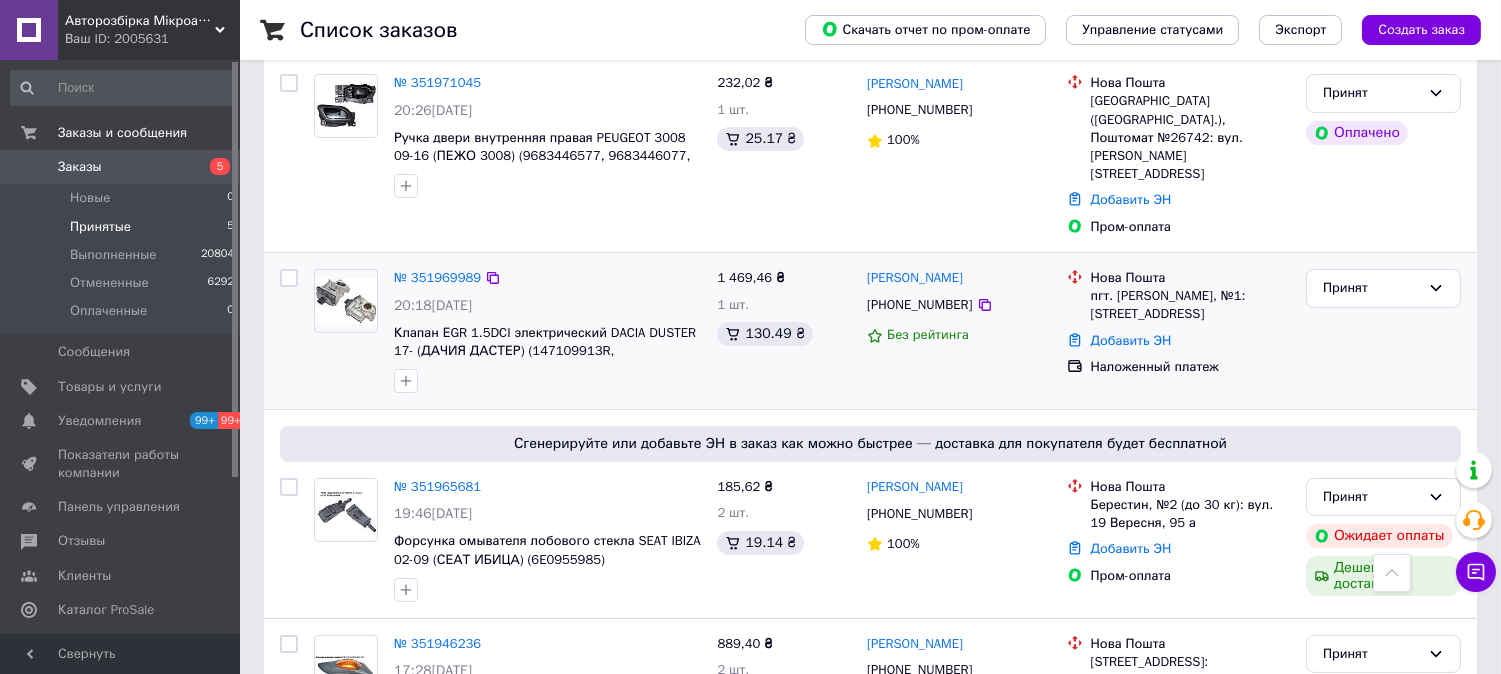 scroll, scrollTop: 583, scrollLeft: 0, axis: vertical 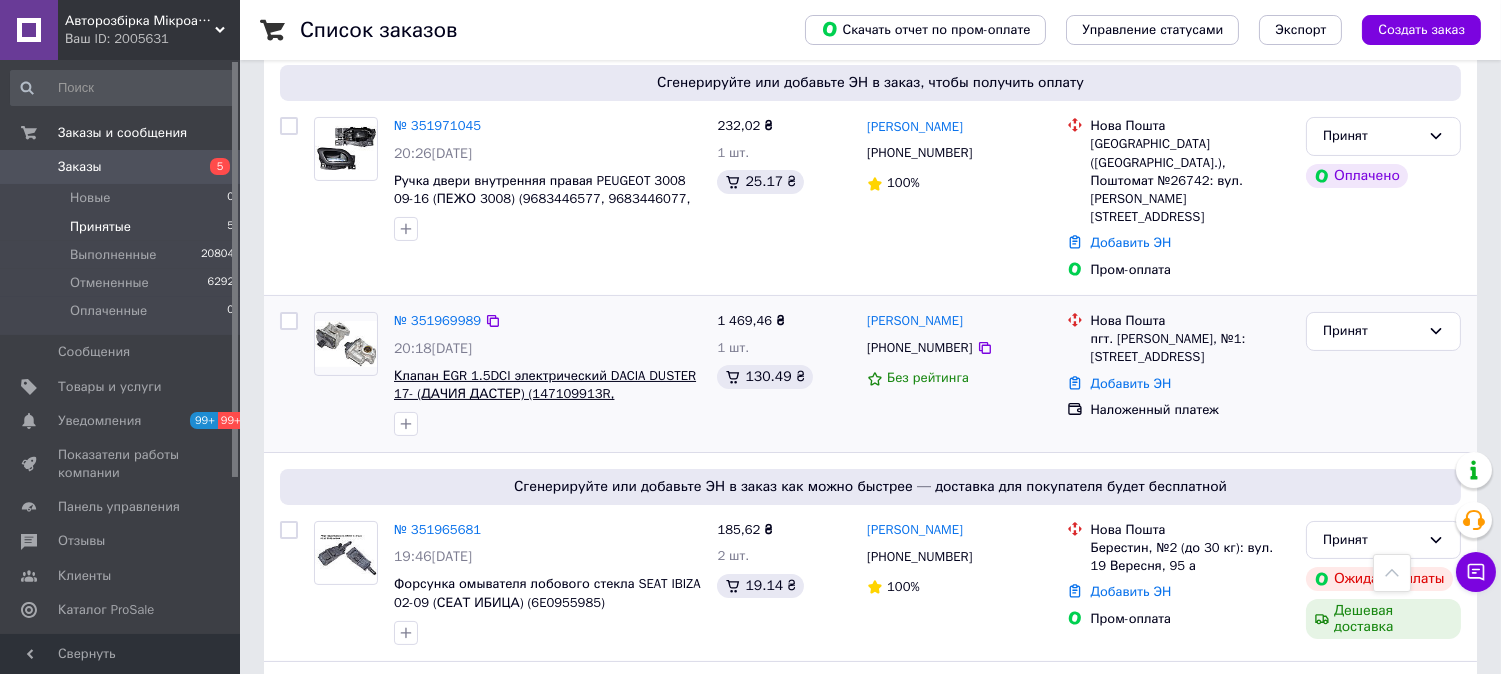 drag, startPoint x: 694, startPoint y: 350, endPoint x: 601, endPoint y: 341, distance: 93.43447 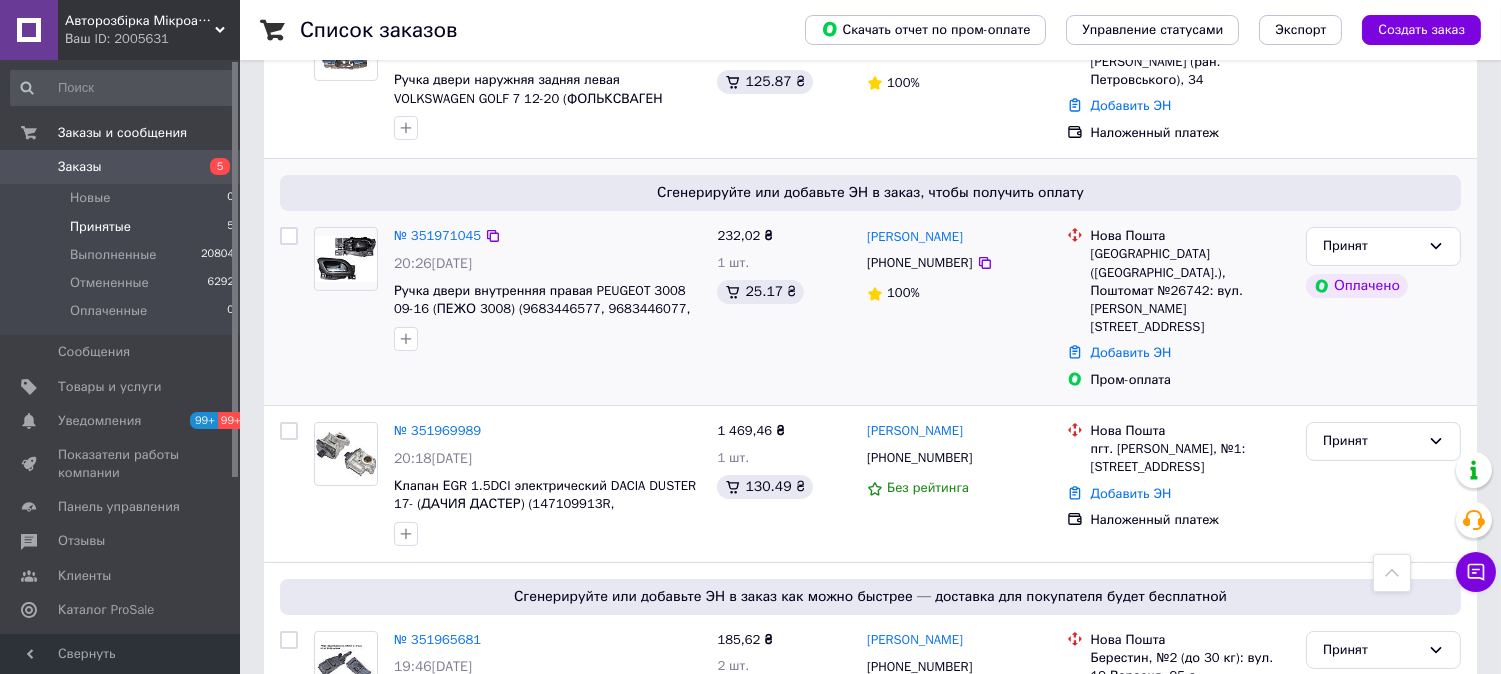 scroll, scrollTop: 472, scrollLeft: 0, axis: vertical 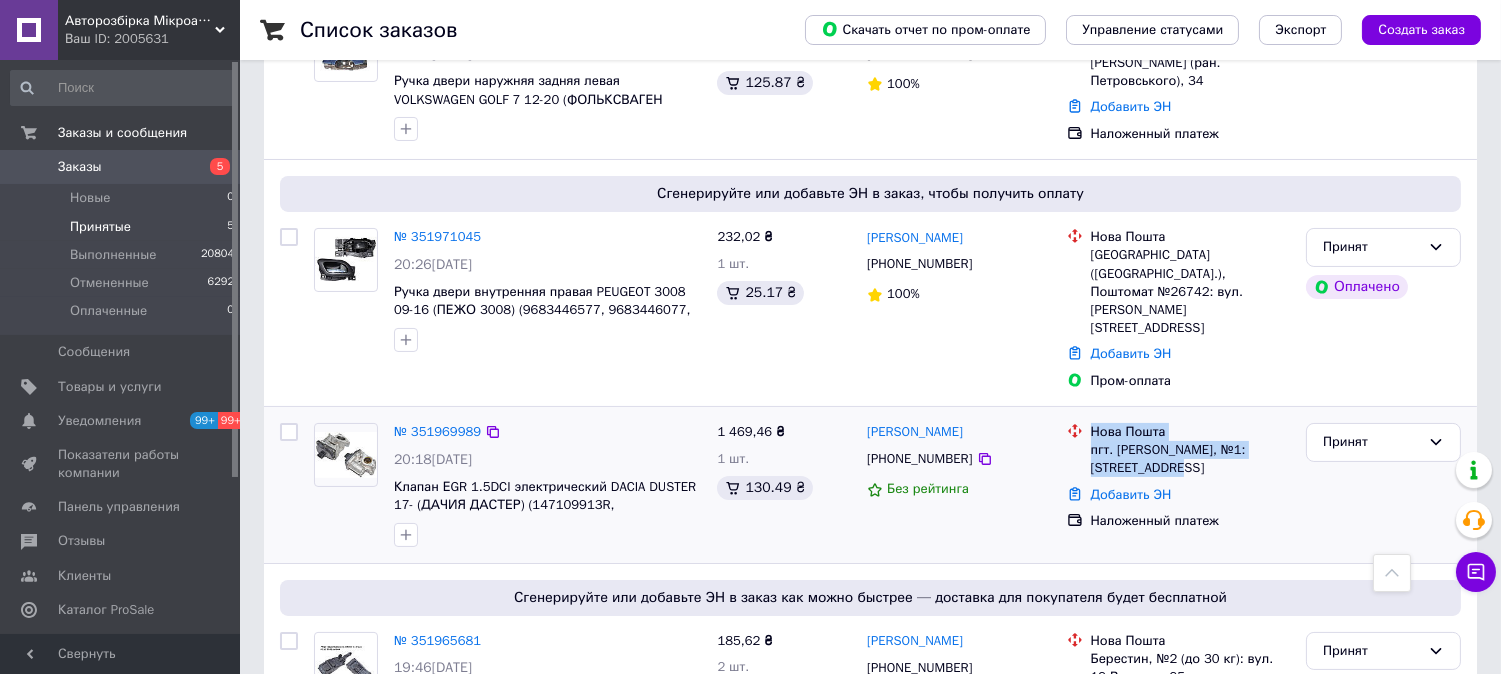 drag, startPoint x: 1196, startPoint y: 417, endPoint x: 1070, endPoint y: 371, distance: 134.13426 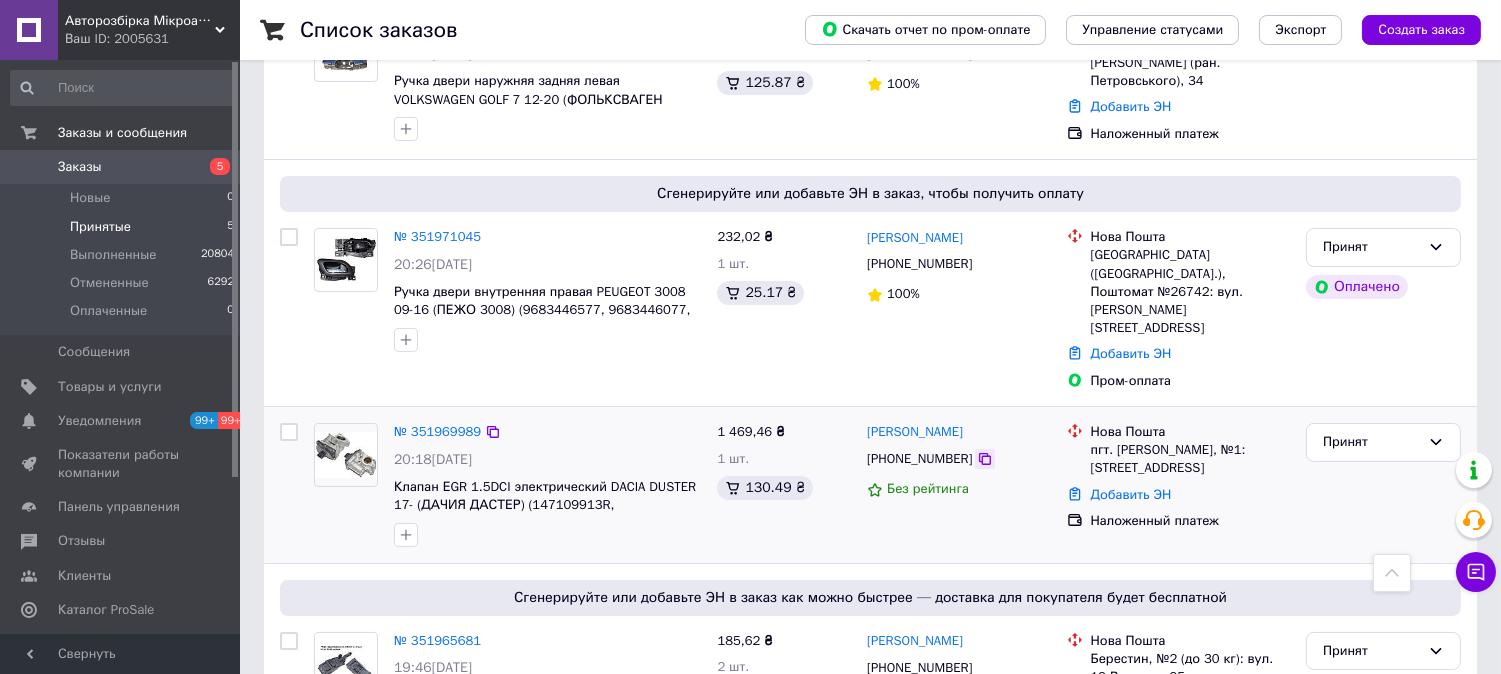 click 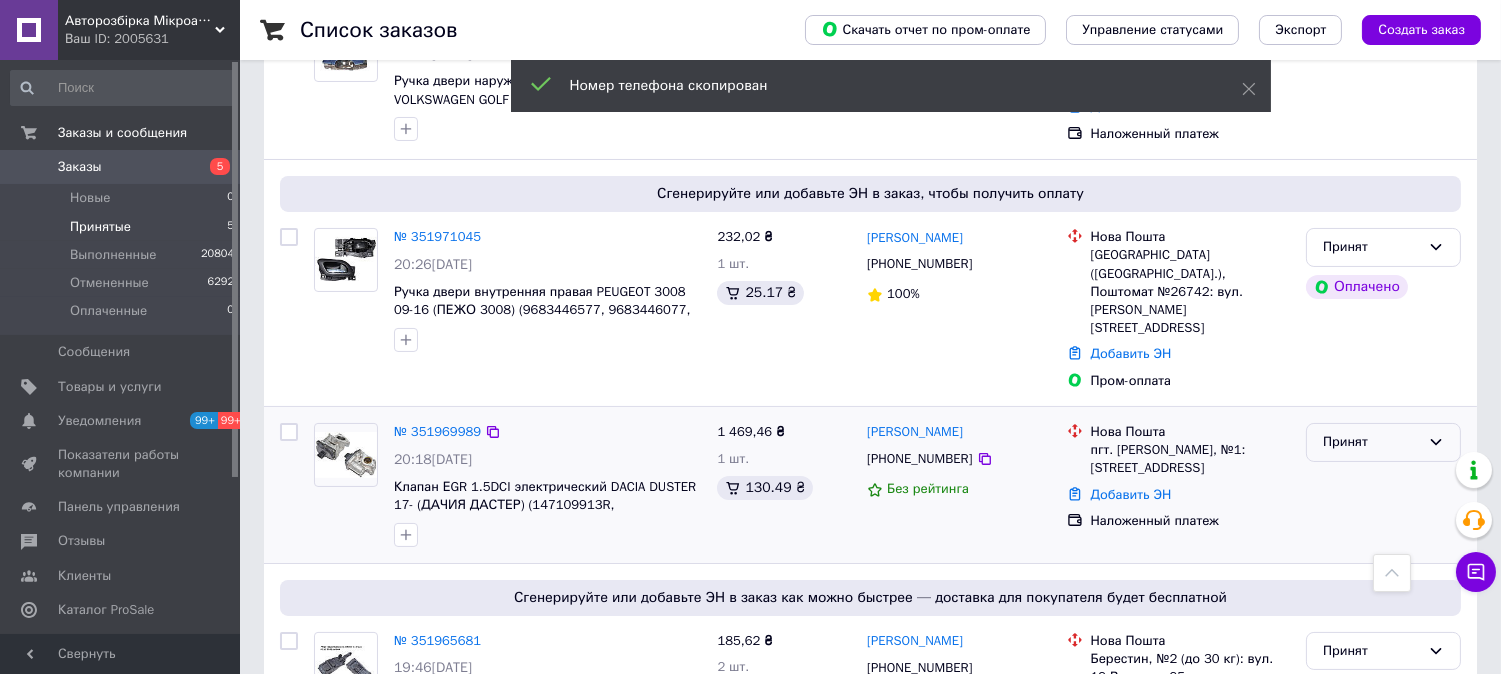 click on "Принят" at bounding box center [1371, 442] 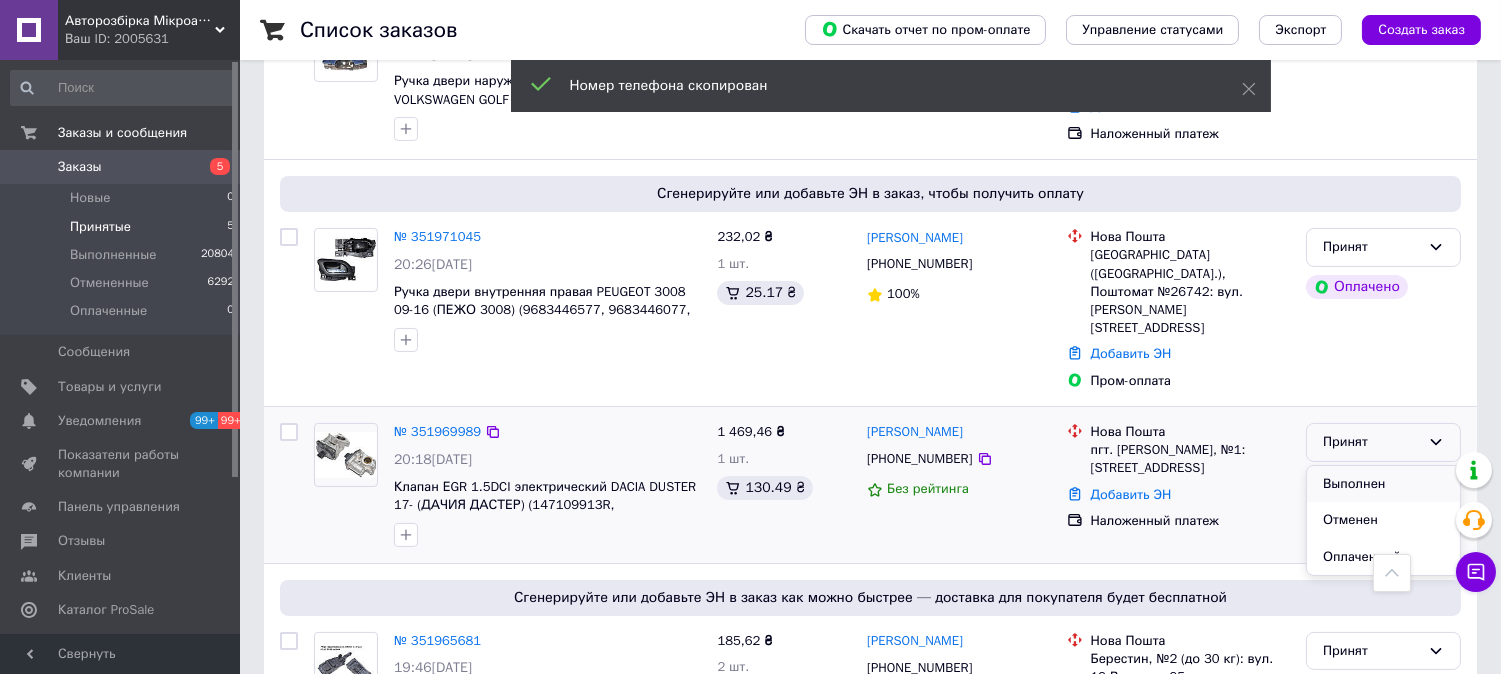 click on "Выполнен" at bounding box center [1383, 484] 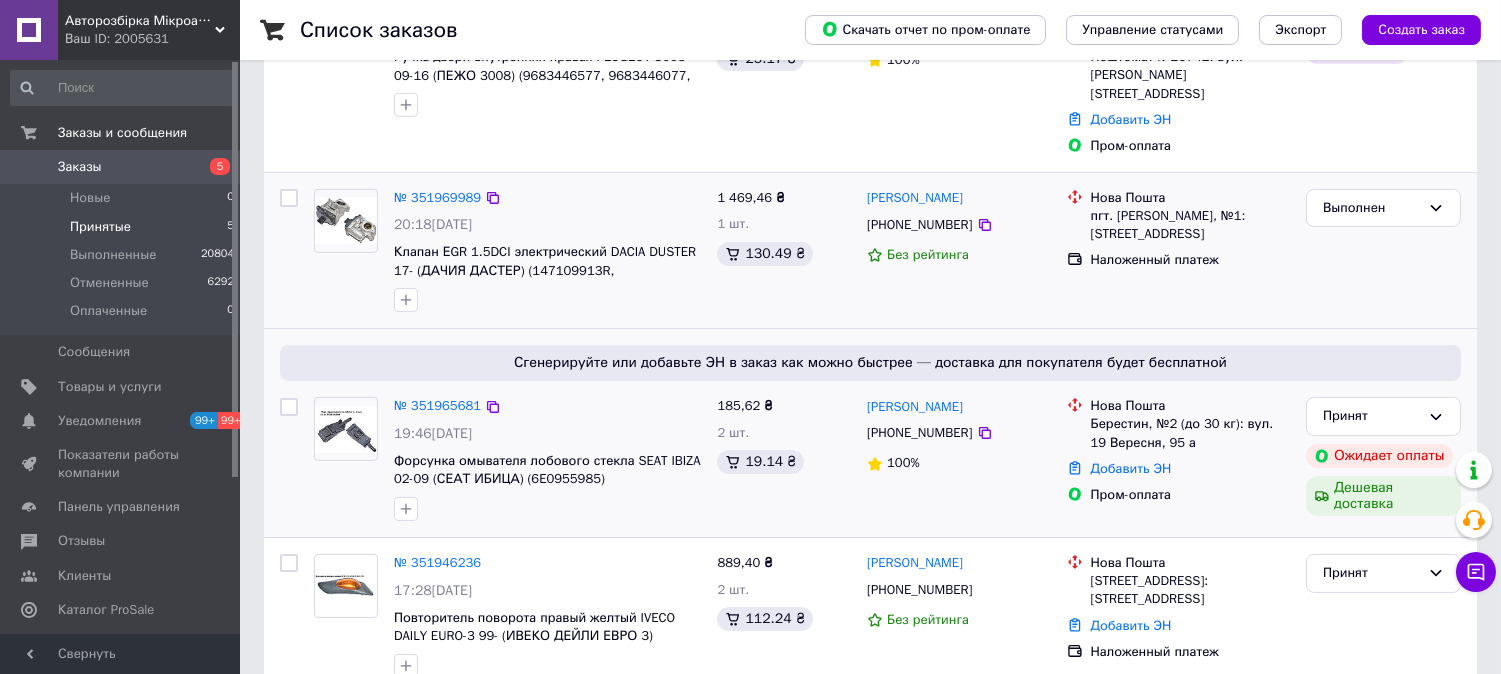 scroll, scrollTop: 525, scrollLeft: 0, axis: vertical 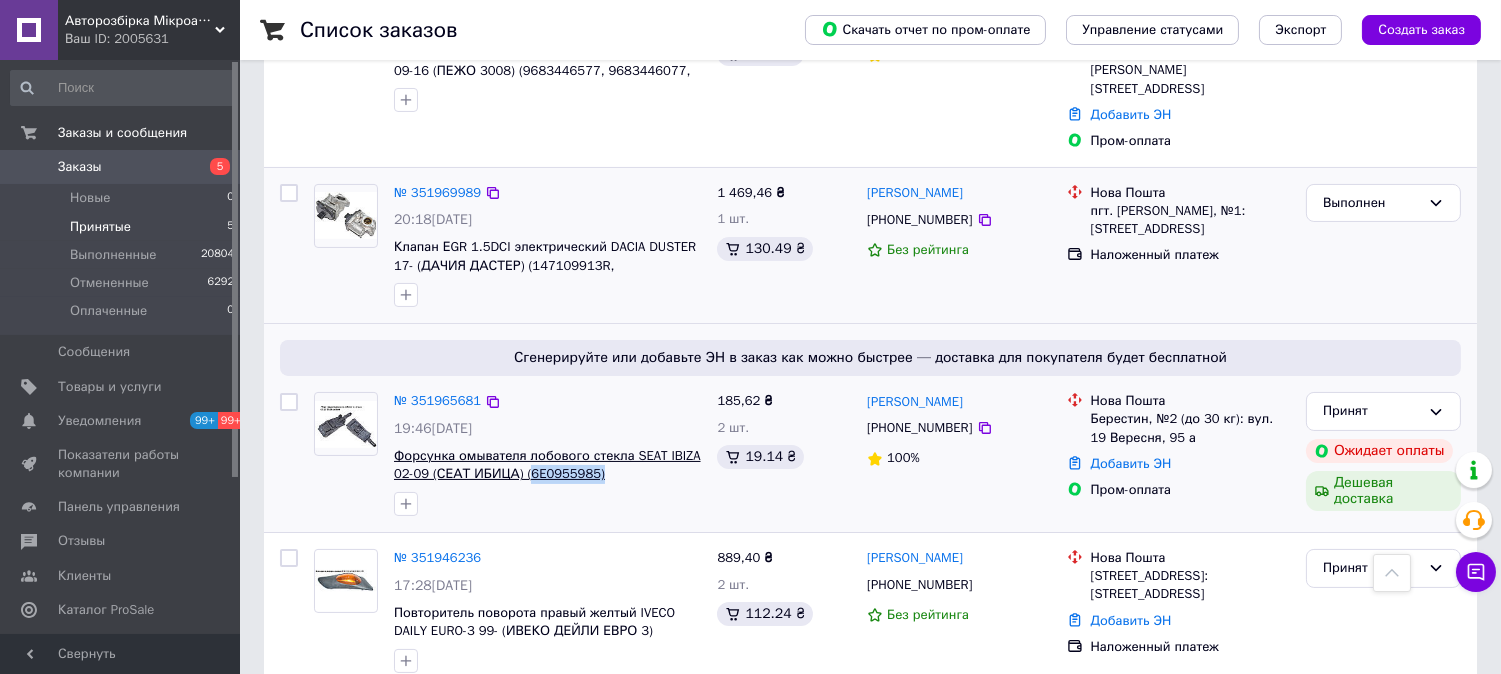 drag, startPoint x: 606, startPoint y: 441, endPoint x: 526, endPoint y: 440, distance: 80.00625 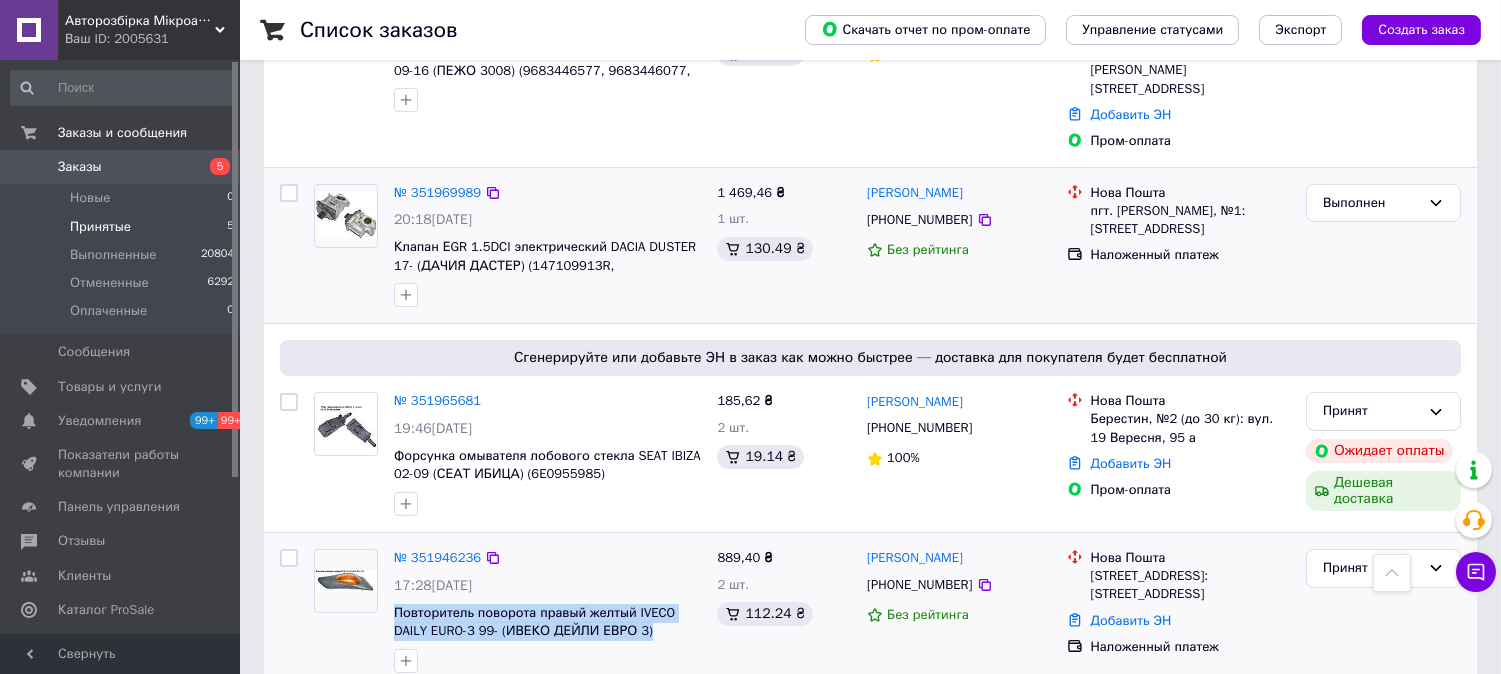 drag, startPoint x: 655, startPoint y: 591, endPoint x: 392, endPoint y: 576, distance: 263.4274 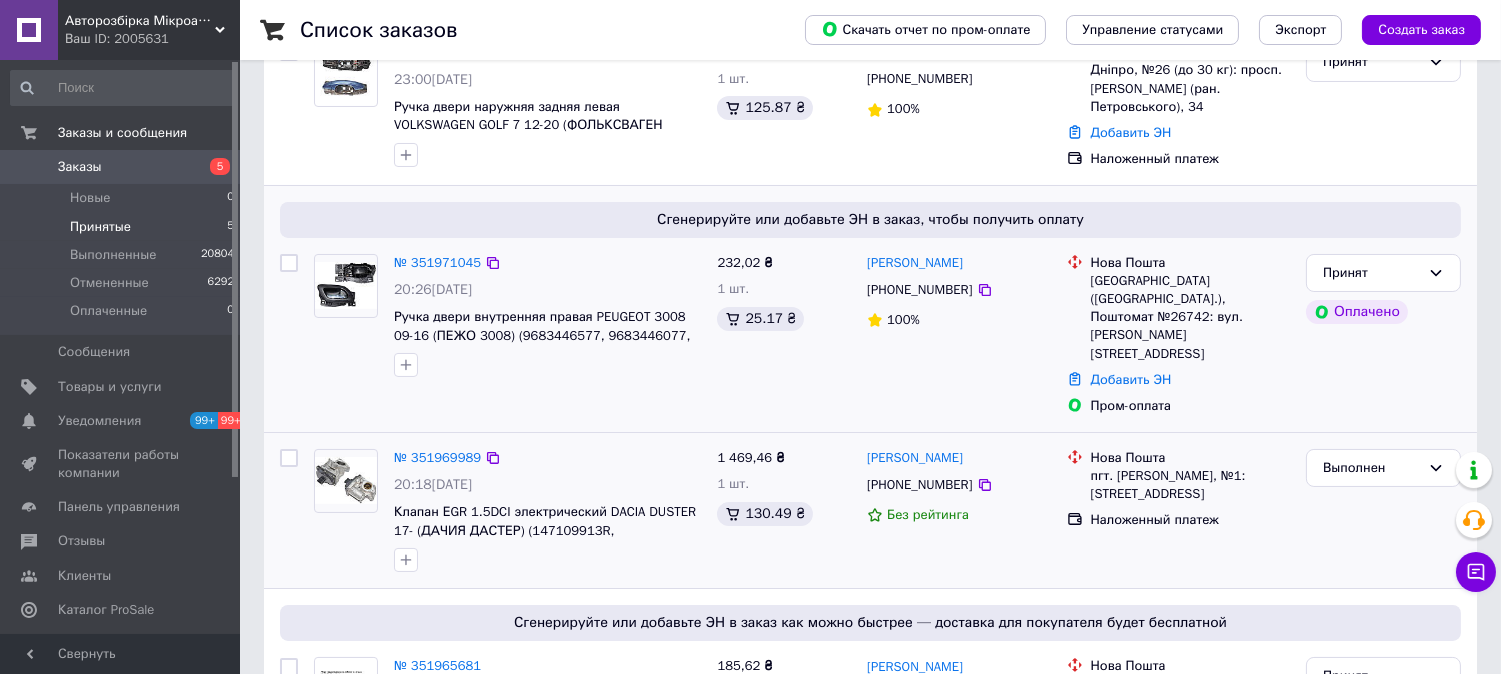 scroll, scrollTop: 222, scrollLeft: 0, axis: vertical 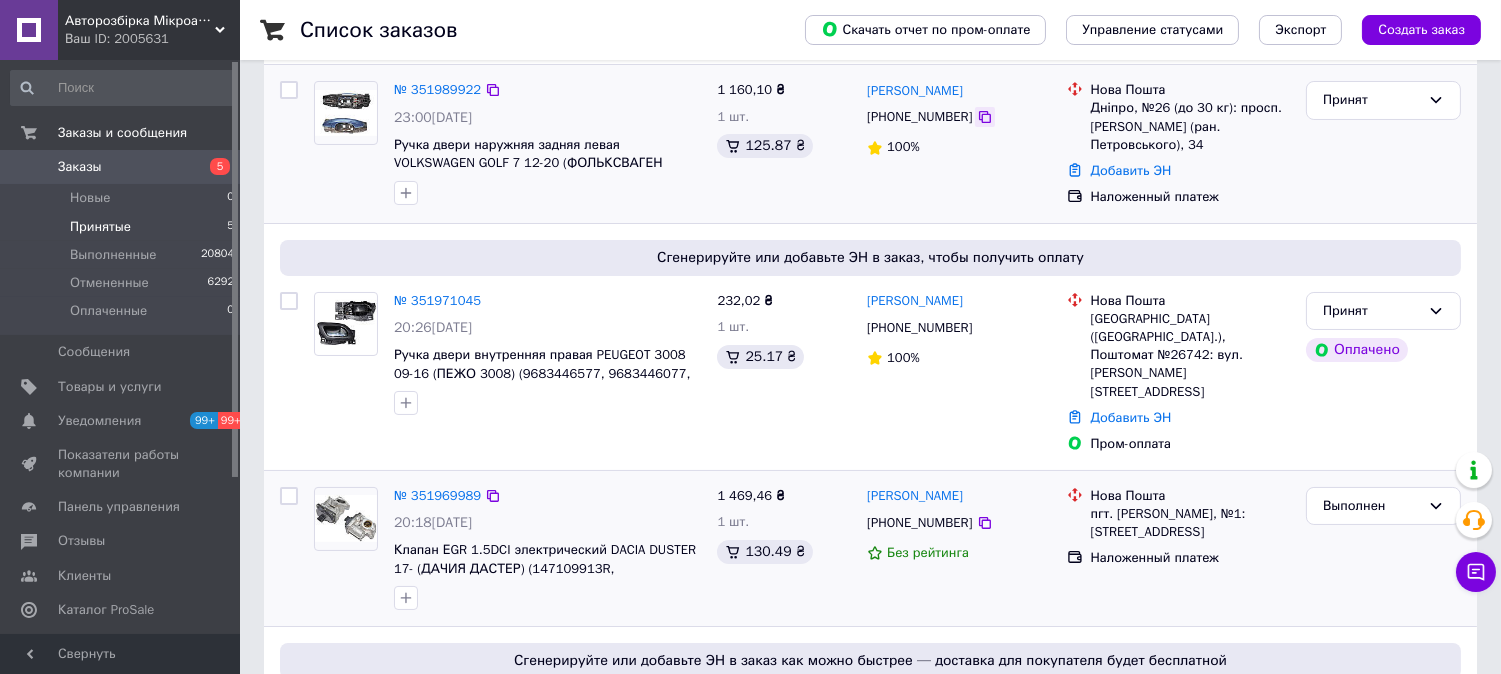 click 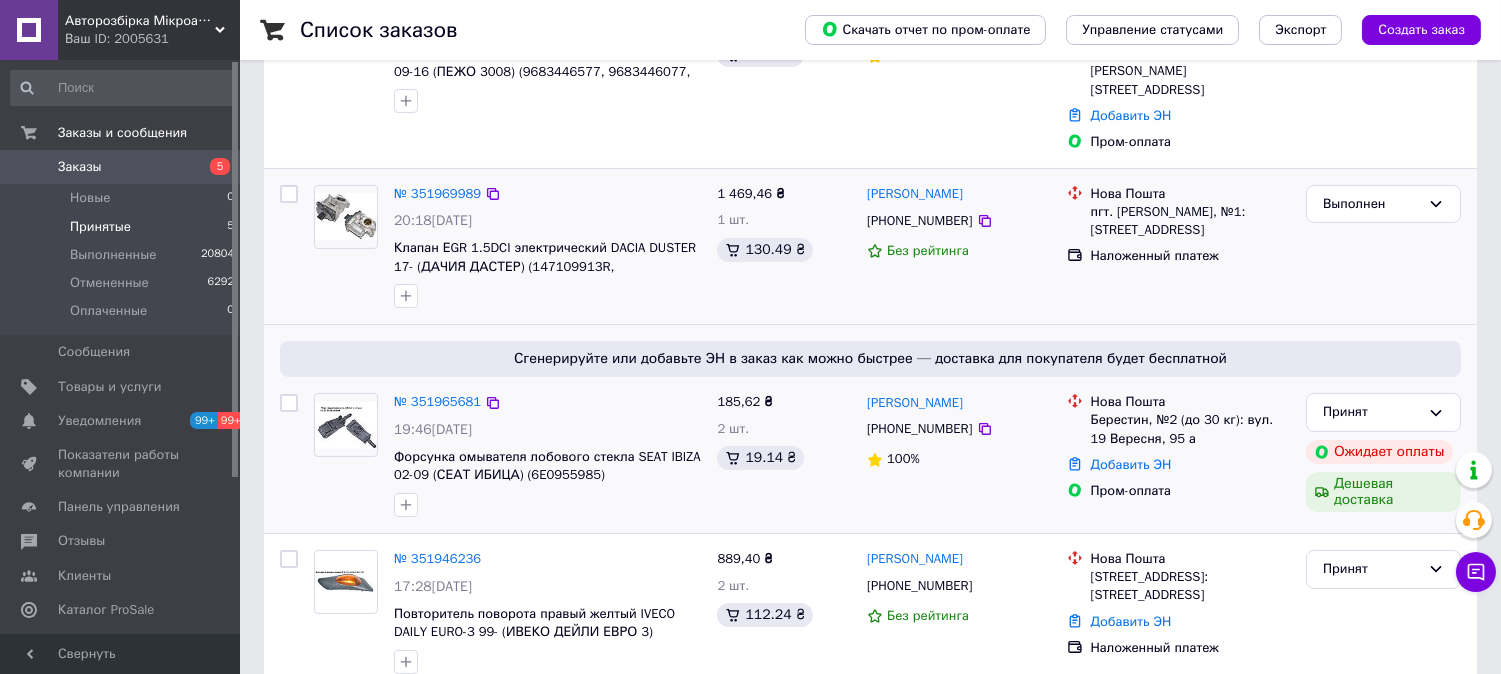 scroll, scrollTop: 525, scrollLeft: 0, axis: vertical 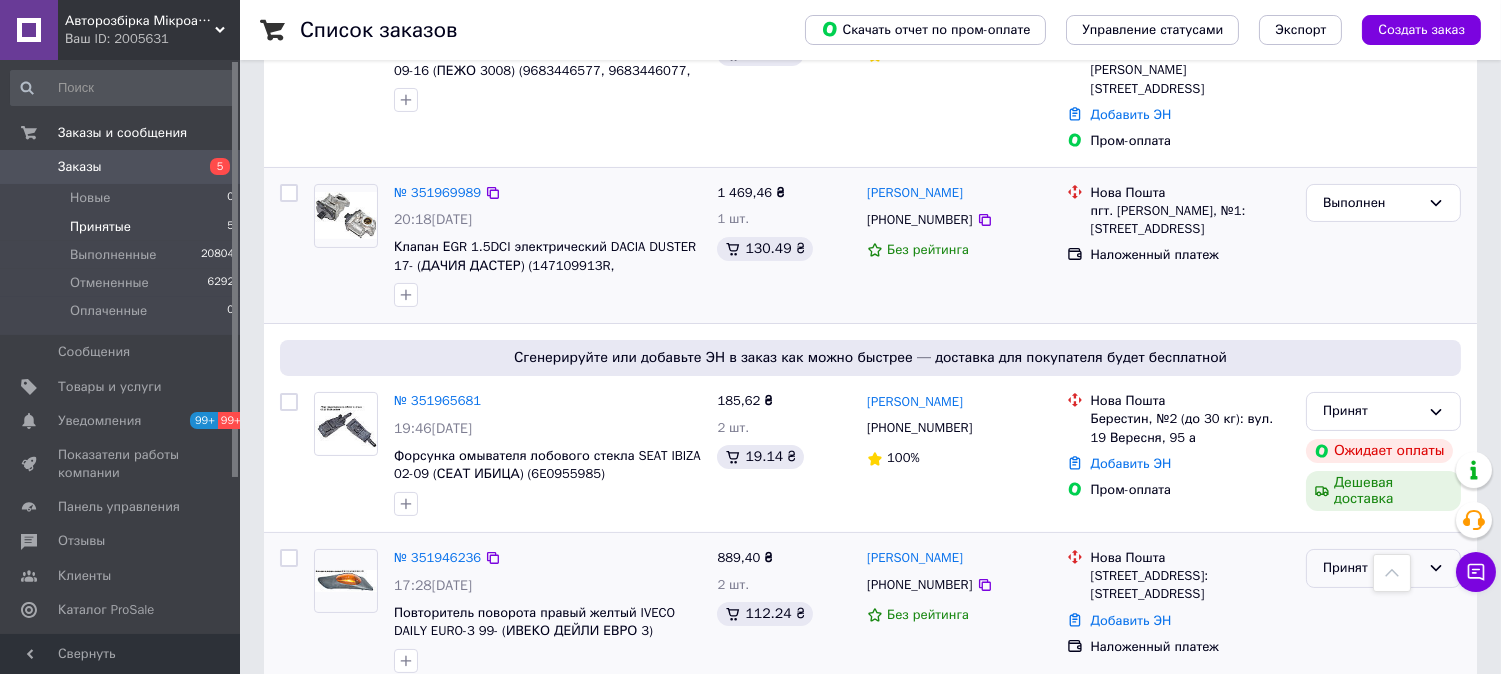 click on "Принят" at bounding box center (1371, 568) 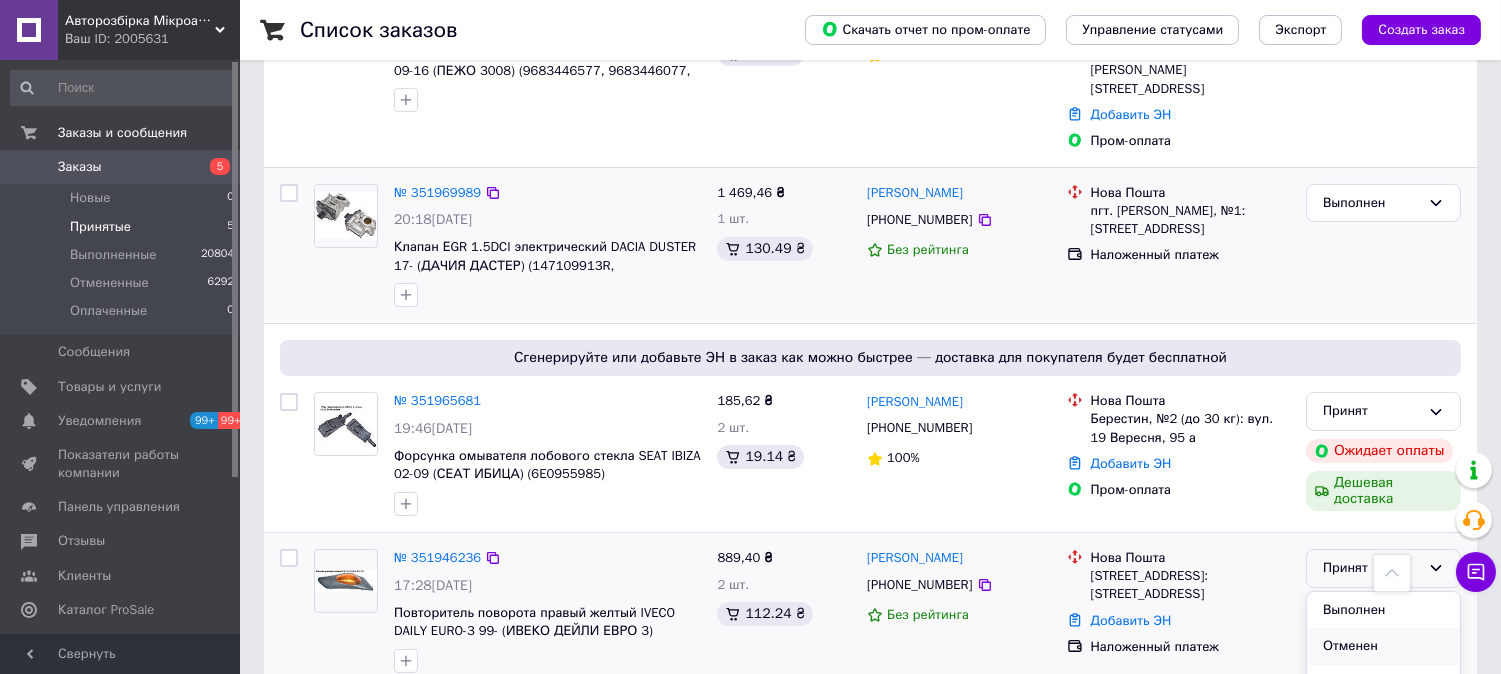 click on "Отменен" at bounding box center [1383, 646] 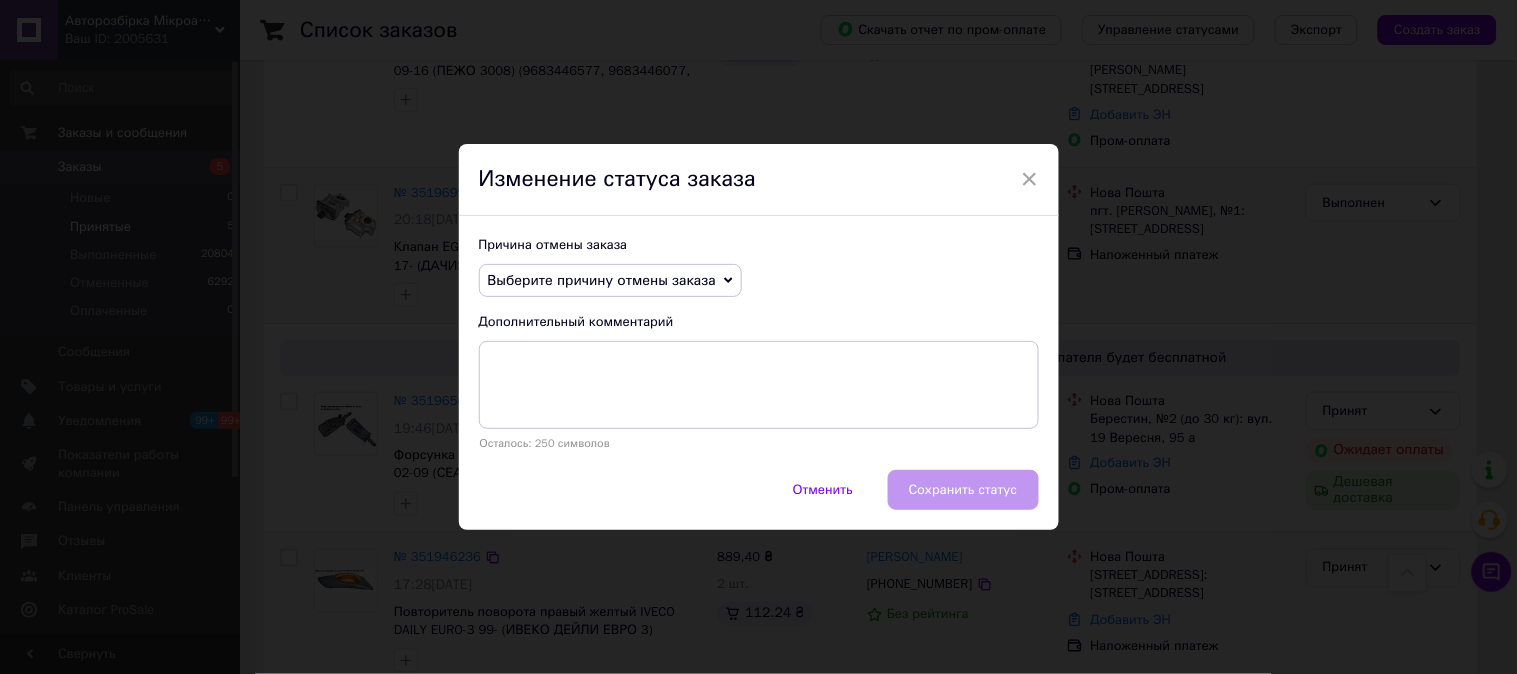 click on "Выберите причину отмены заказа" at bounding box center (610, 281) 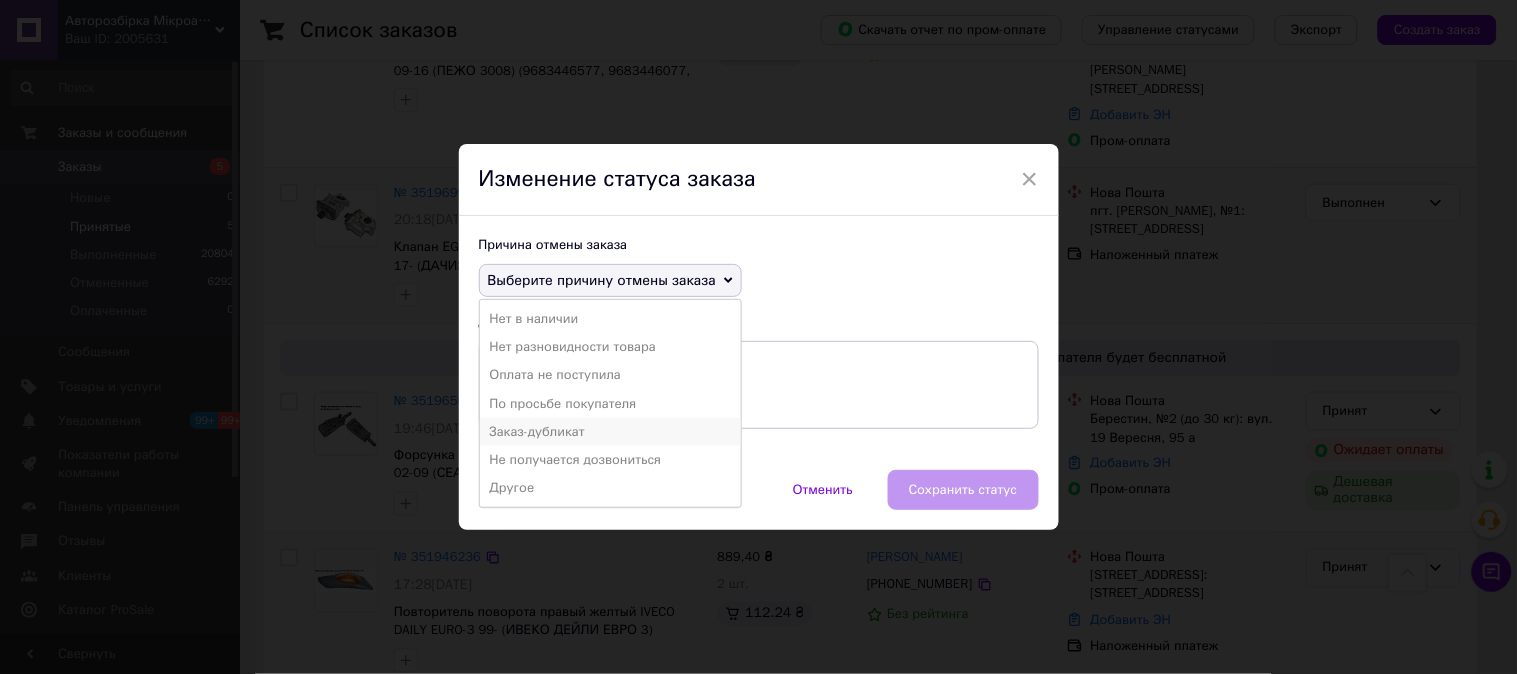 click on "Заказ-дубликат" at bounding box center [610, 432] 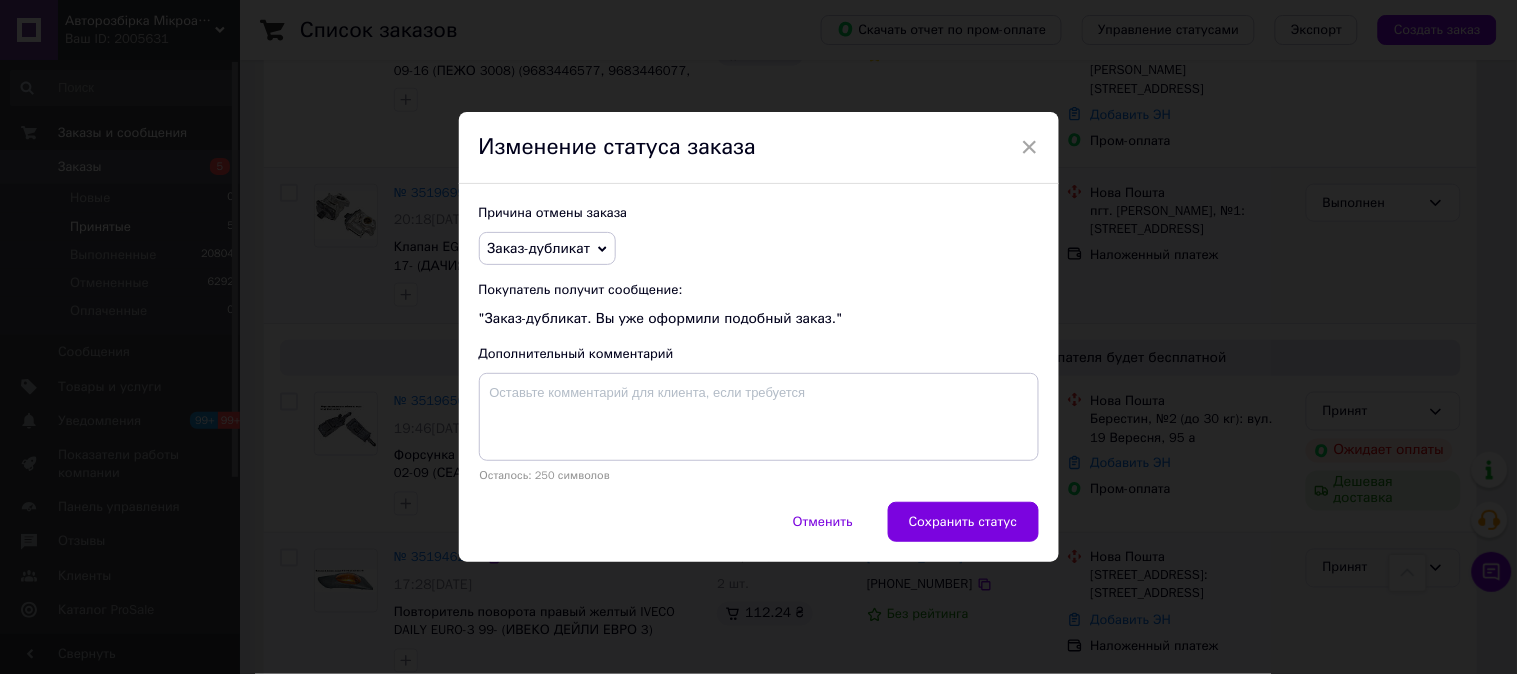 click on "Сохранить статус" at bounding box center (963, 522) 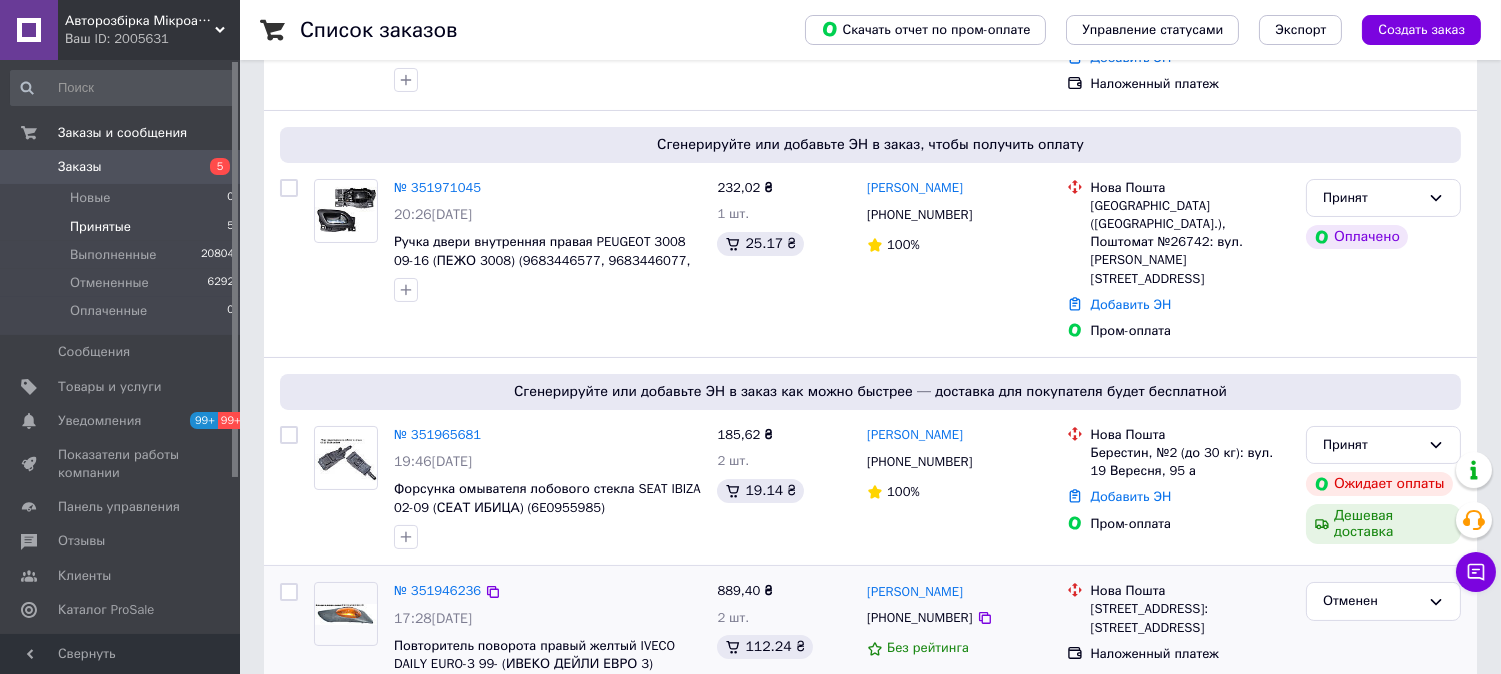 scroll, scrollTop: 368, scrollLeft: 0, axis: vertical 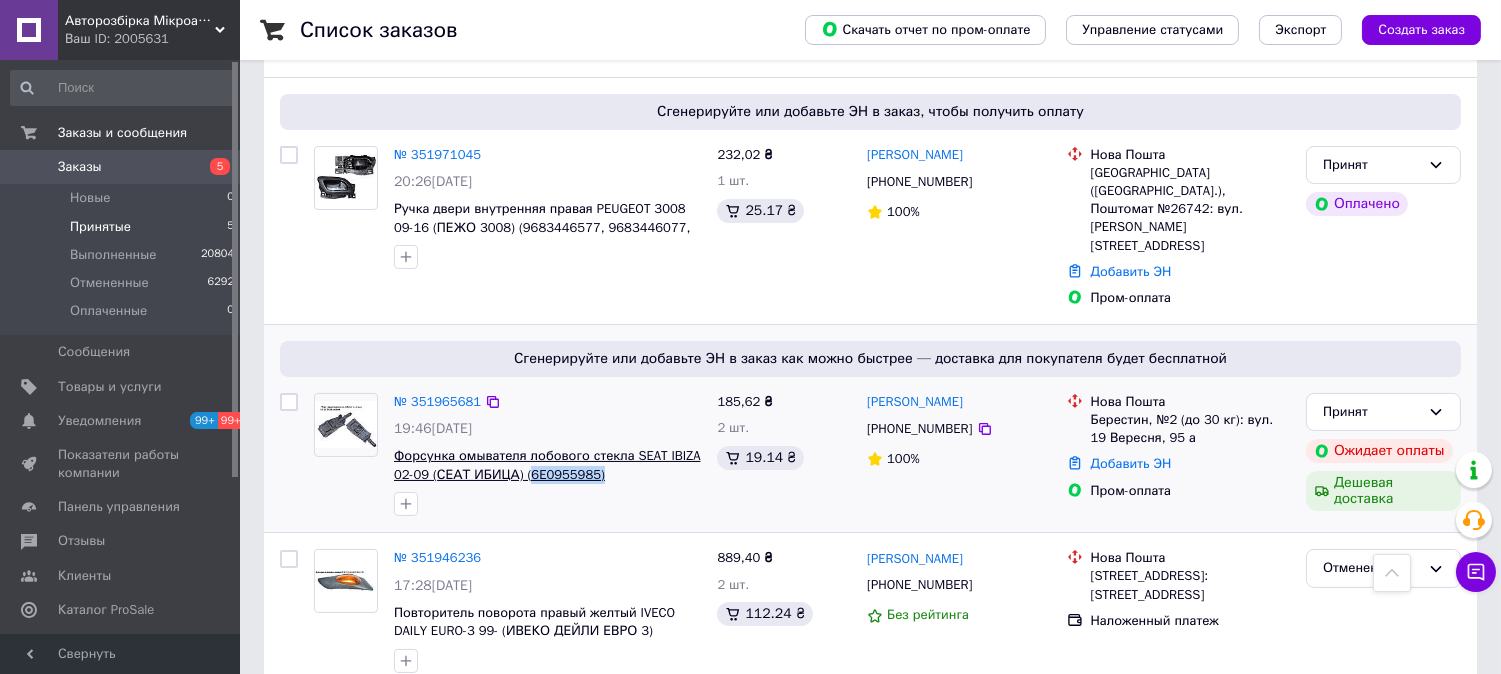 drag, startPoint x: 610, startPoint y: 446, endPoint x: 526, endPoint y: 436, distance: 84.59315 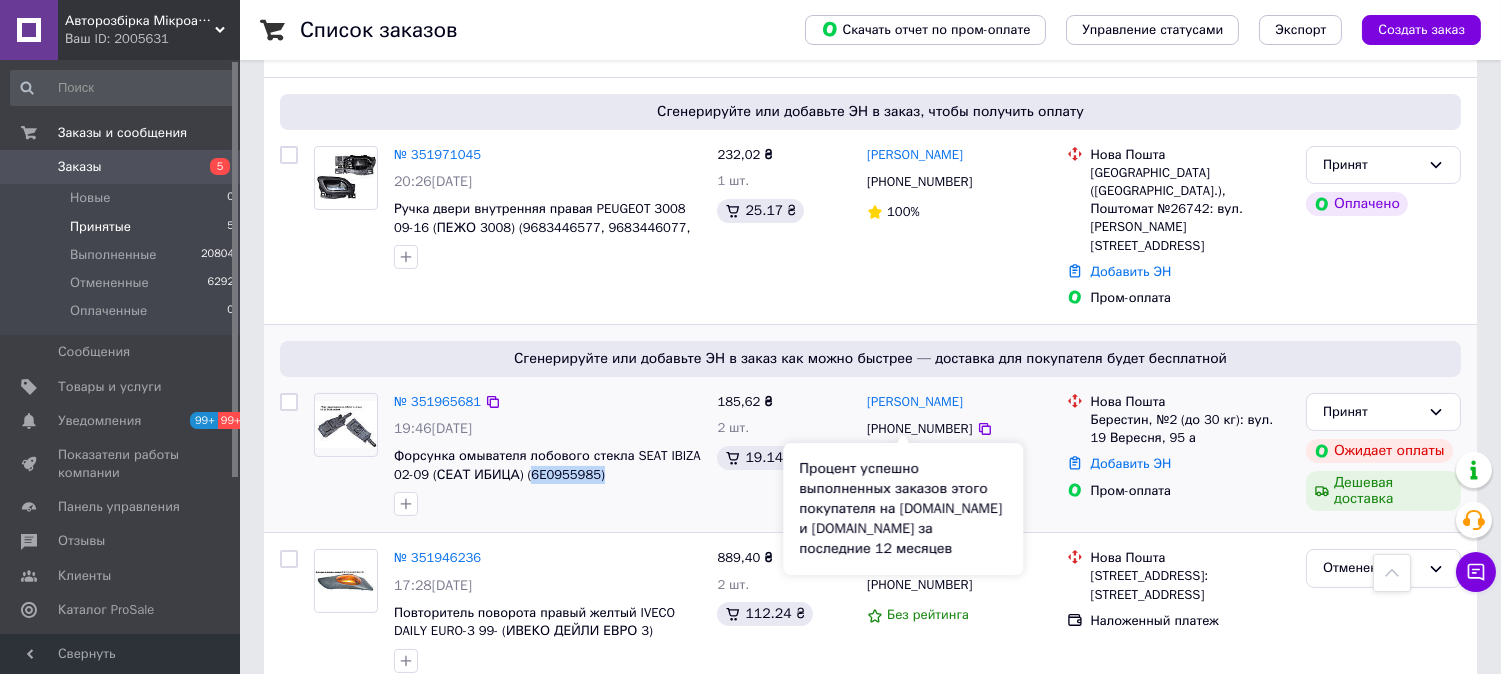 scroll, scrollTop: 0, scrollLeft: 0, axis: both 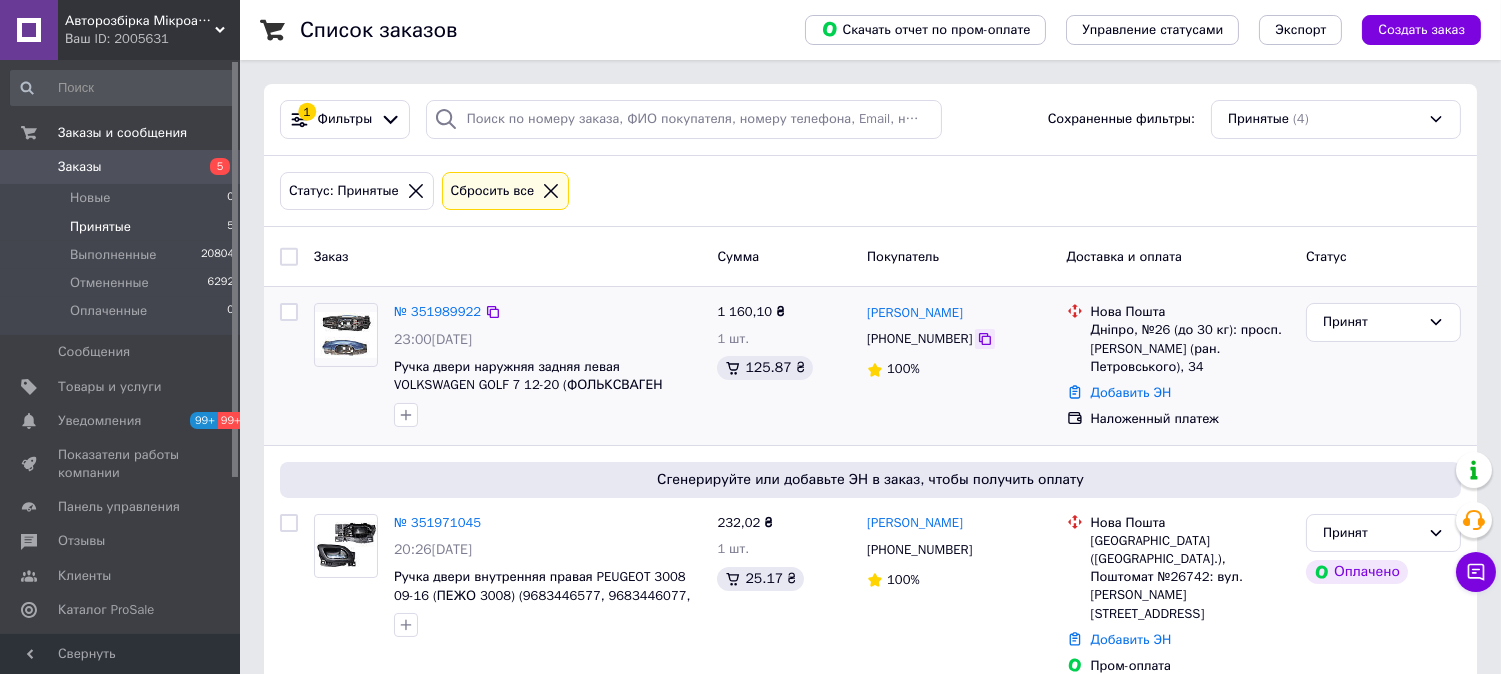 click 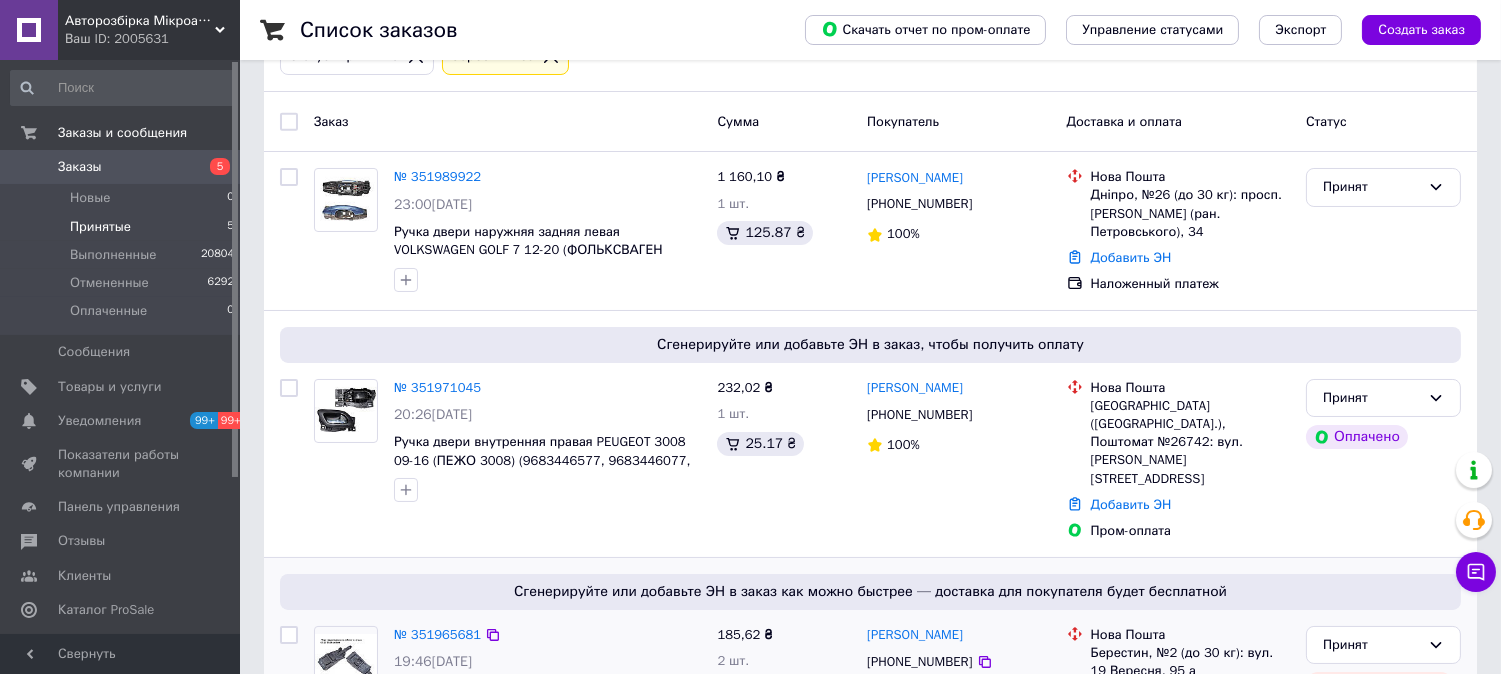scroll, scrollTop: 222, scrollLeft: 0, axis: vertical 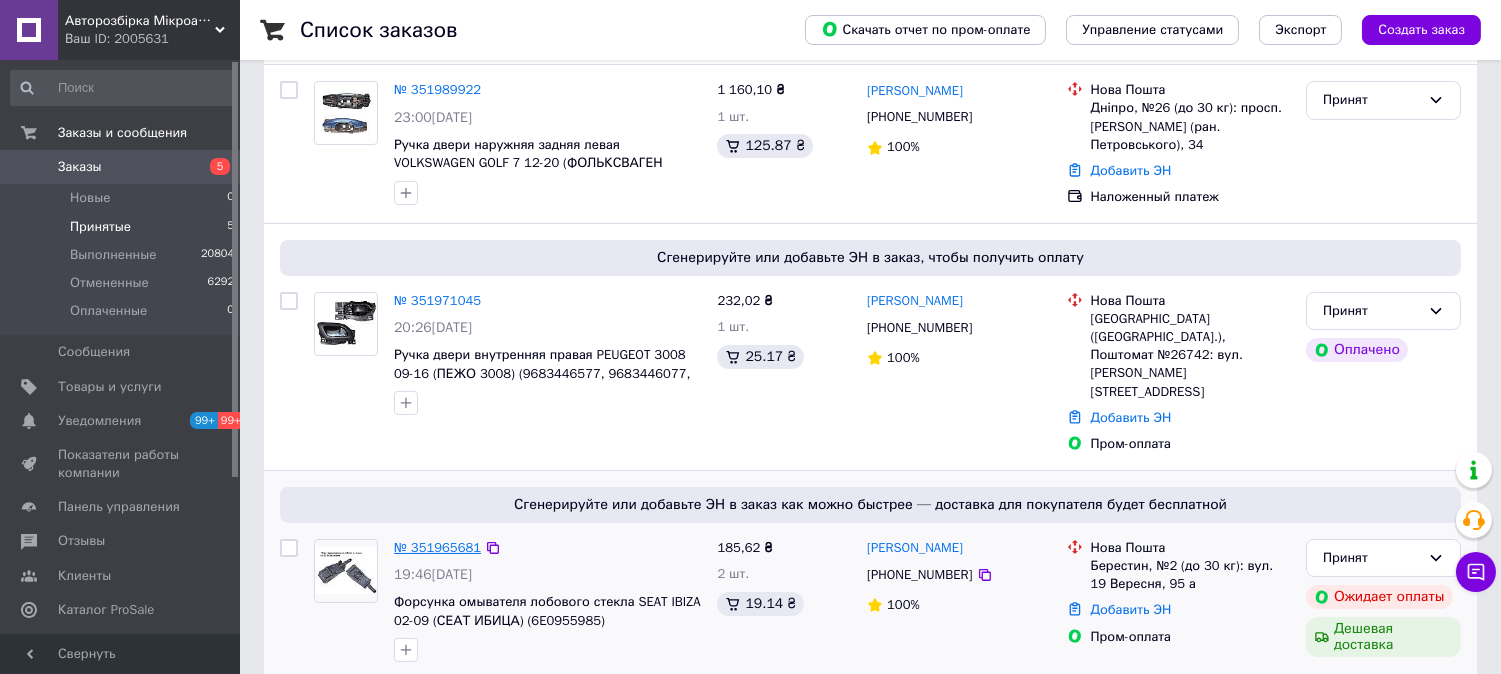 click on "№ 351965681" at bounding box center (437, 547) 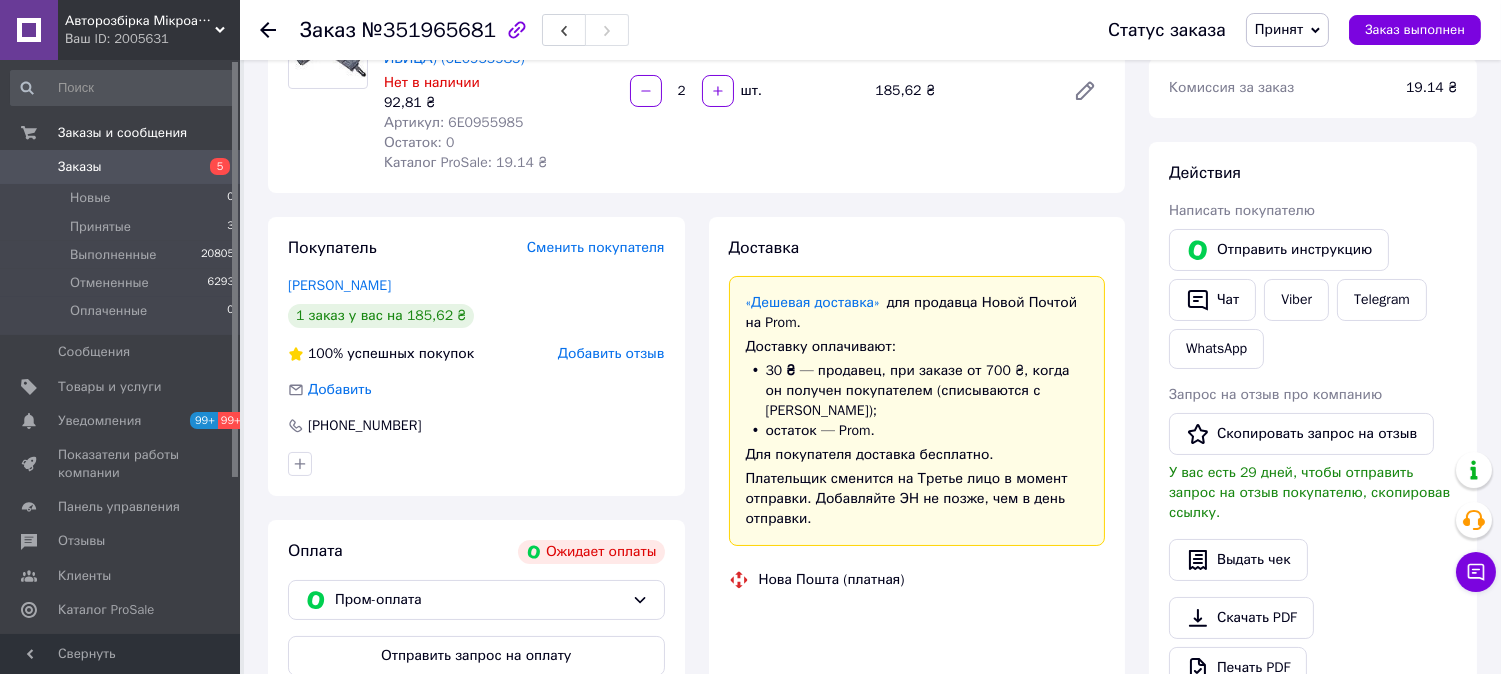 scroll, scrollTop: 333, scrollLeft: 0, axis: vertical 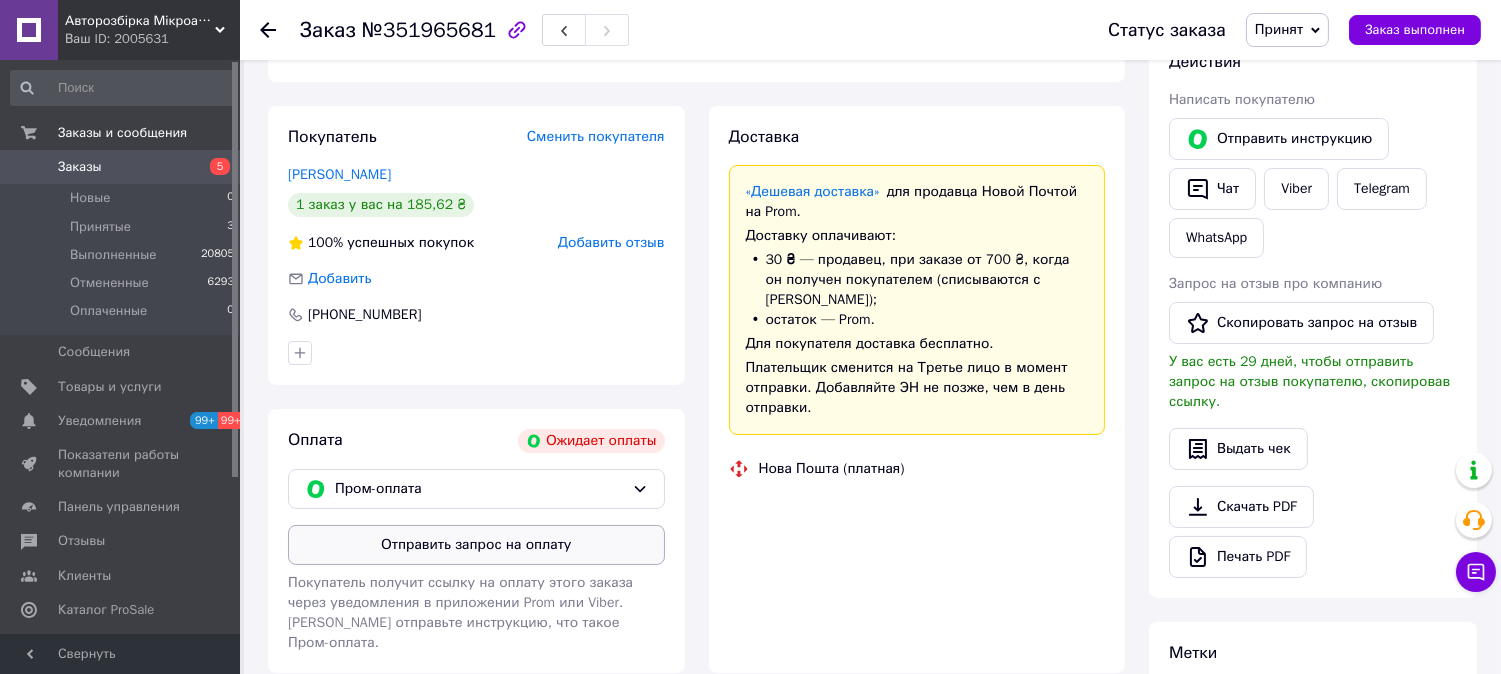 click on "Отправить запрос на оплату" at bounding box center (476, 545) 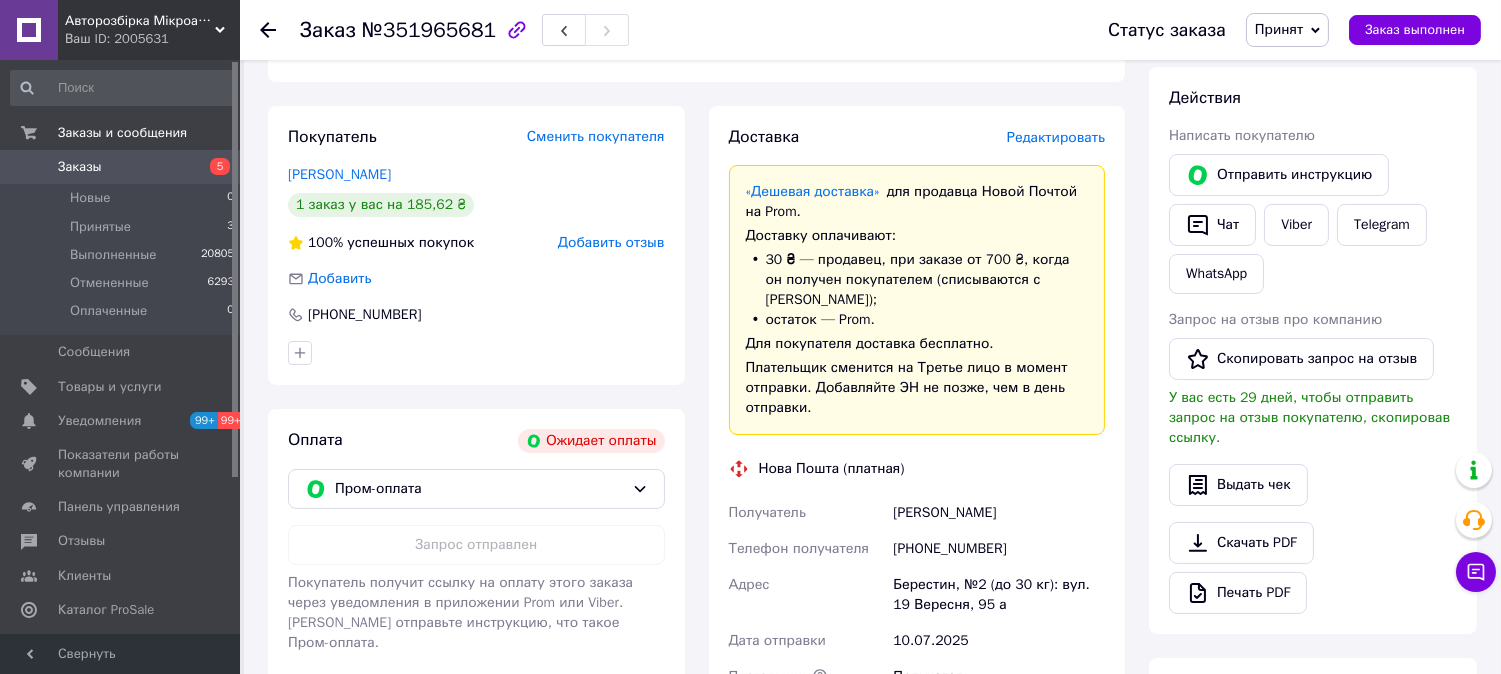 scroll, scrollTop: 111, scrollLeft: 0, axis: vertical 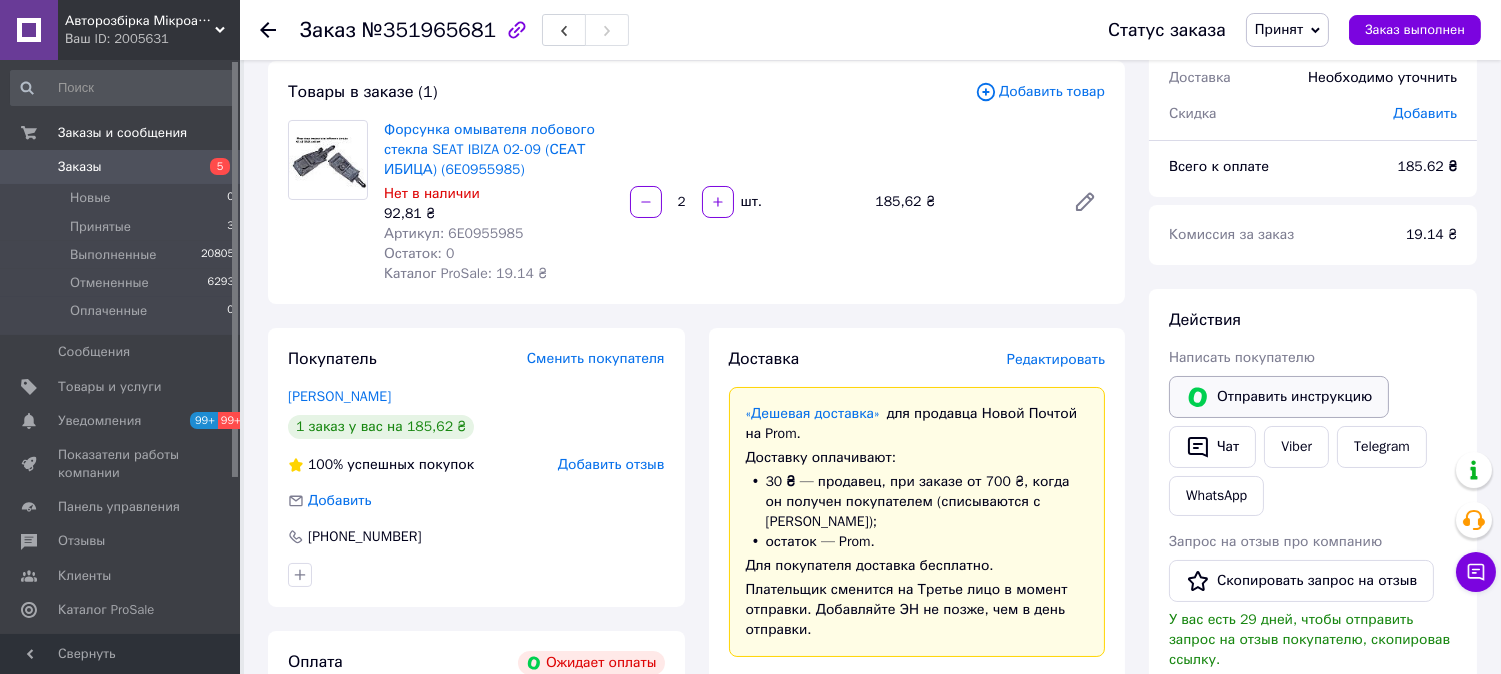 click on "Отправить инструкцию" at bounding box center (1279, 397) 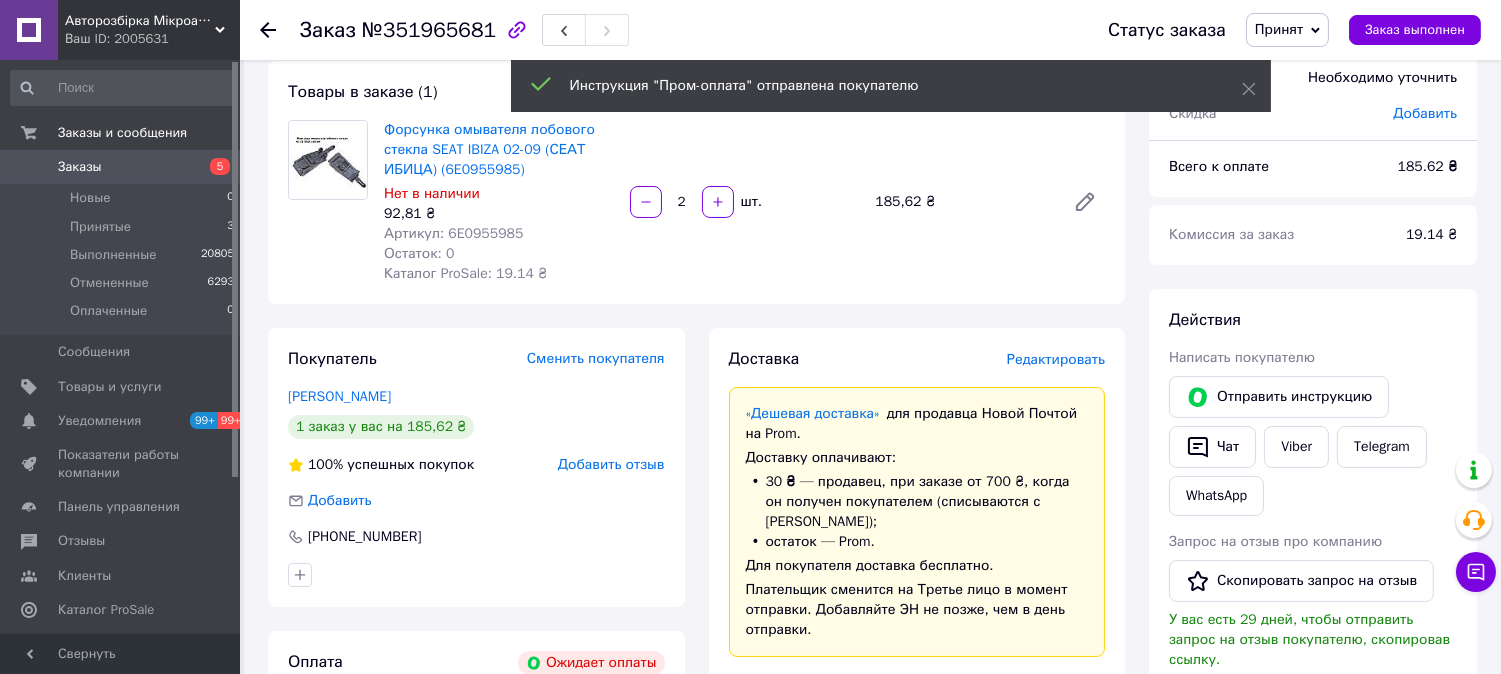 click 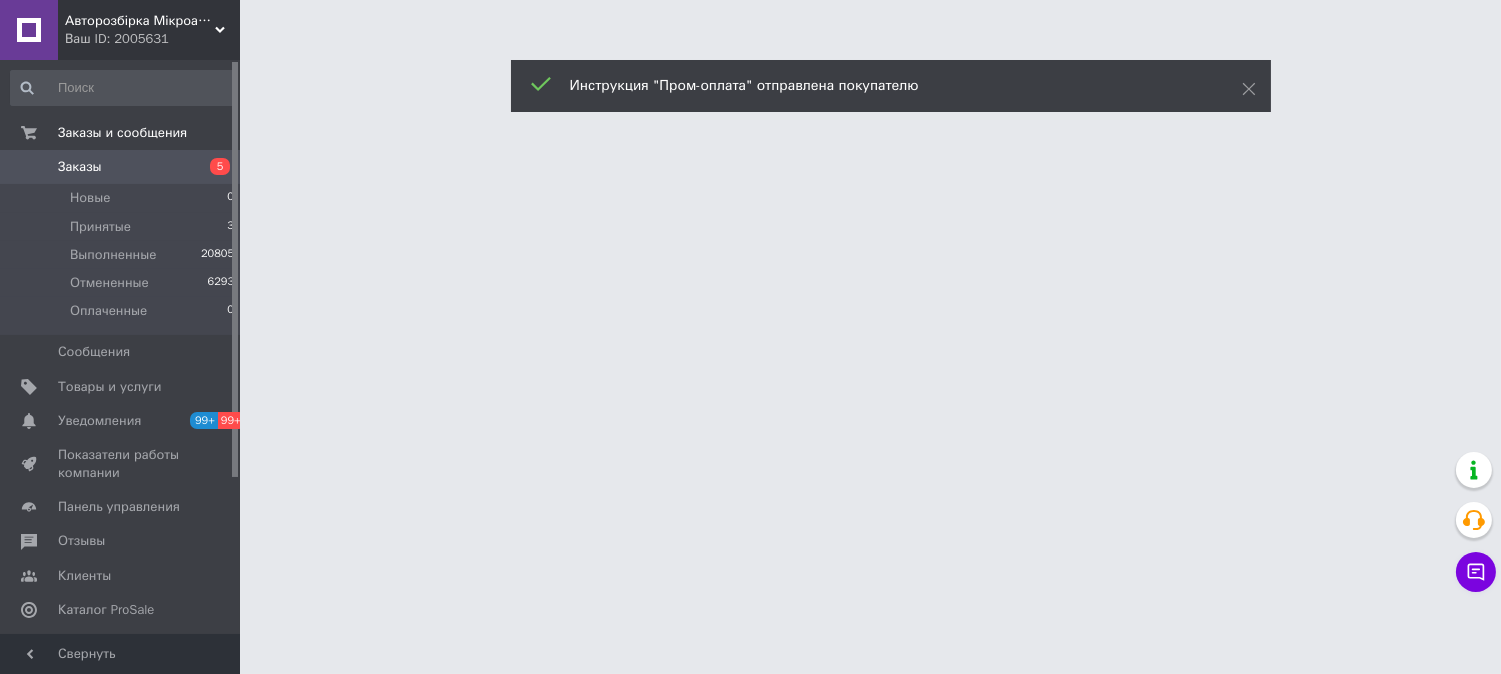scroll, scrollTop: 0, scrollLeft: 0, axis: both 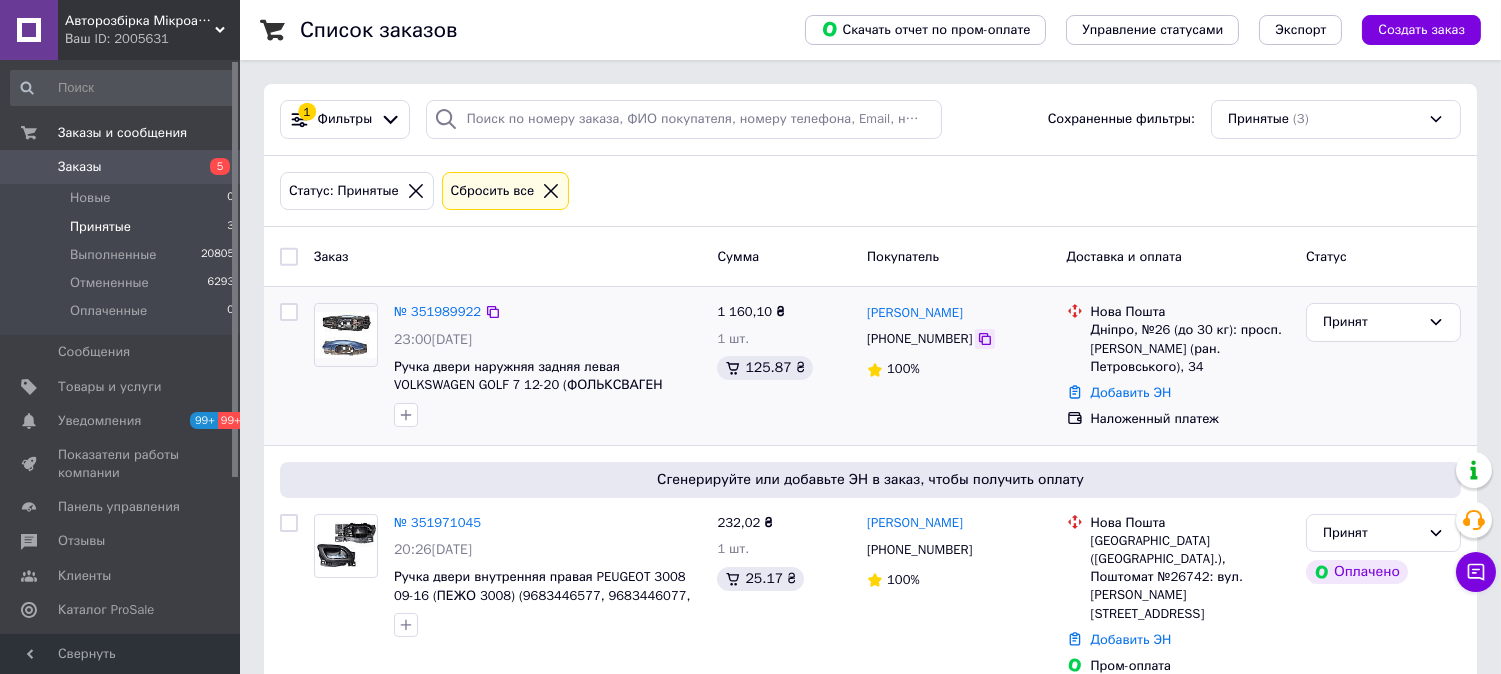click 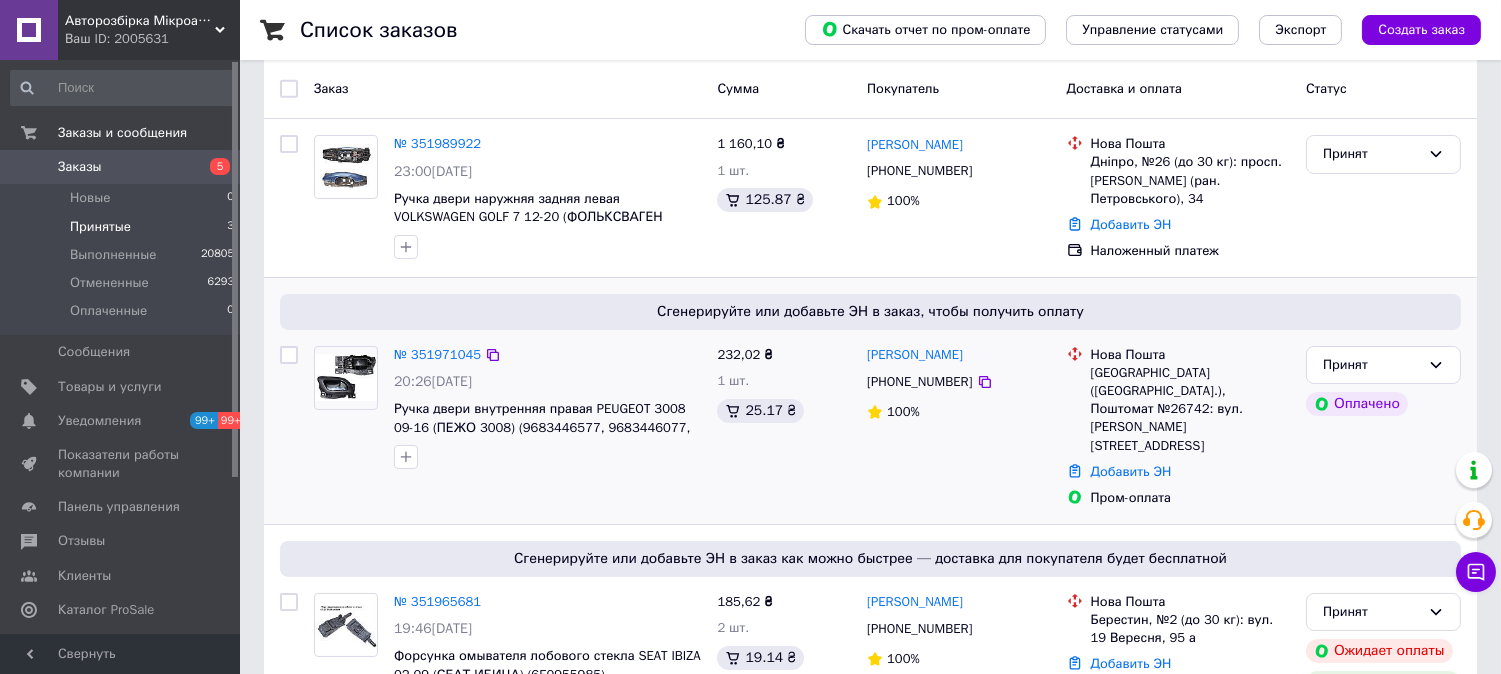 scroll, scrollTop: 212, scrollLeft: 0, axis: vertical 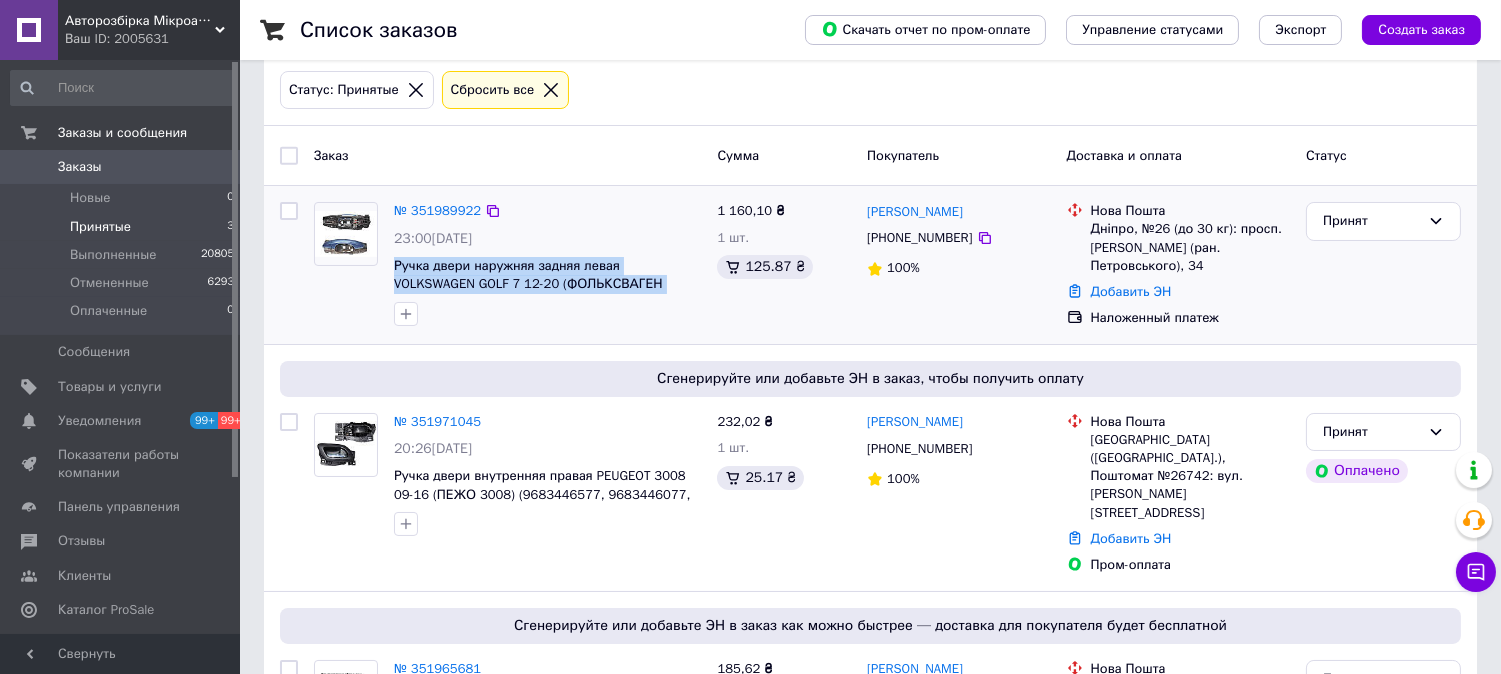 drag, startPoint x: 652, startPoint y: 288, endPoint x: 392, endPoint y: 260, distance: 261.50336 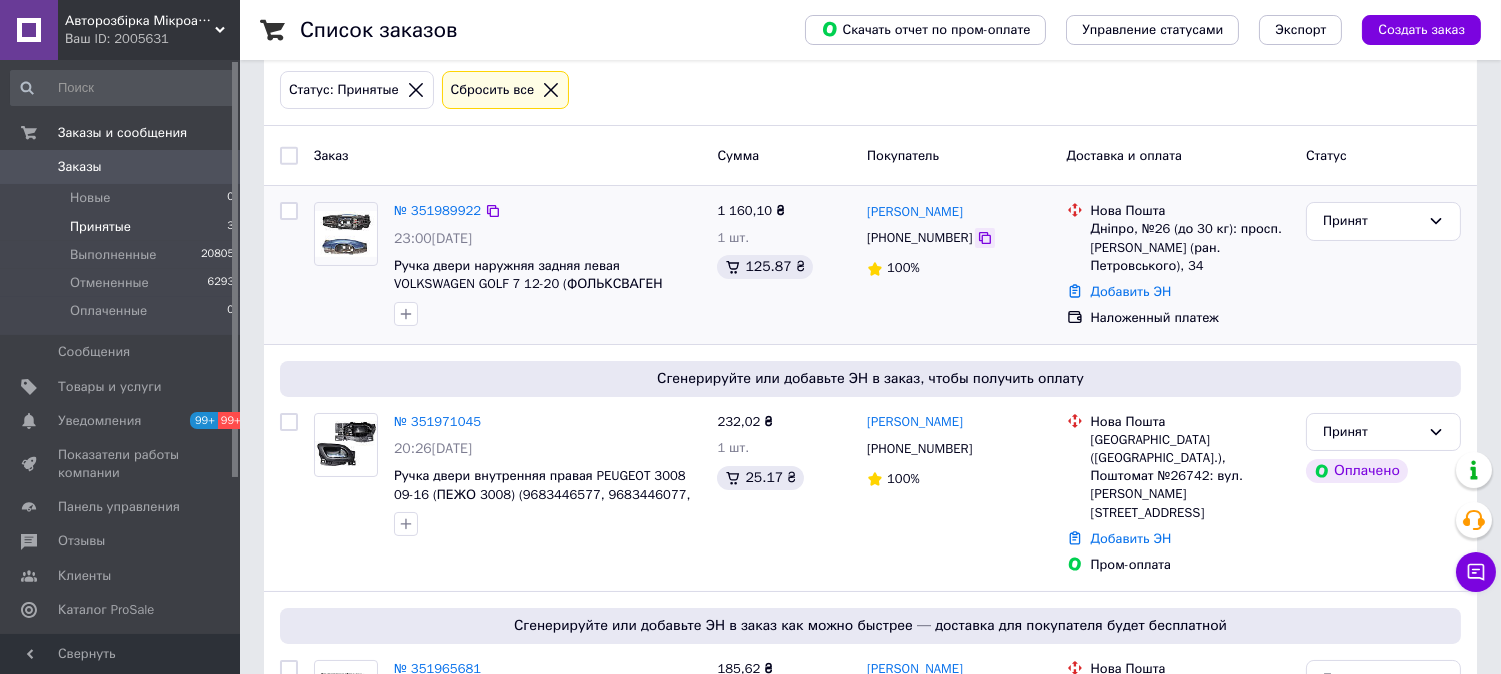 click 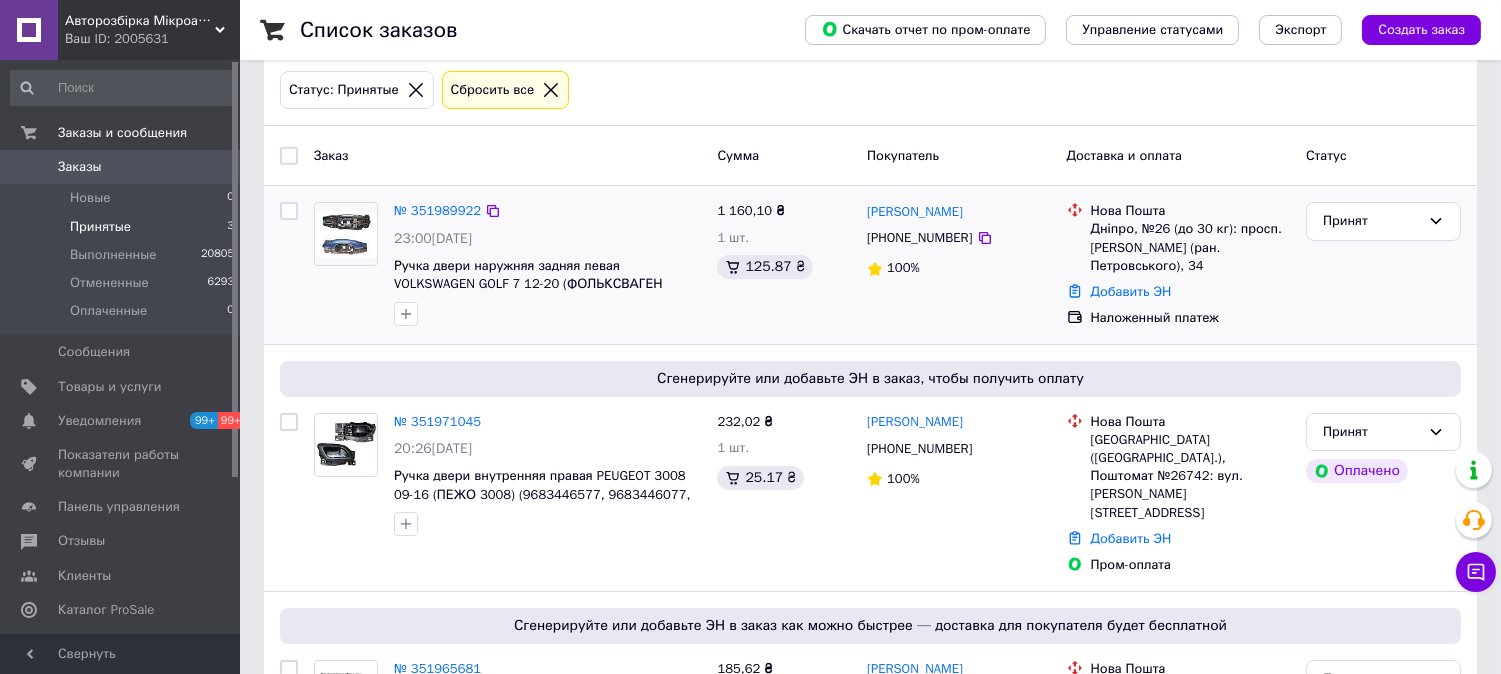 drag, startPoint x: 972, startPoint y: 241, endPoint x: 1092, endPoint y: 252, distance: 120.50311 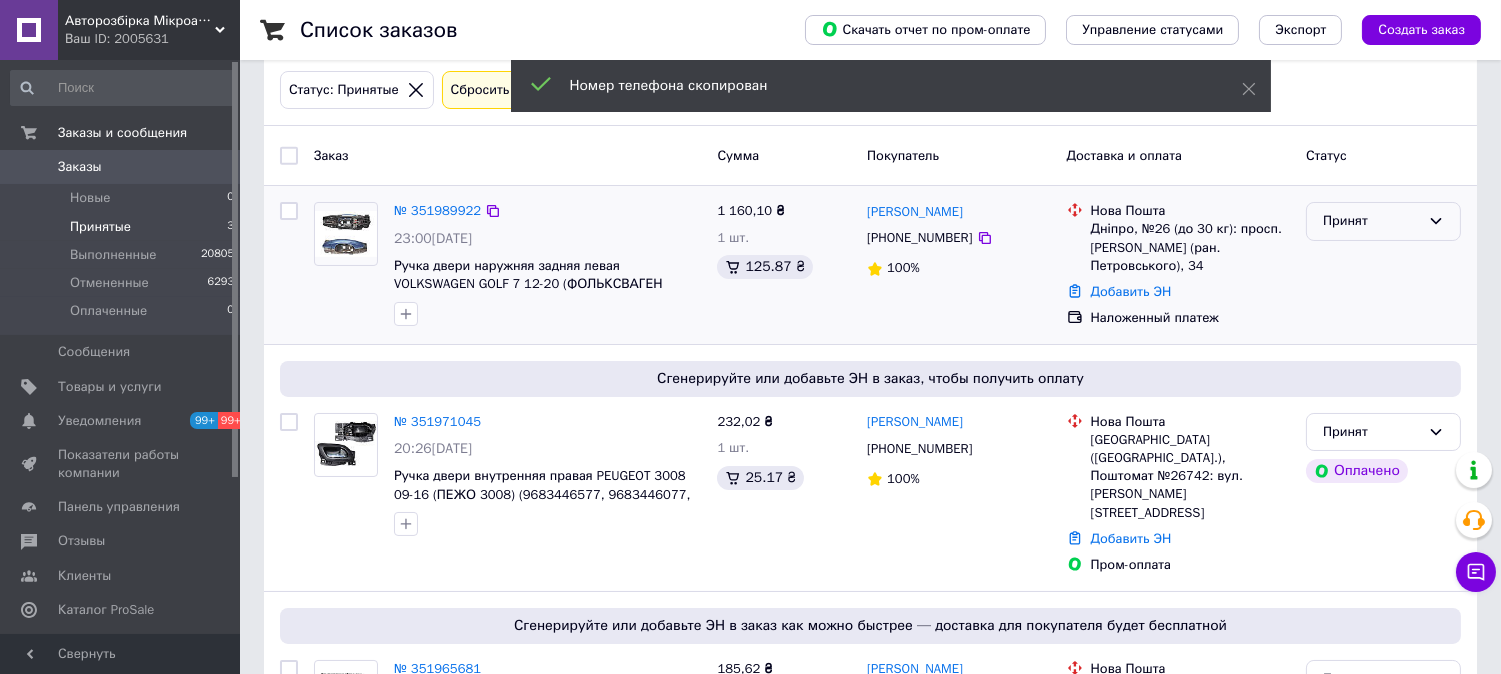 click on "Принят" at bounding box center (1371, 221) 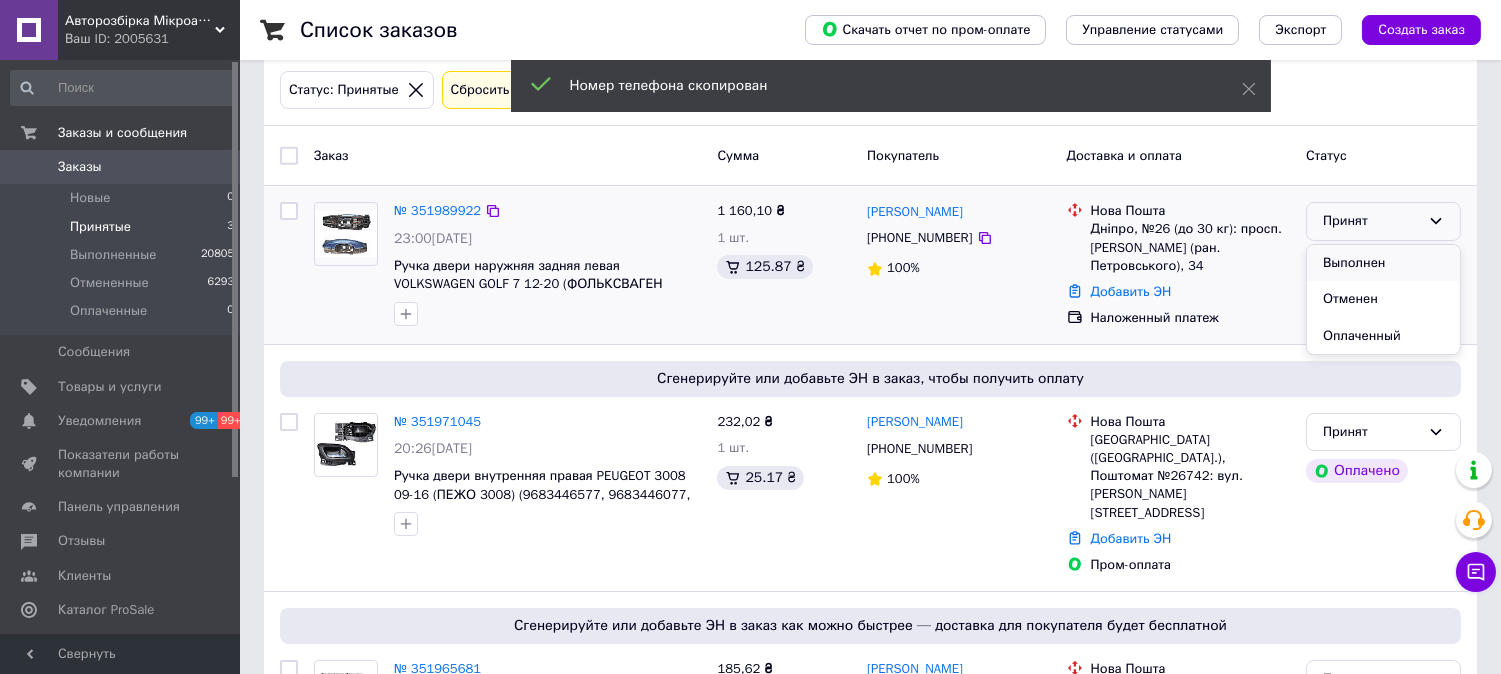 click on "Выполнен" at bounding box center (1383, 263) 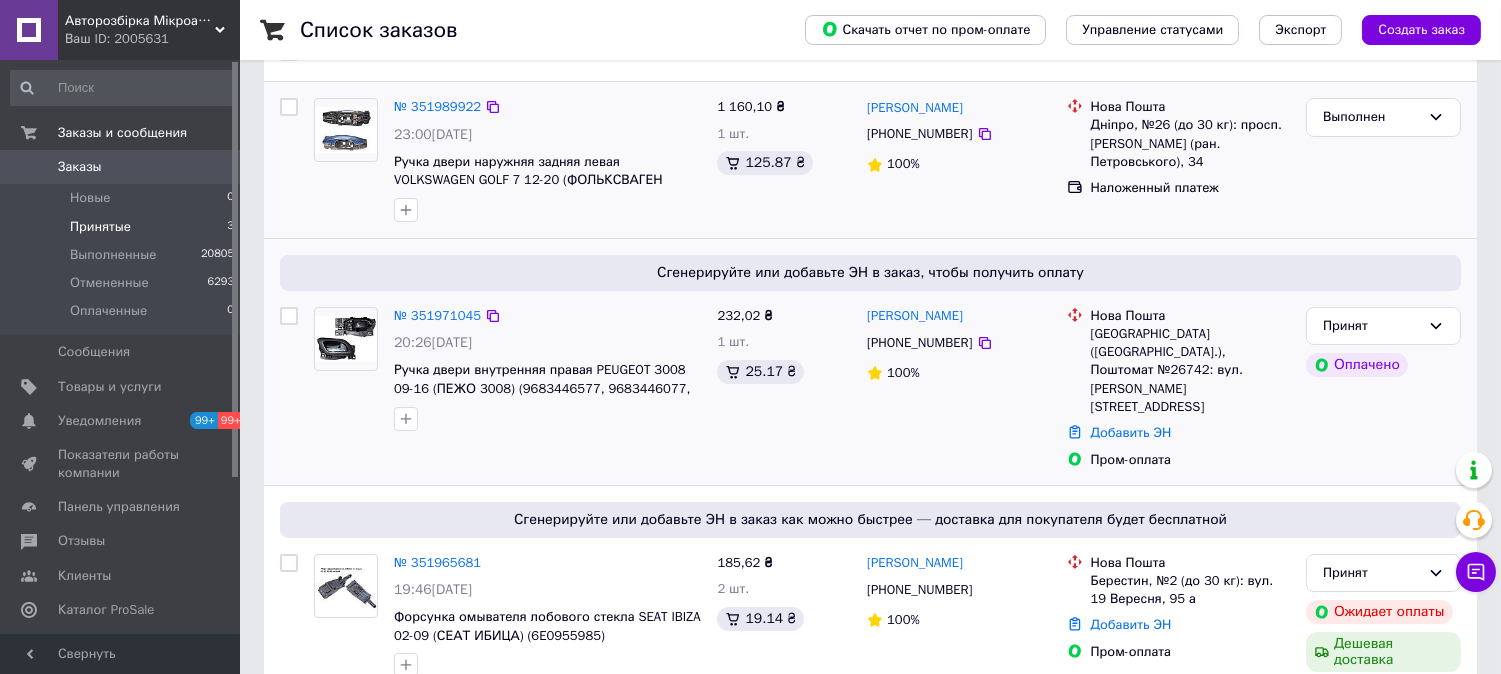 scroll, scrollTop: 210, scrollLeft: 0, axis: vertical 